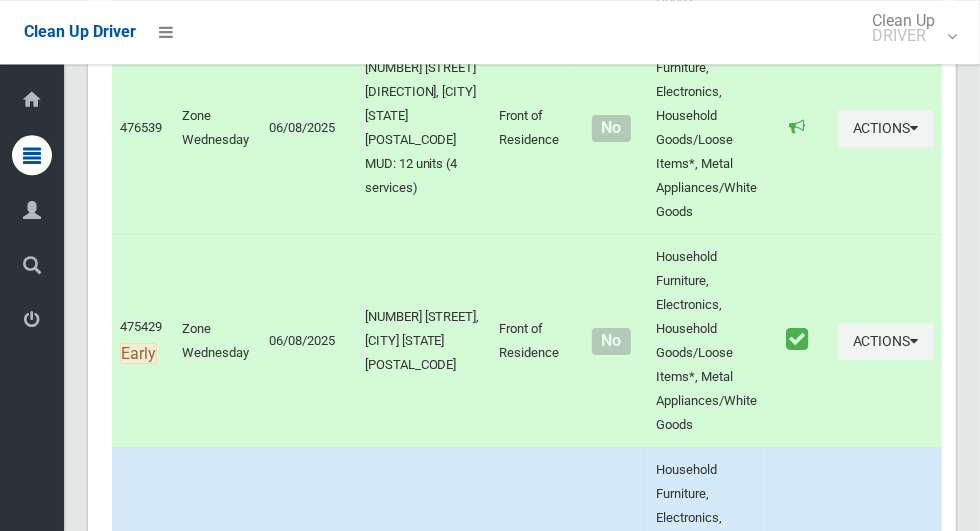 scroll, scrollTop: 12047, scrollLeft: 0, axis: vertical 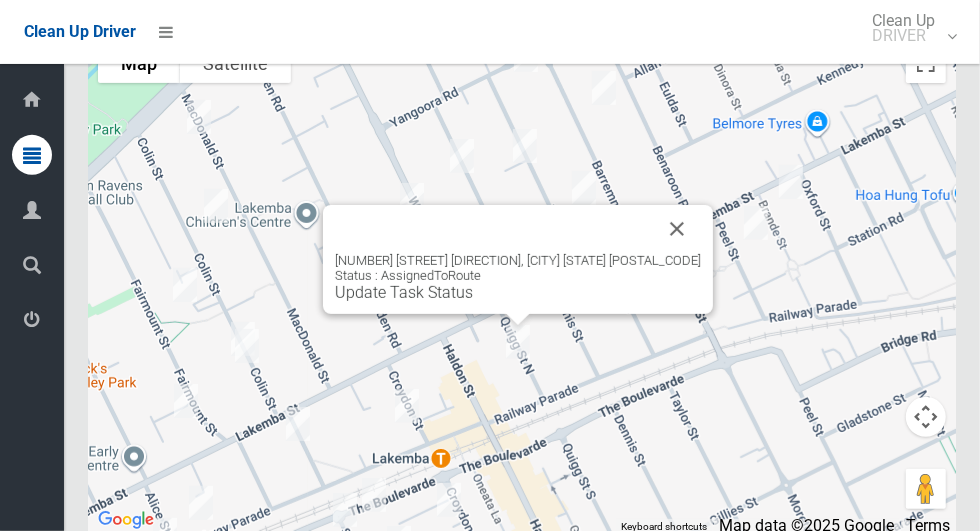 click at bounding box center (677, 229) 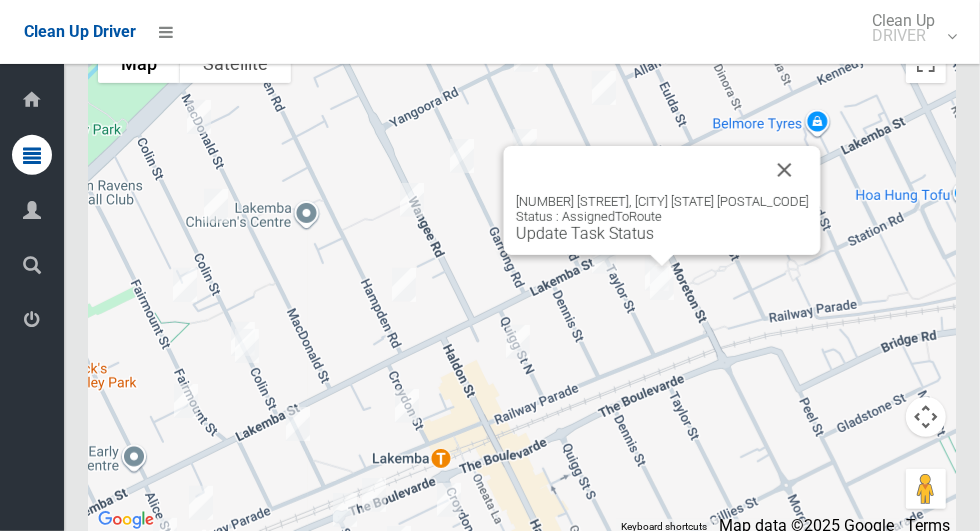 click at bounding box center [785, 170] 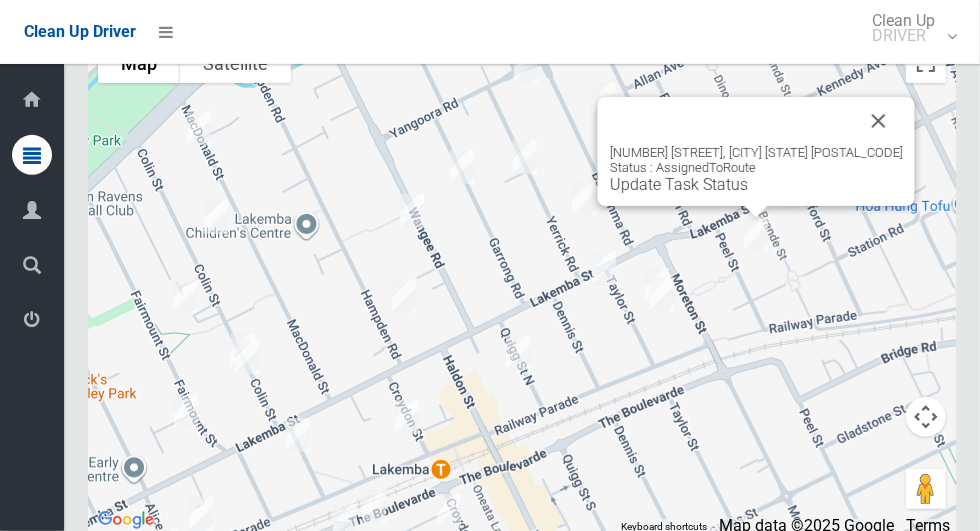 click at bounding box center (879, 121) 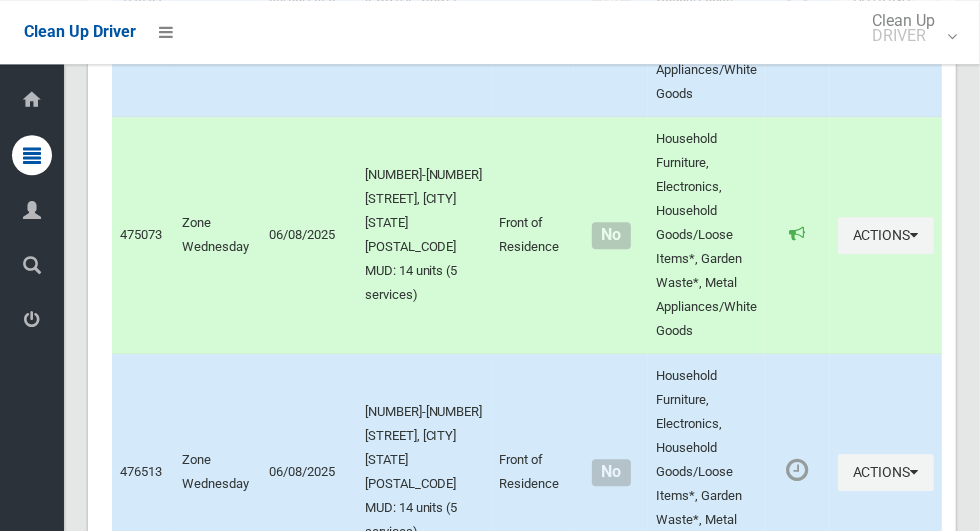 scroll, scrollTop: 10759, scrollLeft: 0, axis: vertical 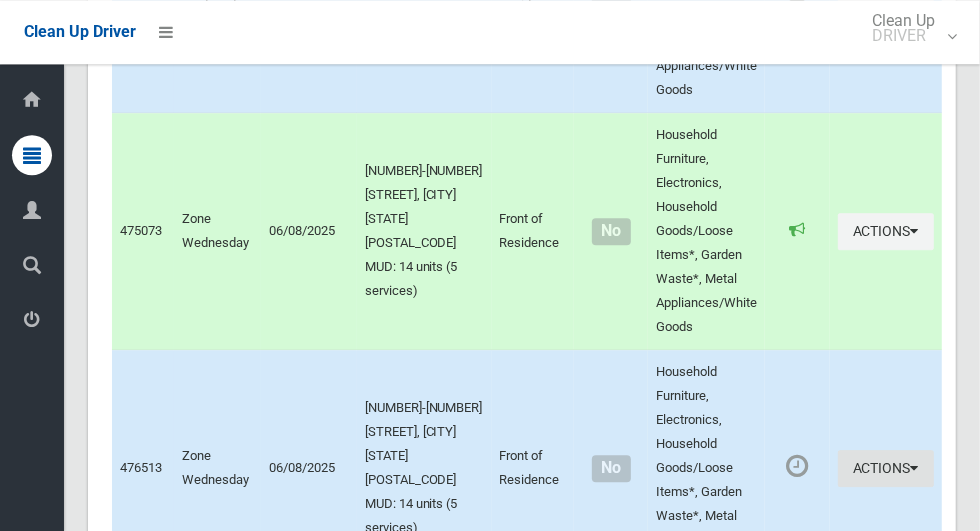 click on "Actions" at bounding box center (886, 468) 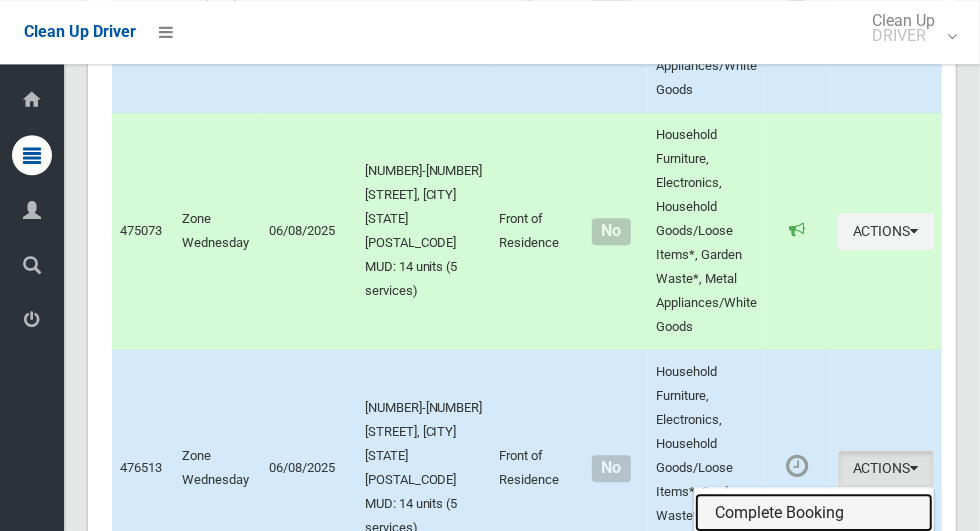 click on "Complete Booking" at bounding box center [814, 513] 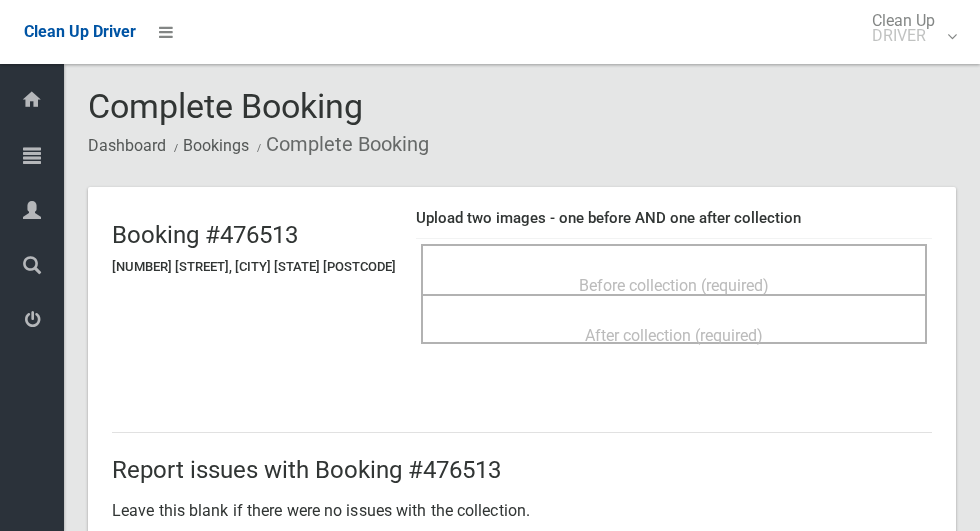 click on "Before collection (required)" at bounding box center (674, 284) 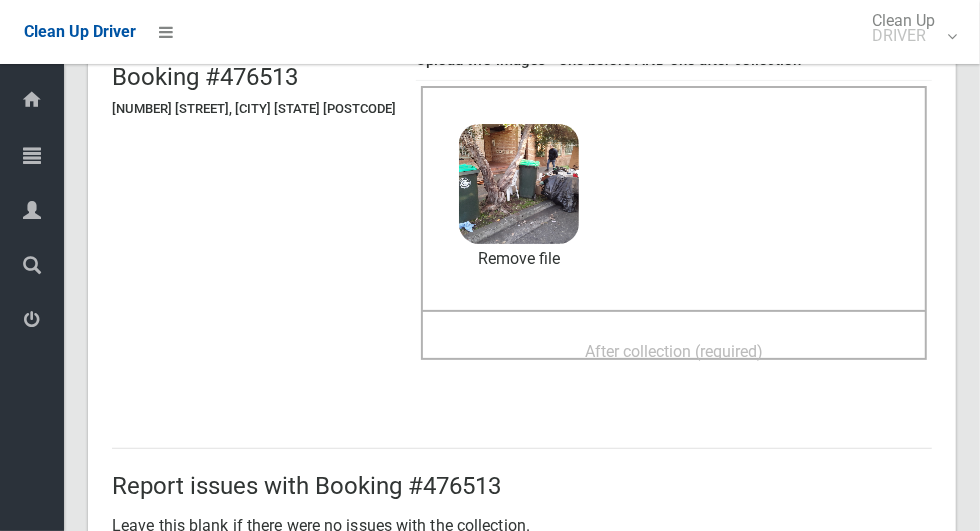 scroll, scrollTop: 162, scrollLeft: 0, axis: vertical 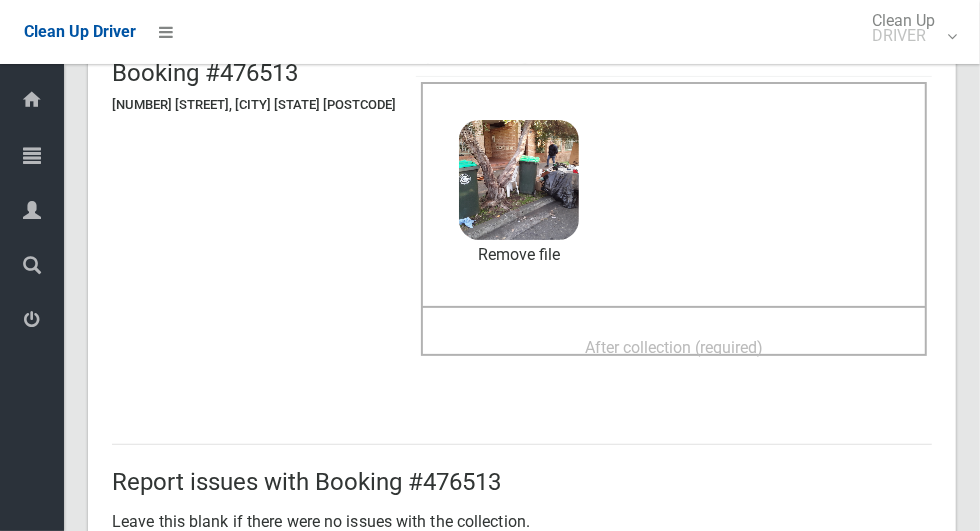 click on "After collection (required)" at bounding box center (674, 347) 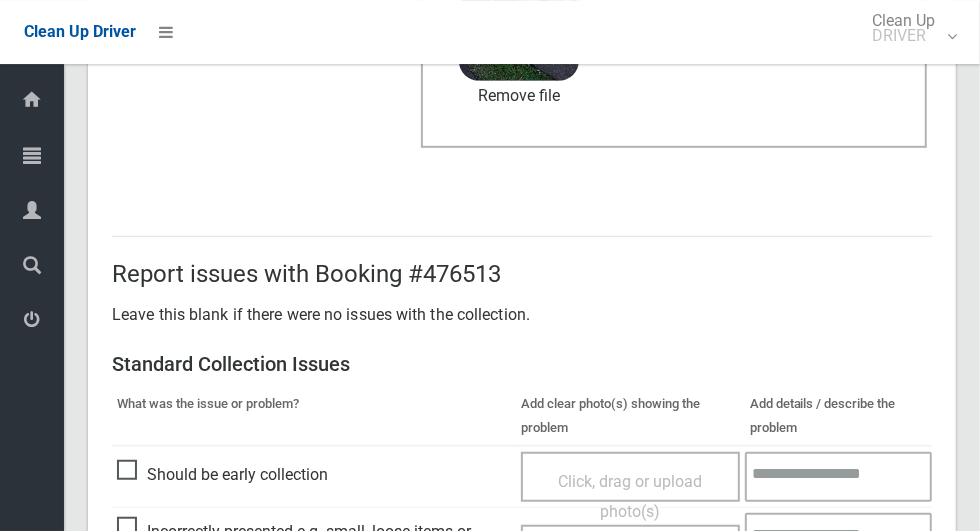scroll, scrollTop: 1033, scrollLeft: 0, axis: vertical 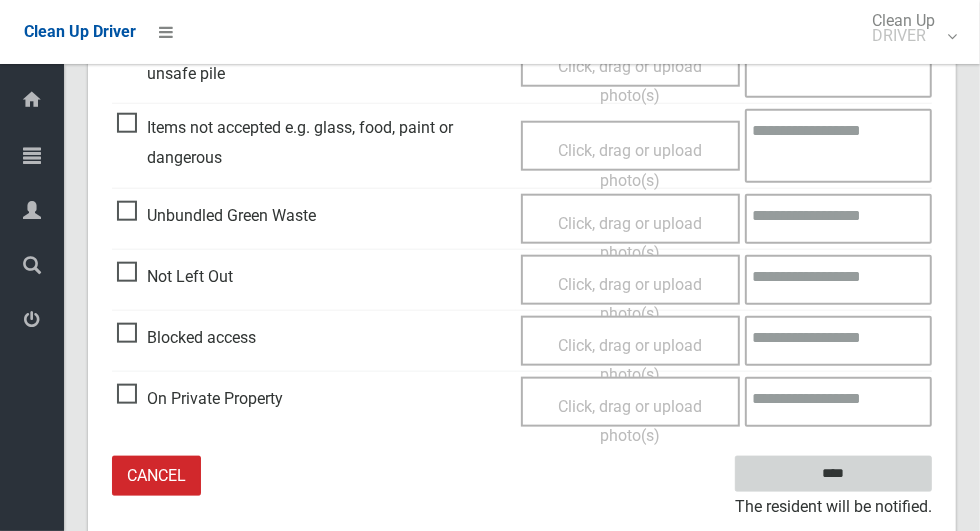 click on "****" at bounding box center (833, 474) 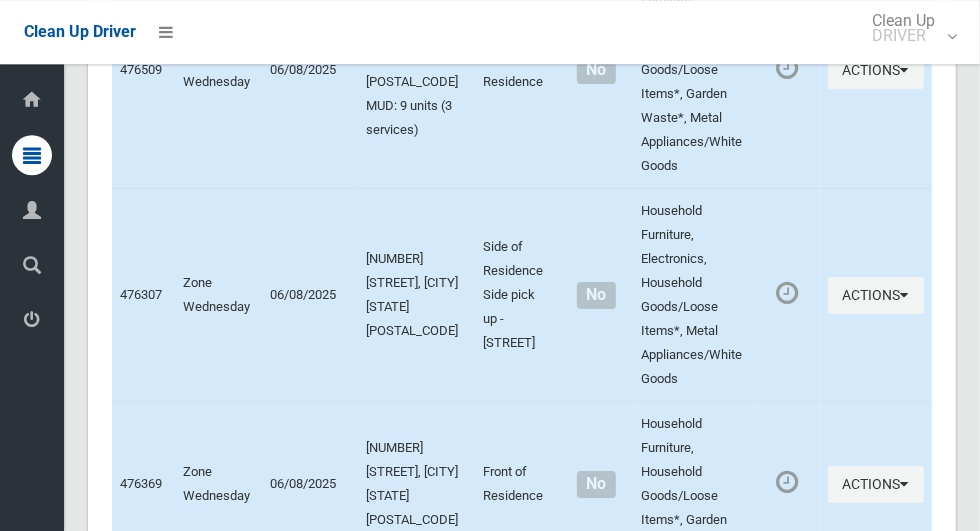 scroll, scrollTop: 12047, scrollLeft: 0, axis: vertical 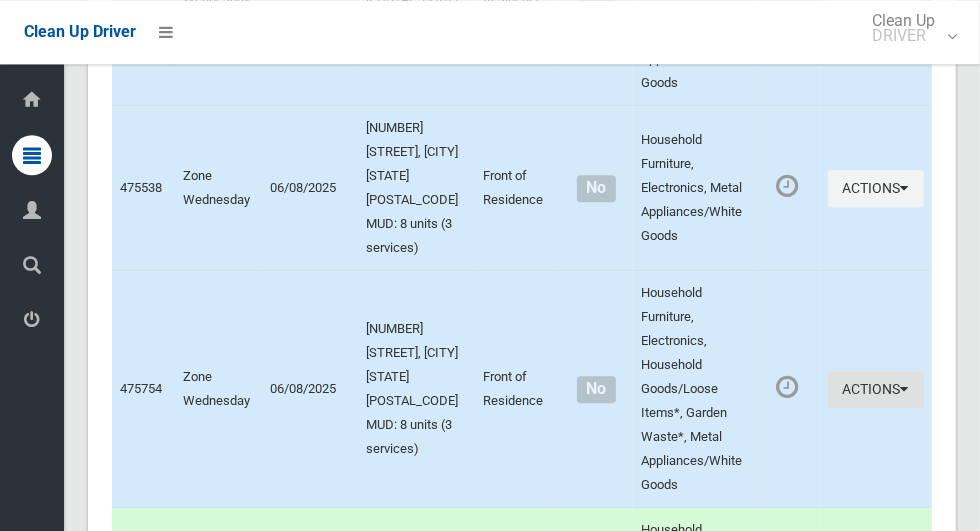 click on "Actions" at bounding box center [876, 389] 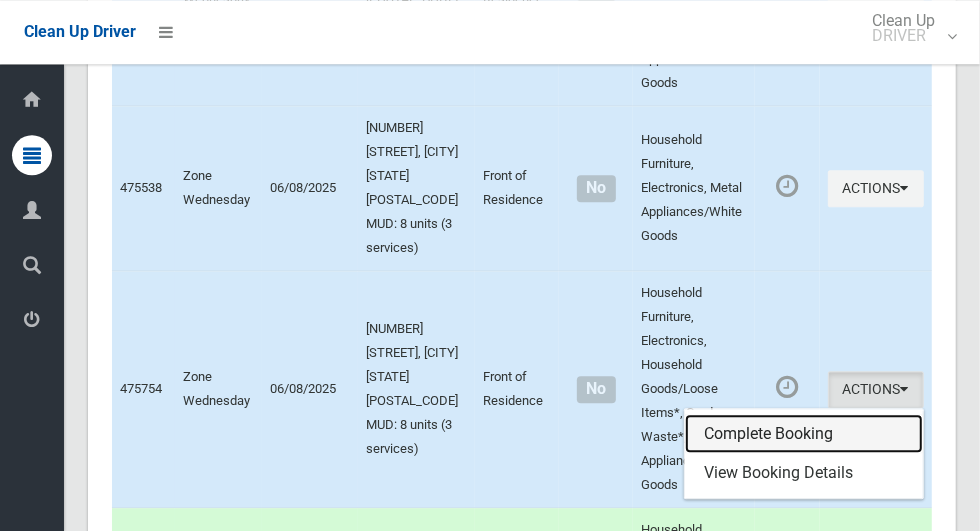 click on "Complete Booking" at bounding box center [804, 434] 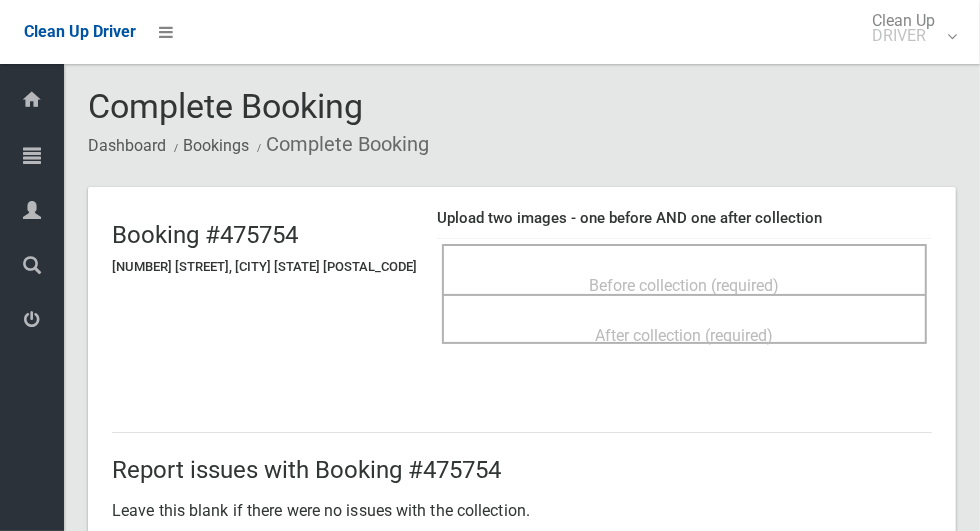 scroll, scrollTop: 0, scrollLeft: 0, axis: both 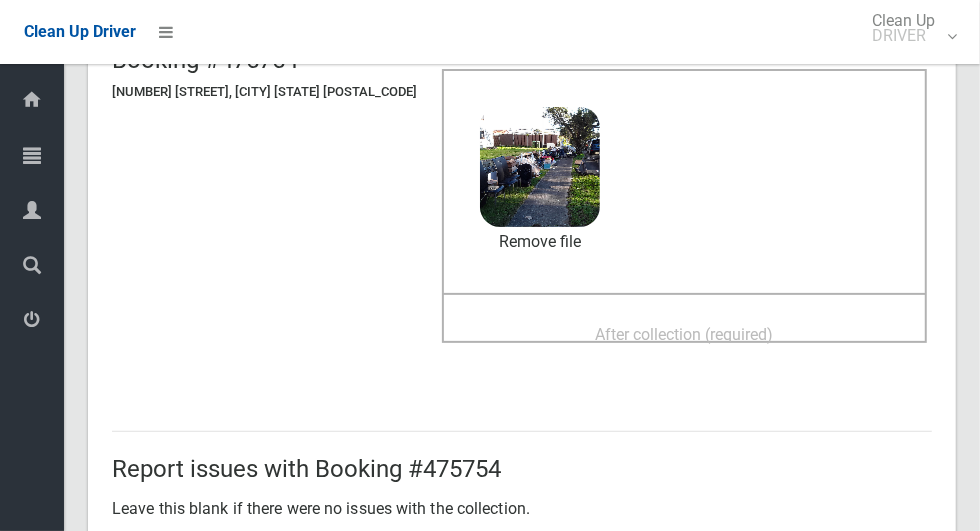 click on "After collection (required)" at bounding box center [685, 334] 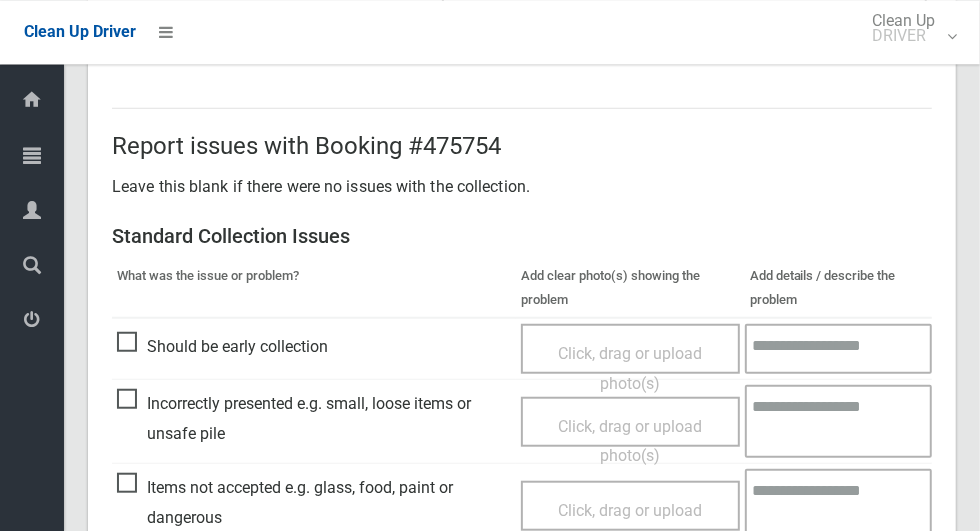 scroll, scrollTop: 1033, scrollLeft: 0, axis: vertical 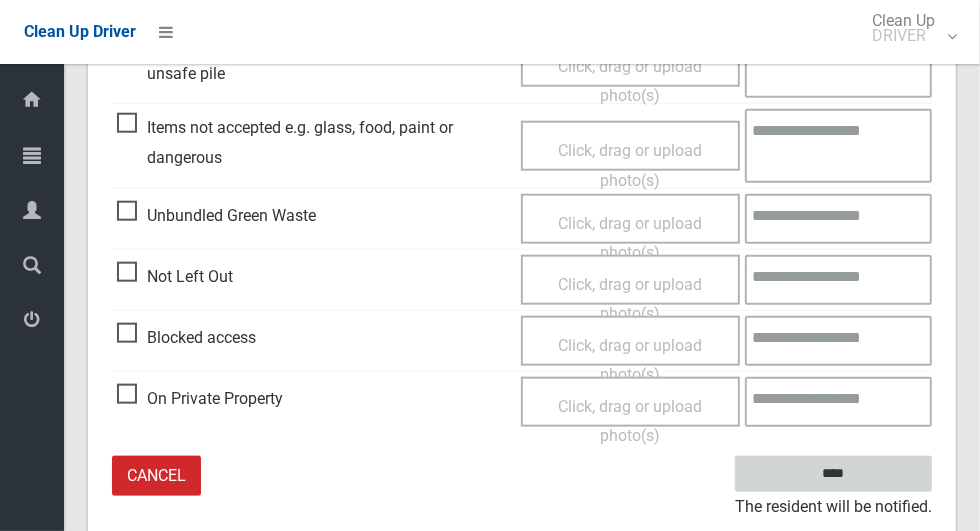click on "****" at bounding box center (833, 474) 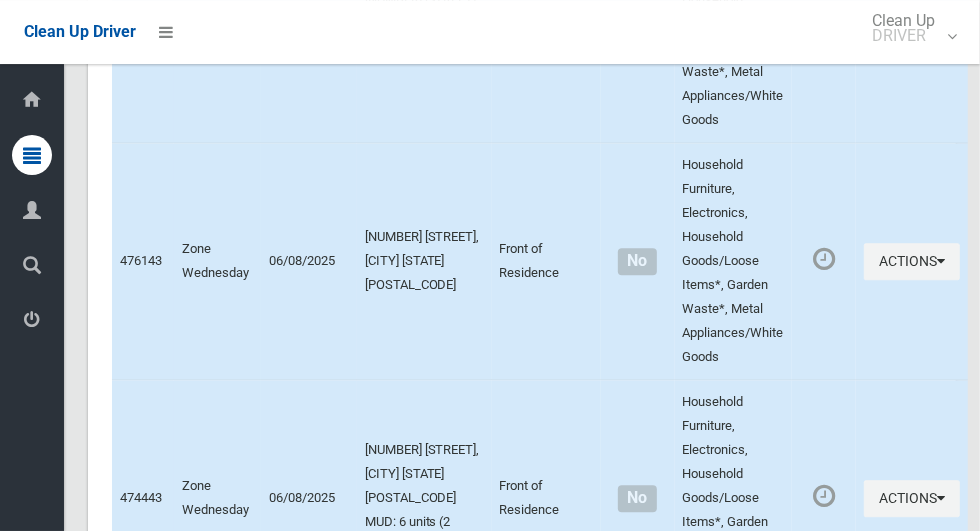 scroll, scrollTop: 12047, scrollLeft: 0, axis: vertical 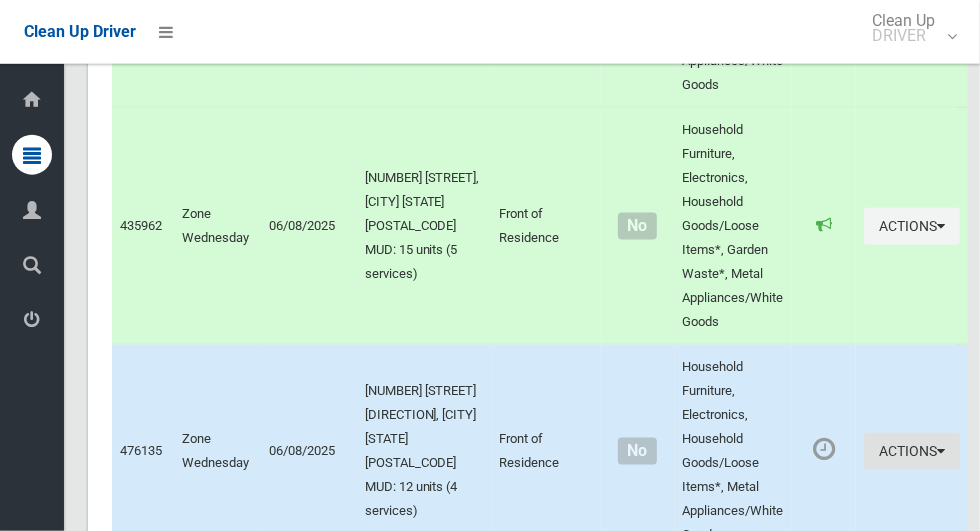 click on "Actions" at bounding box center (912, 451) 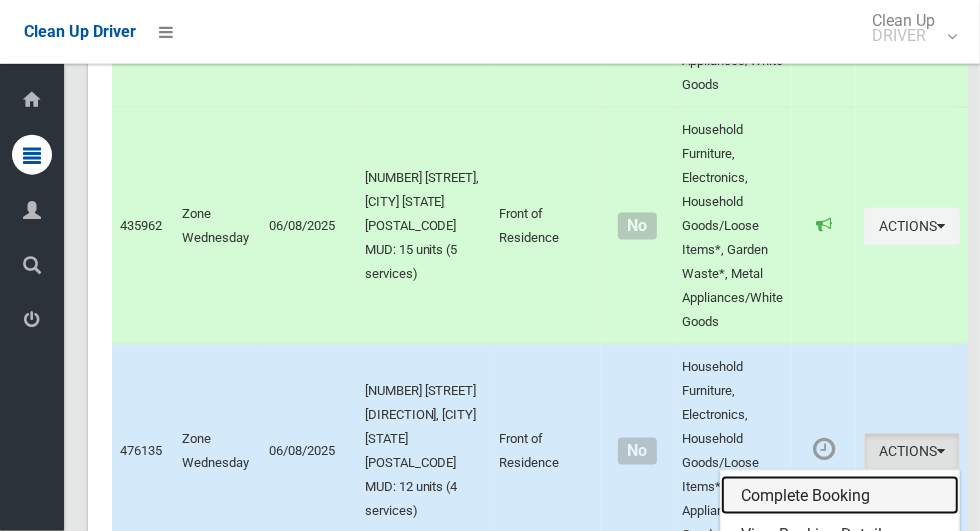 click on "Complete Booking" at bounding box center (840, 496) 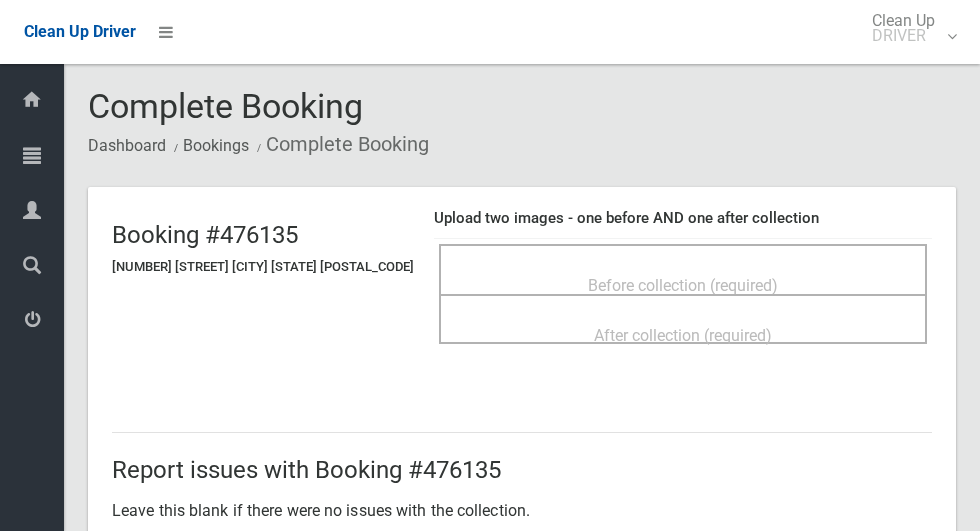 scroll, scrollTop: 0, scrollLeft: 0, axis: both 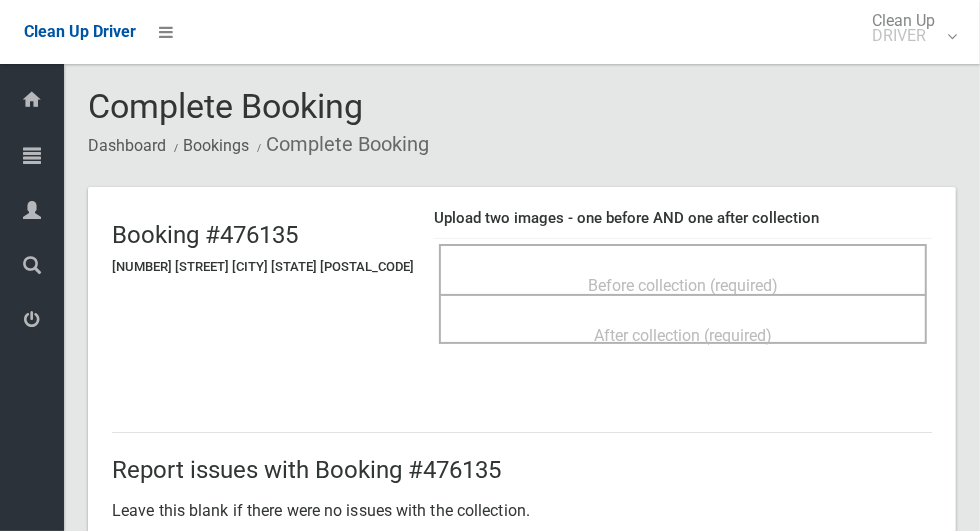 click on "Before collection (required)" at bounding box center [683, 285] 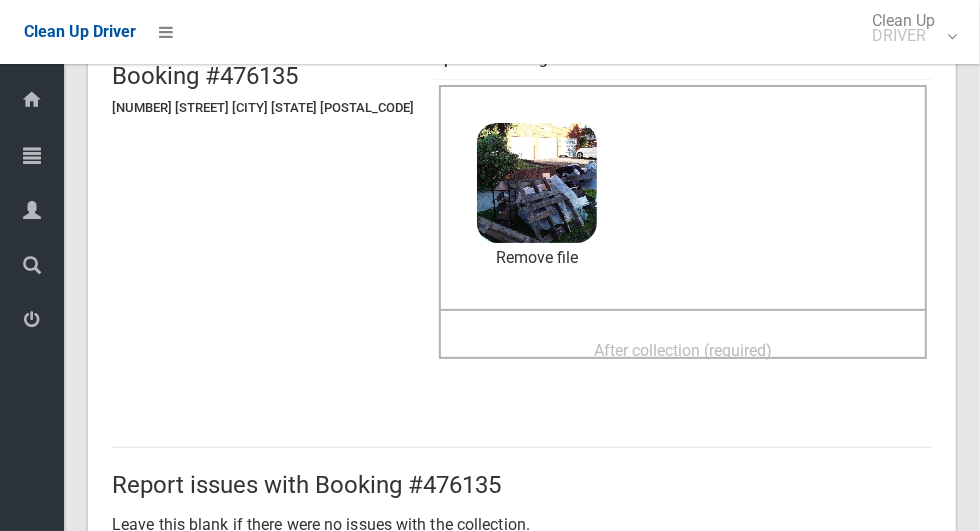 scroll, scrollTop: 157, scrollLeft: 0, axis: vertical 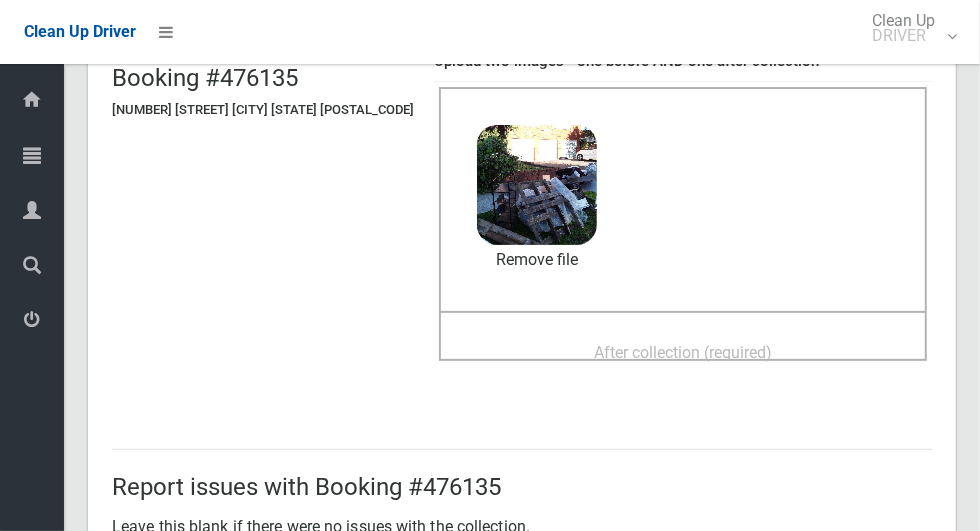 click on "After collection (required)" at bounding box center (683, 352) 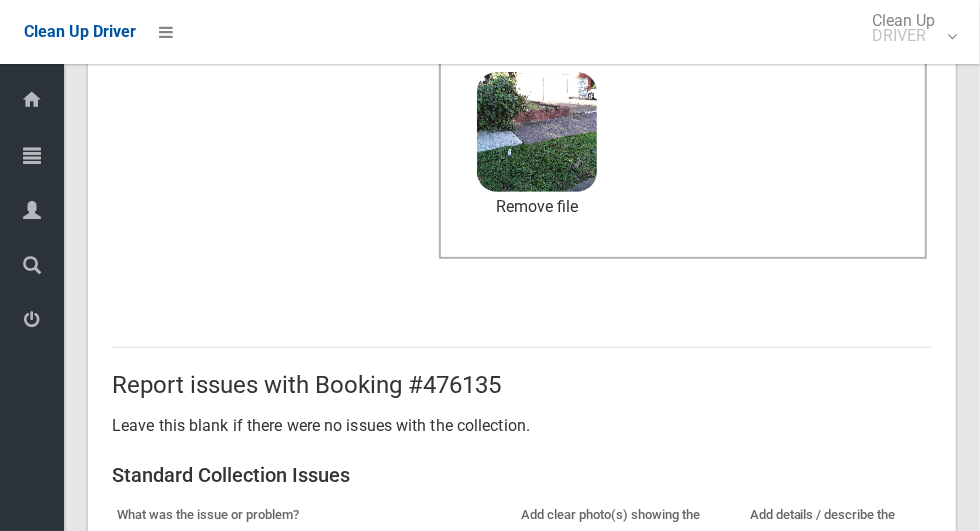 scroll, scrollTop: 1033, scrollLeft: 0, axis: vertical 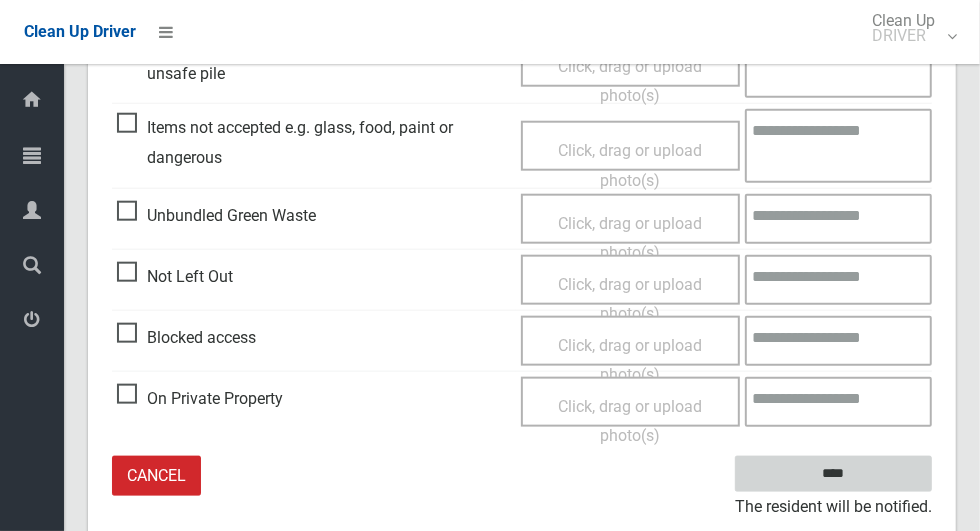 click on "****" at bounding box center (833, 474) 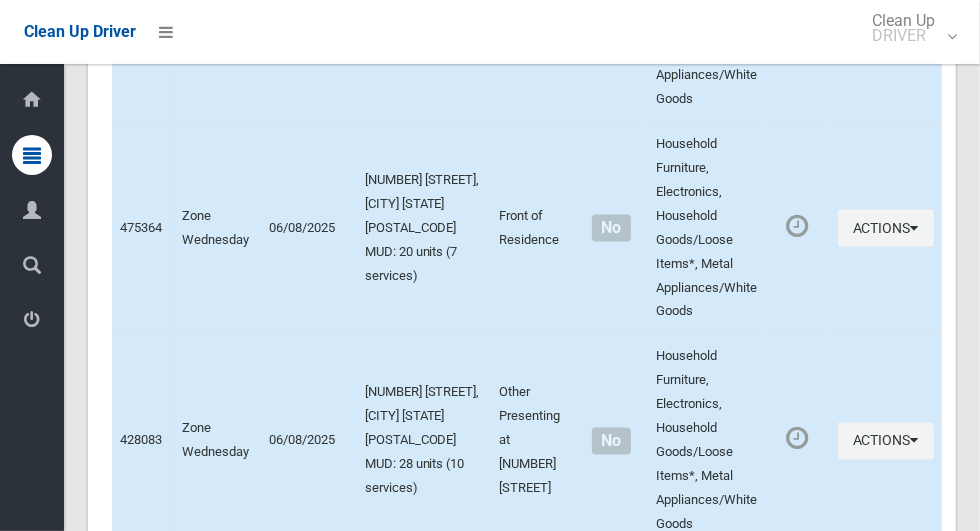 scroll, scrollTop: 12047, scrollLeft: 0, axis: vertical 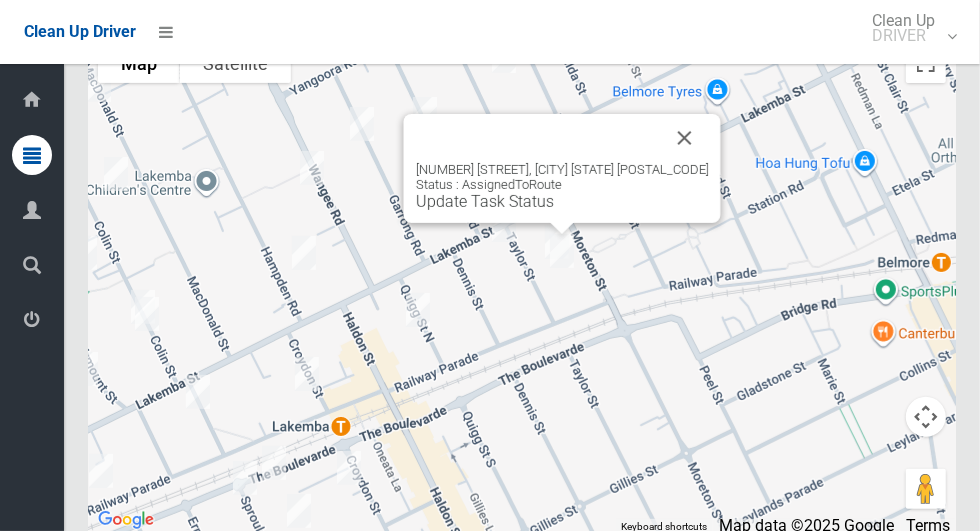 click at bounding box center [685, 138] 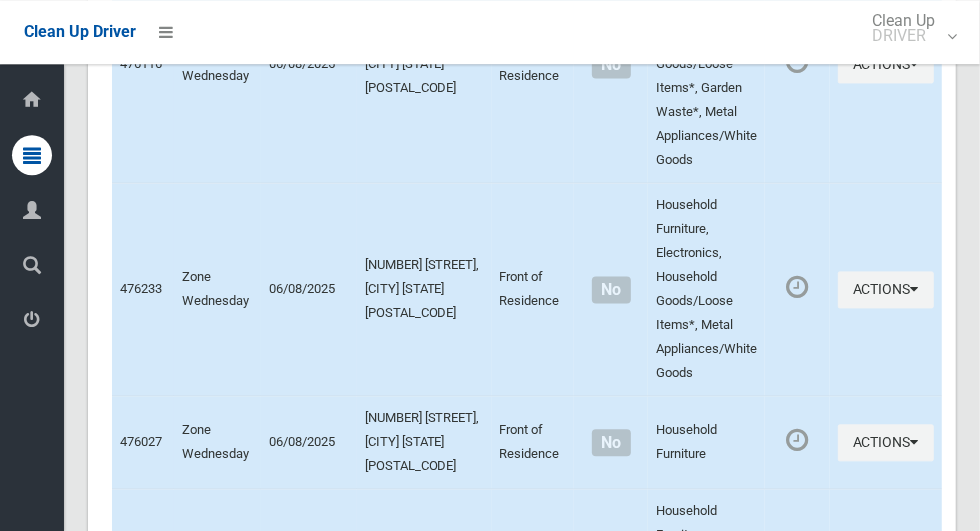 scroll, scrollTop: 6027, scrollLeft: 0, axis: vertical 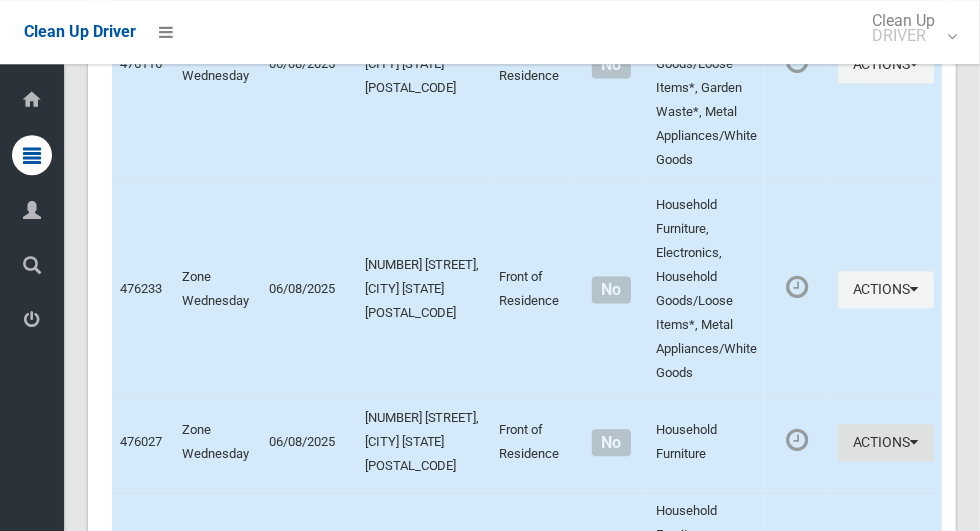 click on "Actions" at bounding box center [886, 442] 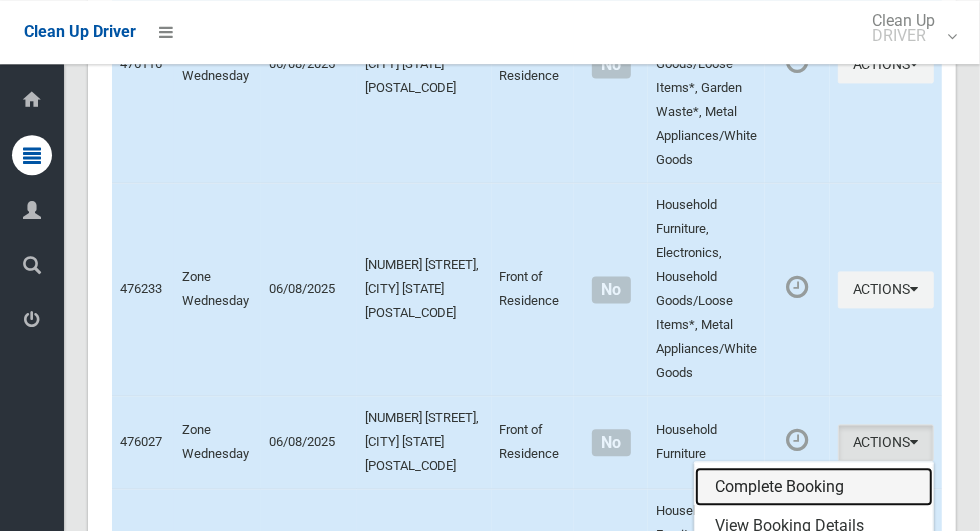 click on "Complete Booking" at bounding box center [814, 487] 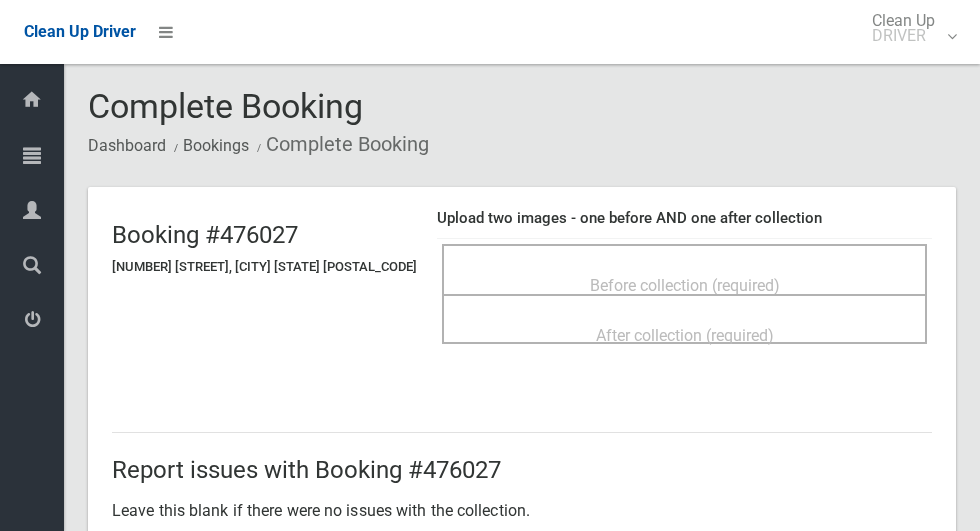 click on "Before collection (required)" at bounding box center [684, 284] 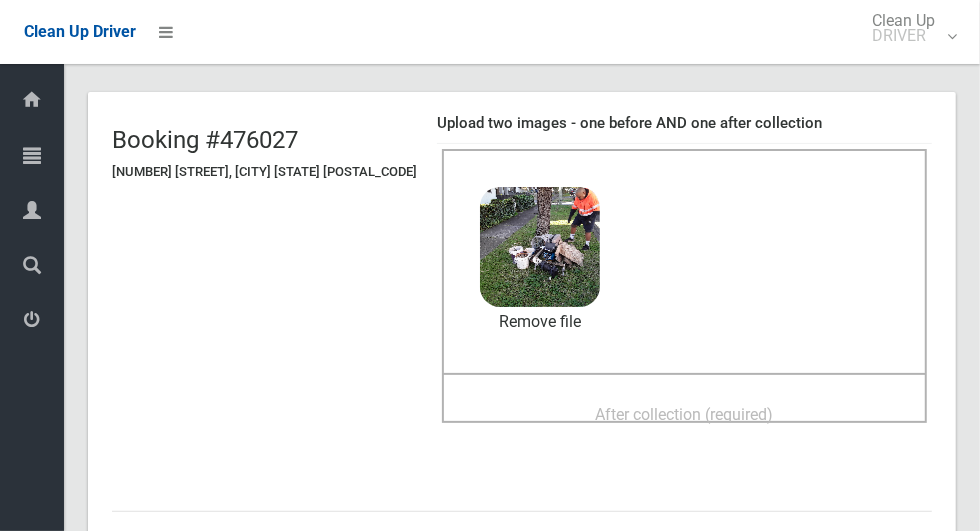 scroll, scrollTop: 143, scrollLeft: 0, axis: vertical 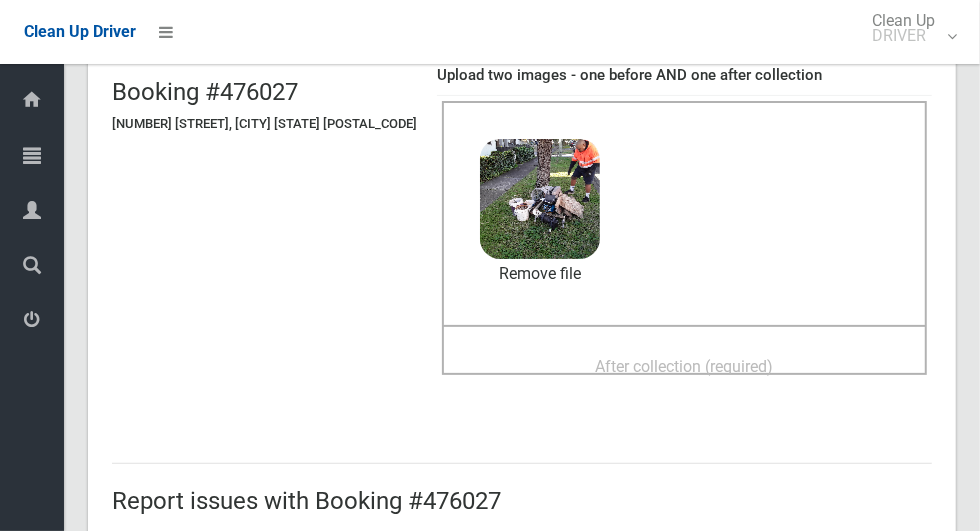 click on "After collection (required)" at bounding box center (685, 366) 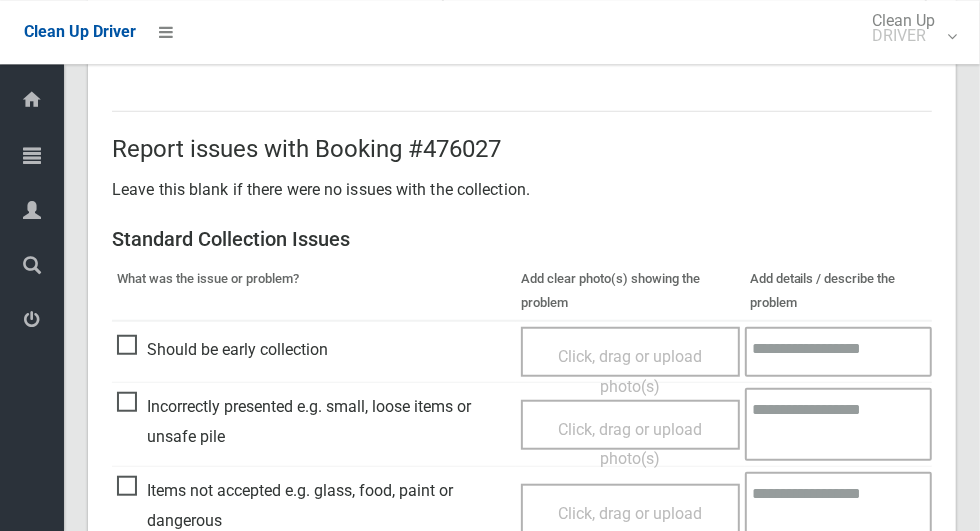 scroll, scrollTop: 1636, scrollLeft: 0, axis: vertical 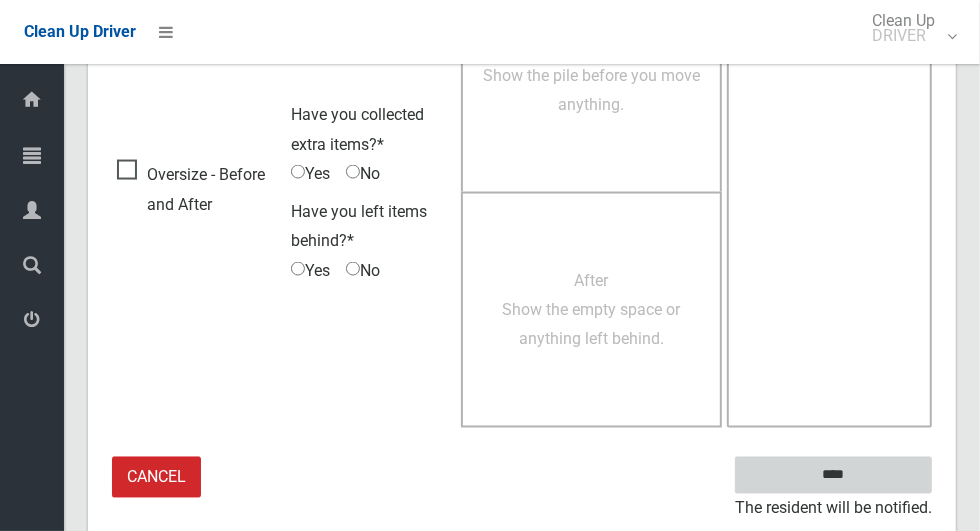 click on "****" at bounding box center [833, 475] 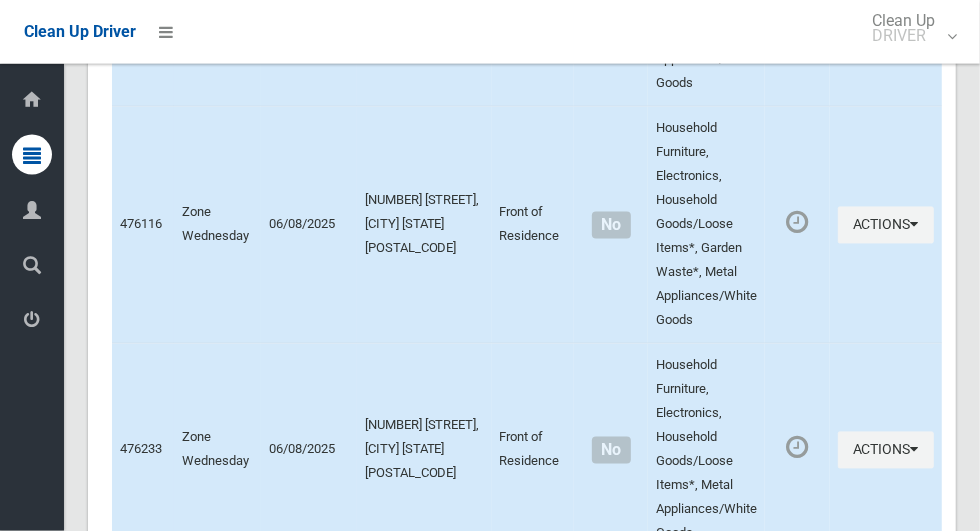 scroll, scrollTop: 5932, scrollLeft: 0, axis: vertical 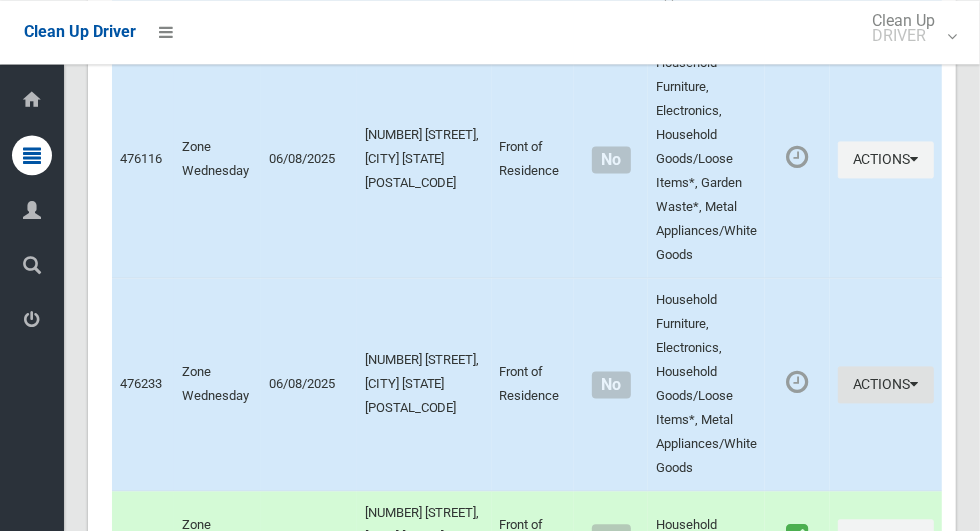 click on "Actions" at bounding box center (886, 384) 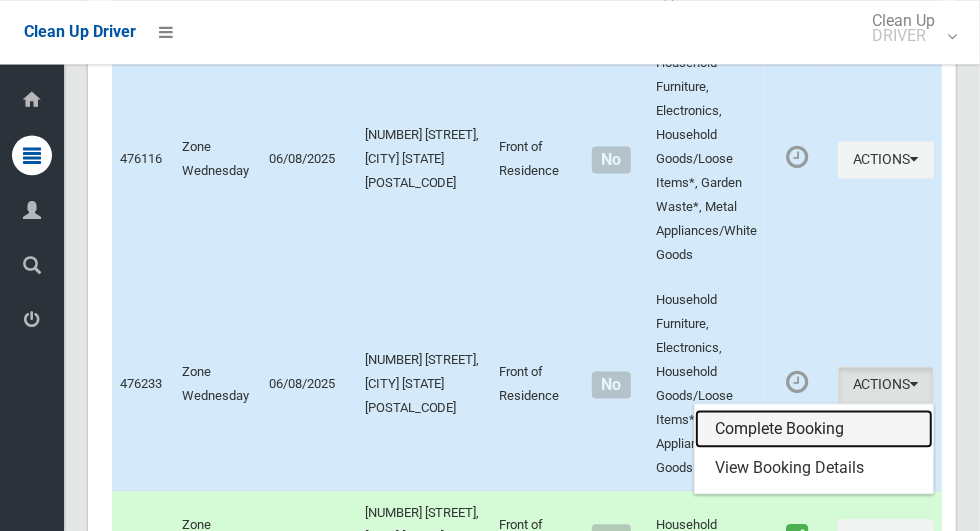 click on "Complete Booking" at bounding box center [814, 429] 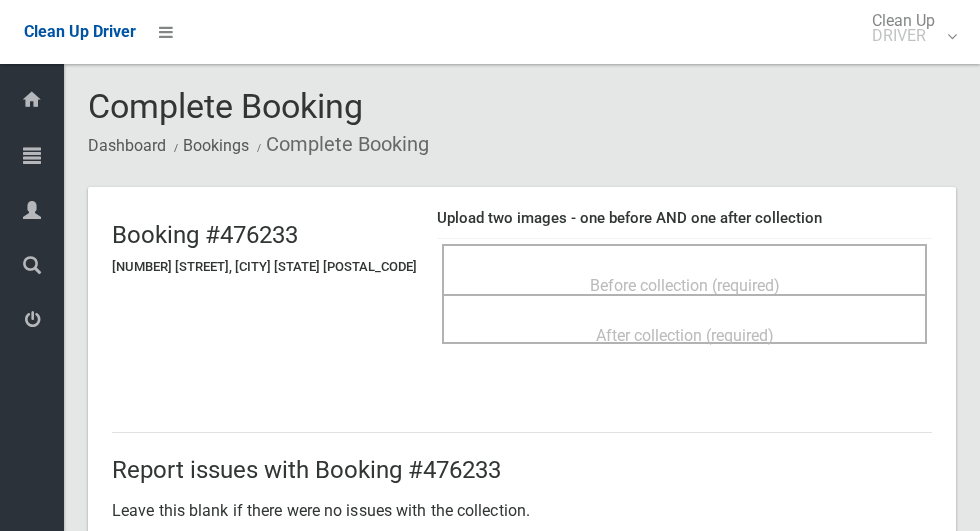 click on "Before collection (required)" at bounding box center [684, 284] 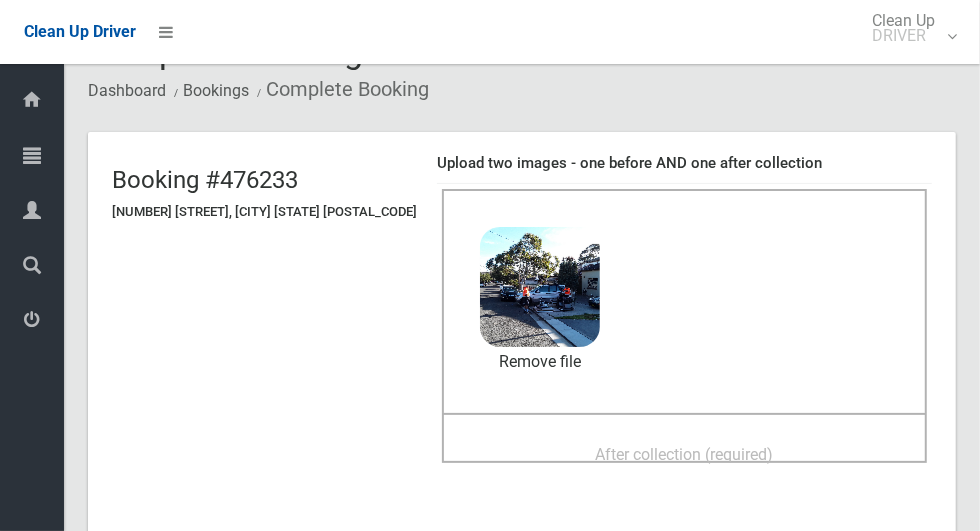 scroll, scrollTop: 170, scrollLeft: 0, axis: vertical 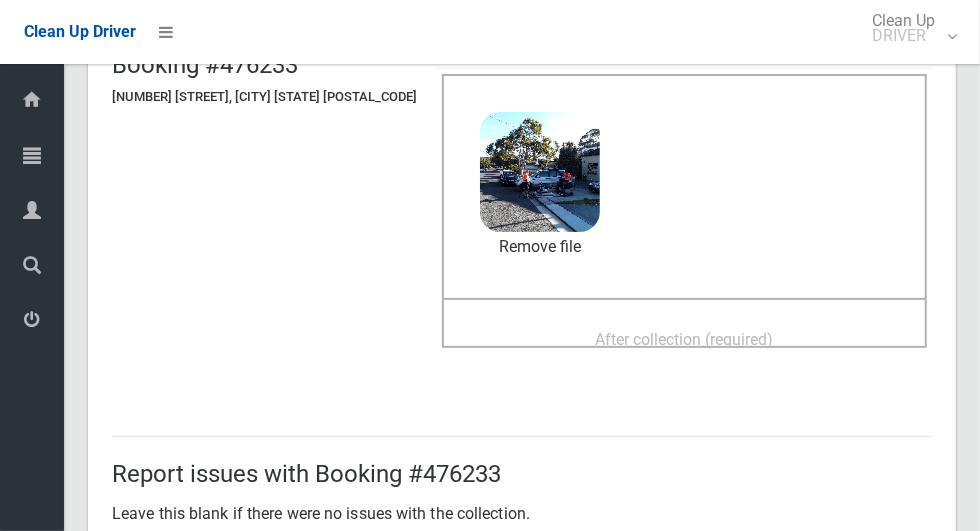 click on "After collection (required)" at bounding box center [685, 339] 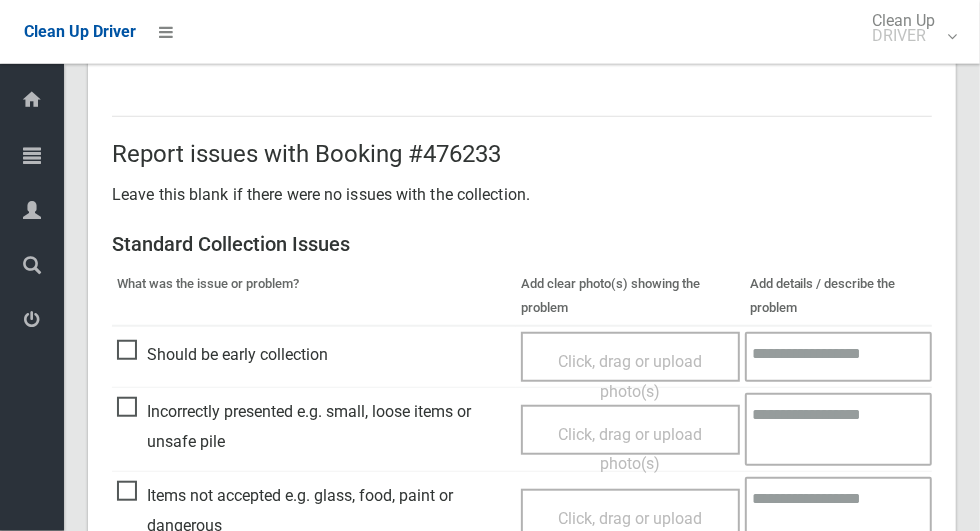 scroll, scrollTop: 1636, scrollLeft: 0, axis: vertical 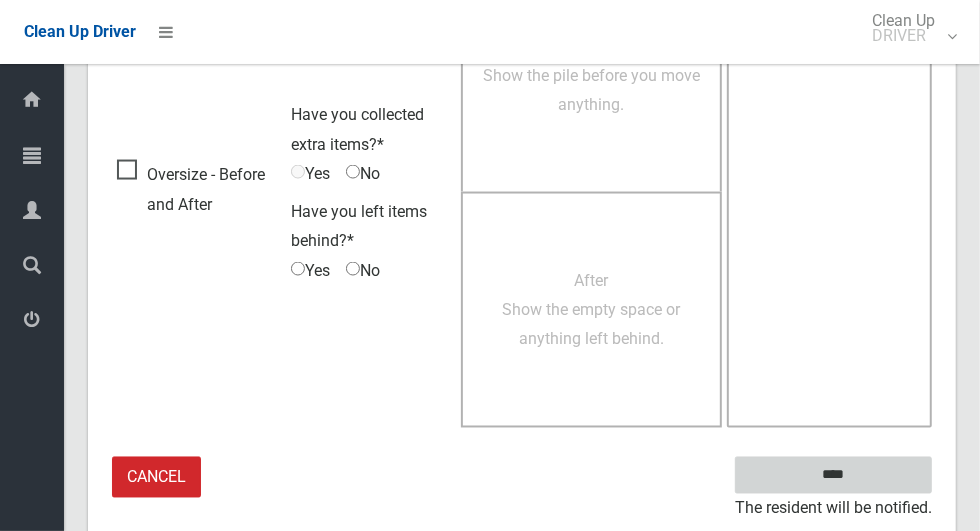 click on "****" at bounding box center (833, 475) 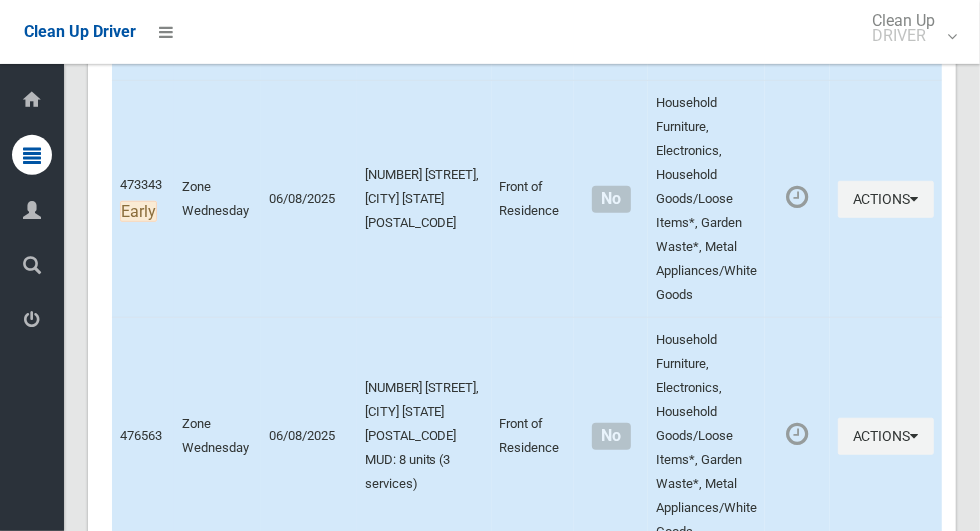 scroll, scrollTop: 8386, scrollLeft: 0, axis: vertical 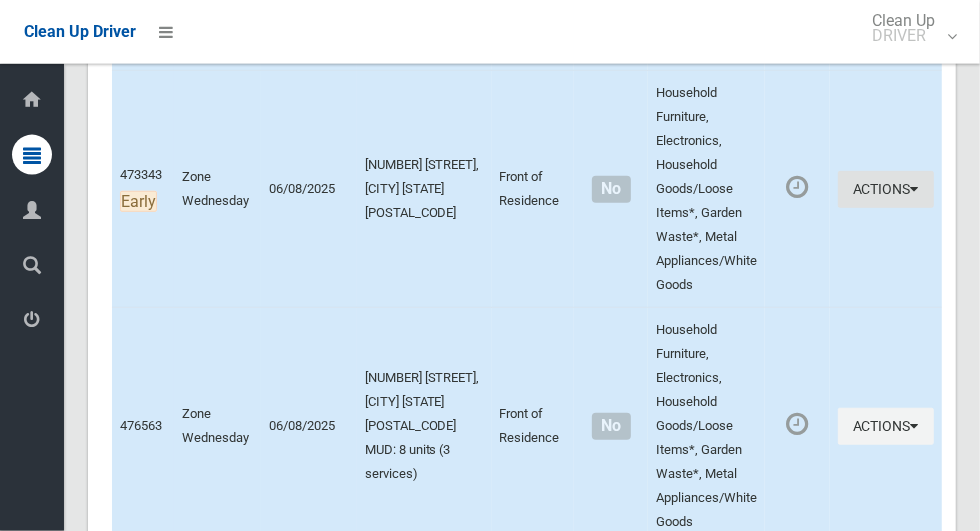 click at bounding box center [915, 189] 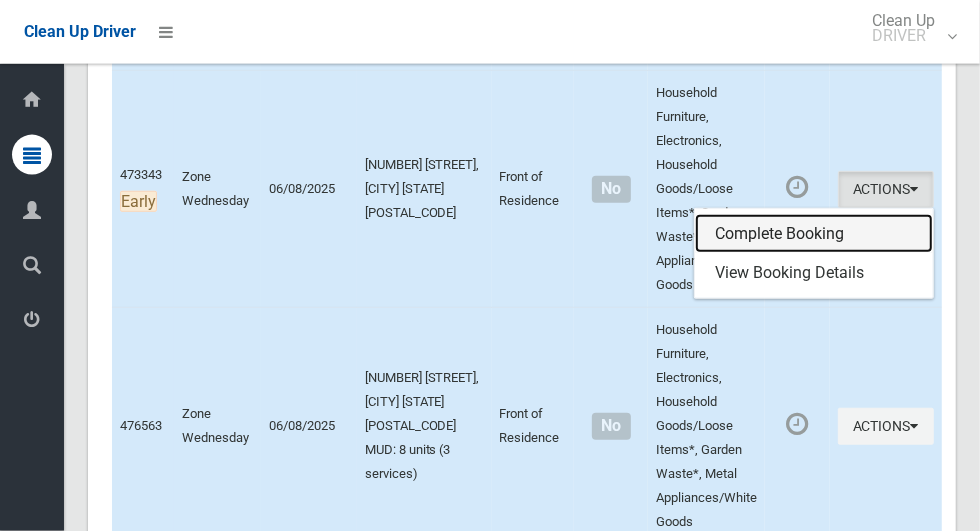 click on "Complete Booking" at bounding box center (814, 234) 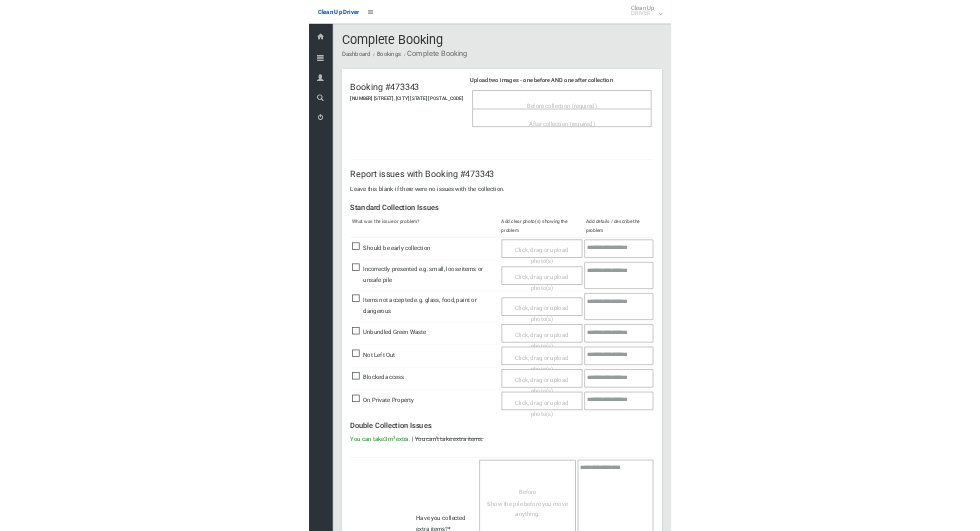 scroll, scrollTop: 0, scrollLeft: 0, axis: both 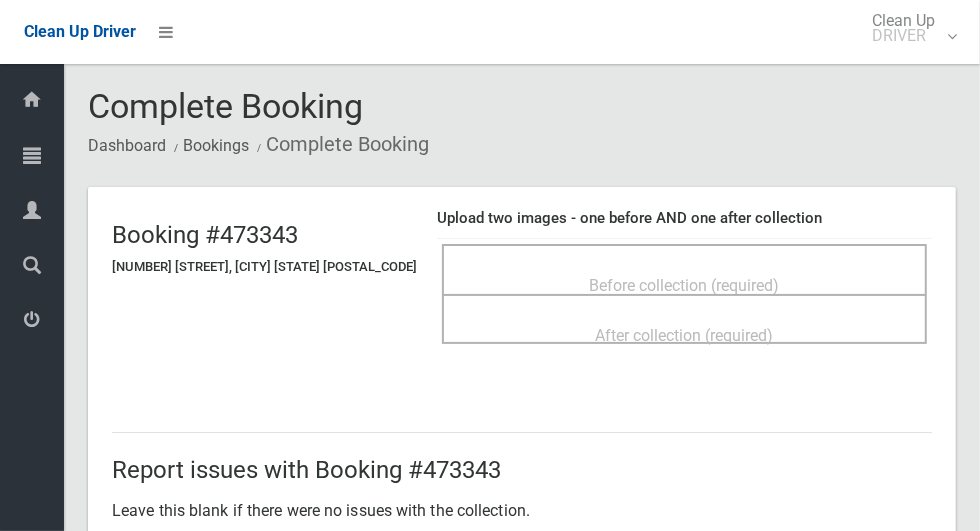 click on "Before collection (required)" at bounding box center (685, 285) 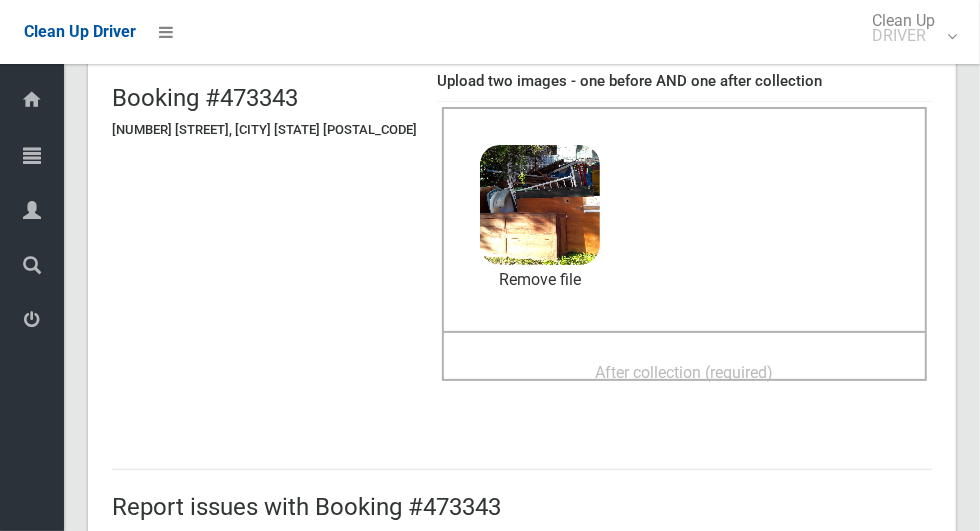 scroll, scrollTop: 141, scrollLeft: 0, axis: vertical 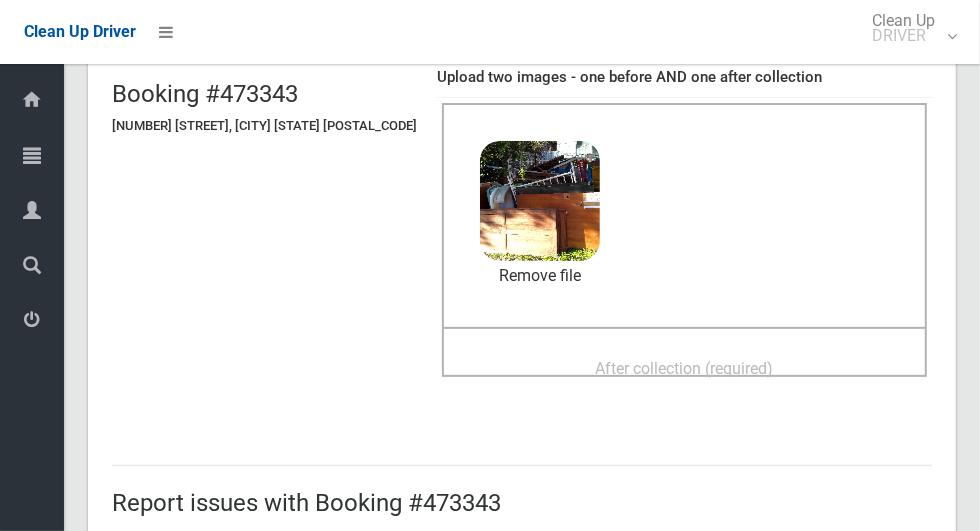 click on "After collection (required)" at bounding box center (685, 368) 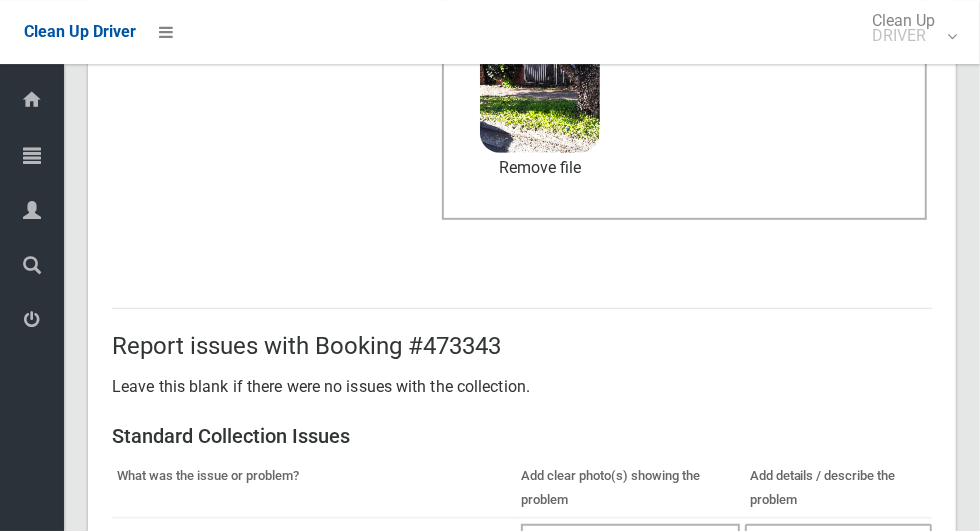 scroll, scrollTop: 1636, scrollLeft: 0, axis: vertical 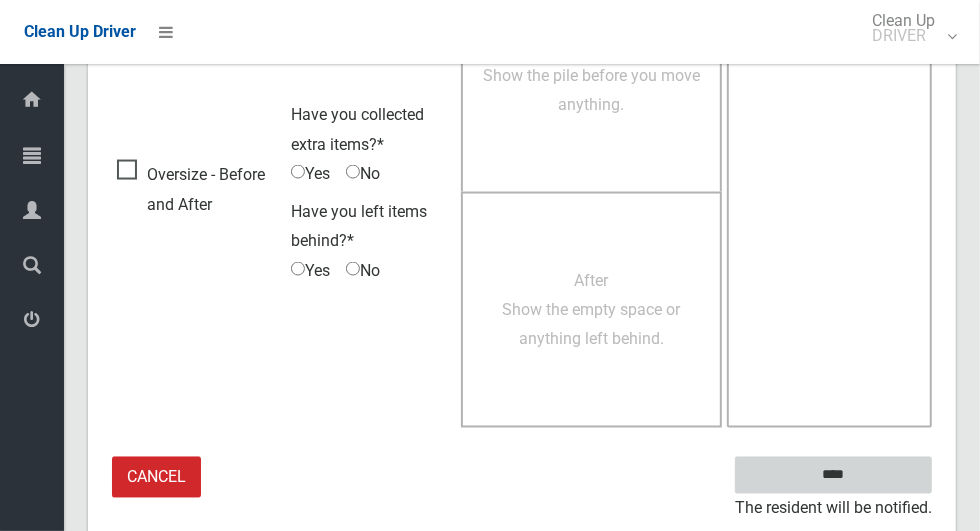 click on "****" at bounding box center [833, 475] 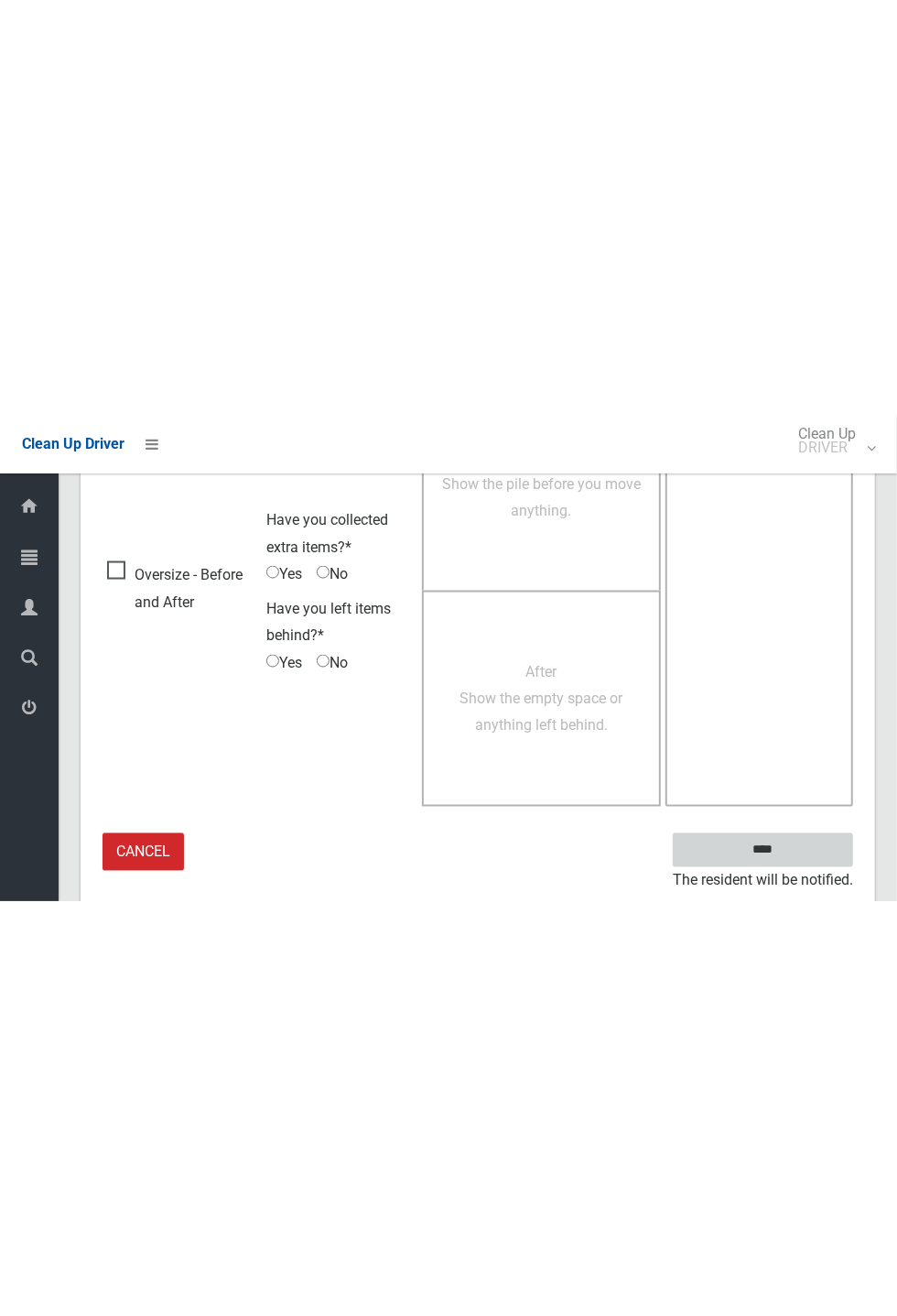 scroll, scrollTop: 721, scrollLeft: 0, axis: vertical 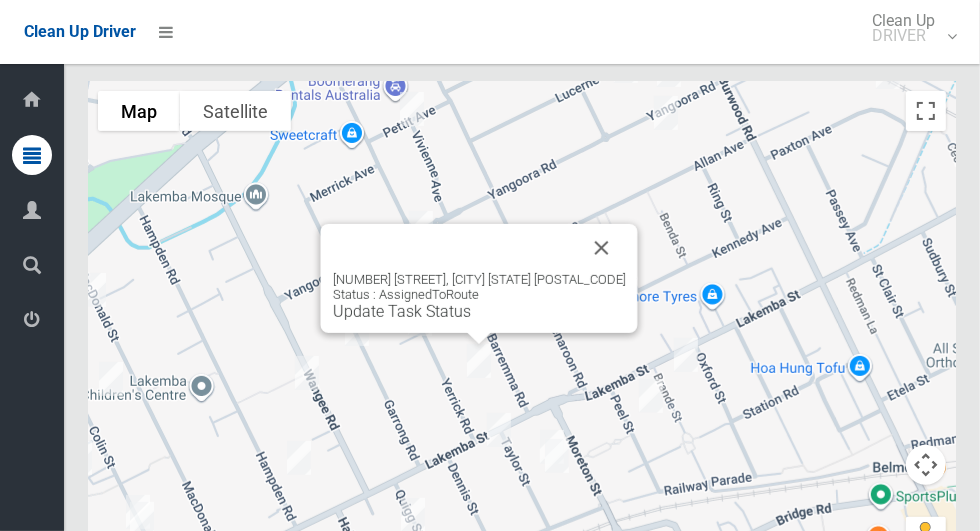 click at bounding box center (602, 248) 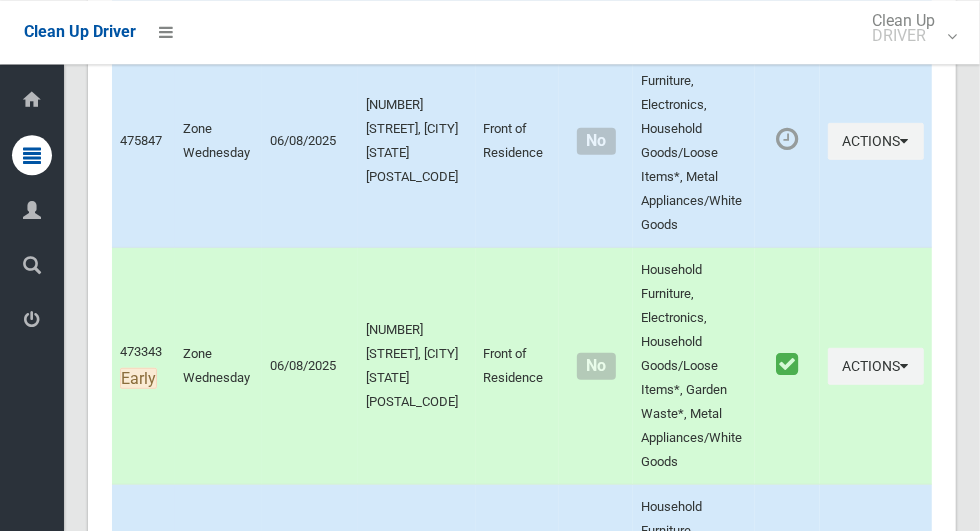 scroll, scrollTop: 8180, scrollLeft: 0, axis: vertical 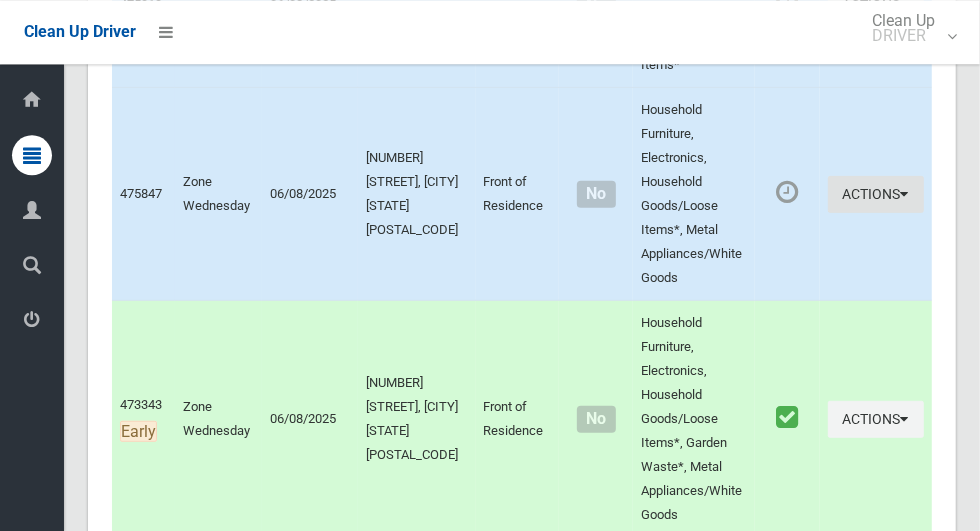 click at bounding box center (905, 194) 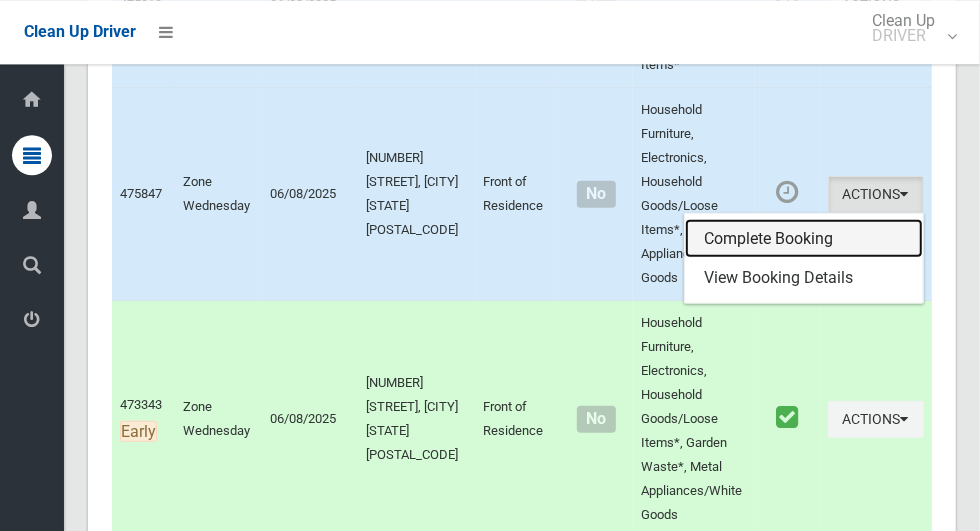 click on "Complete Booking" at bounding box center [804, 239] 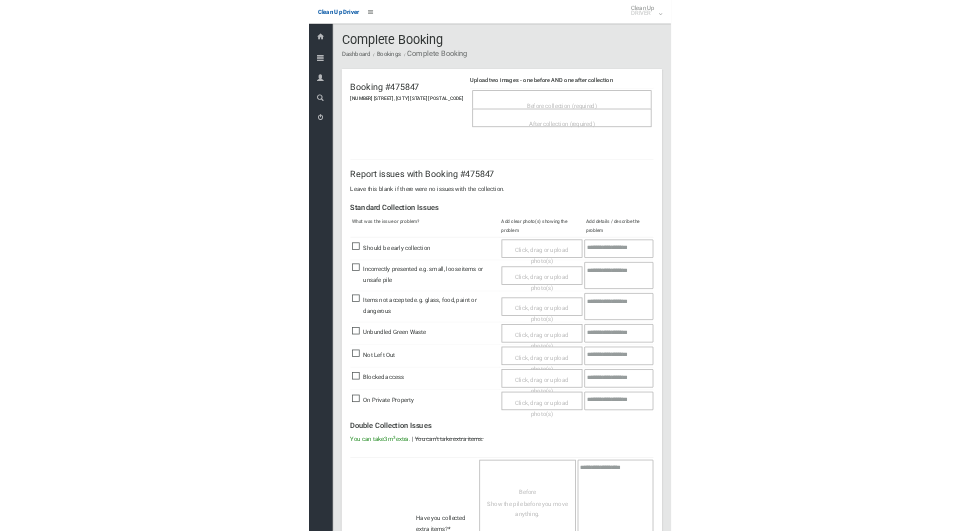 scroll, scrollTop: 0, scrollLeft: 0, axis: both 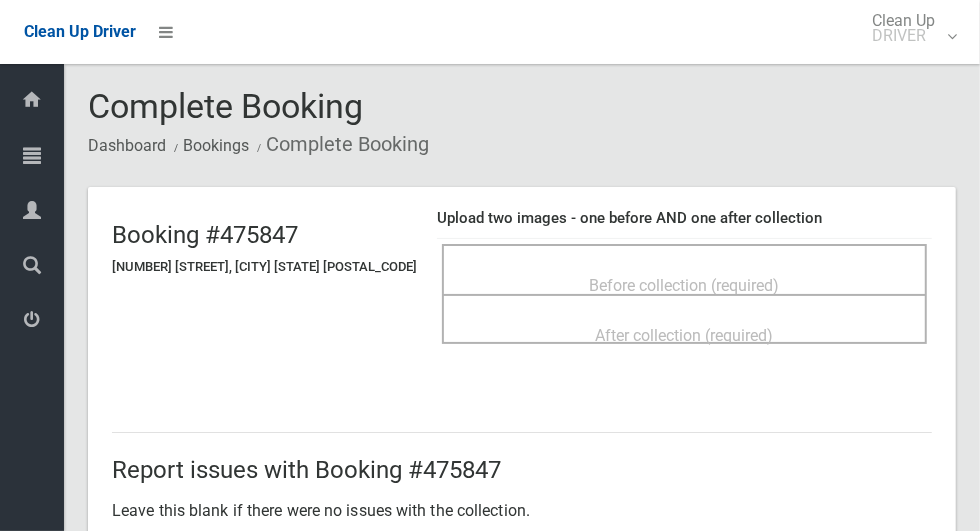 click on "Before collection (required)" at bounding box center (685, 285) 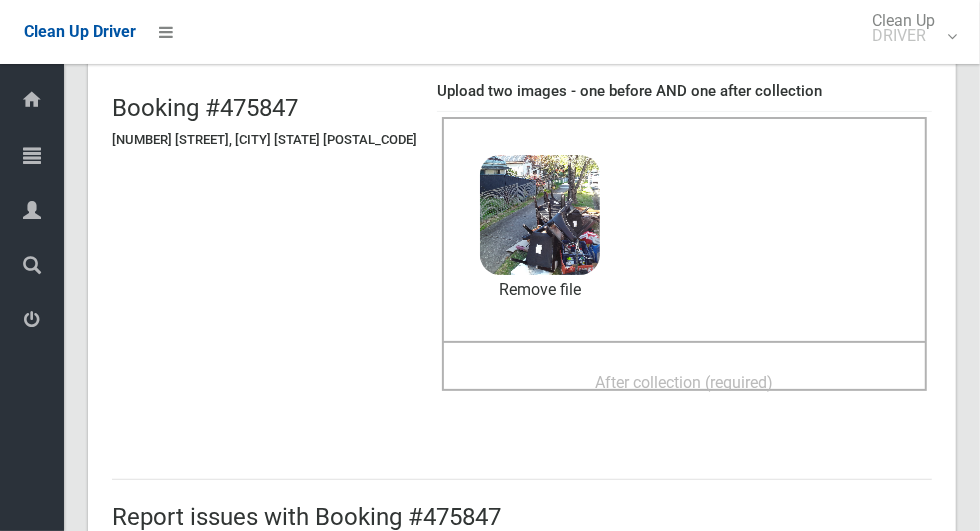 scroll, scrollTop: 170, scrollLeft: 0, axis: vertical 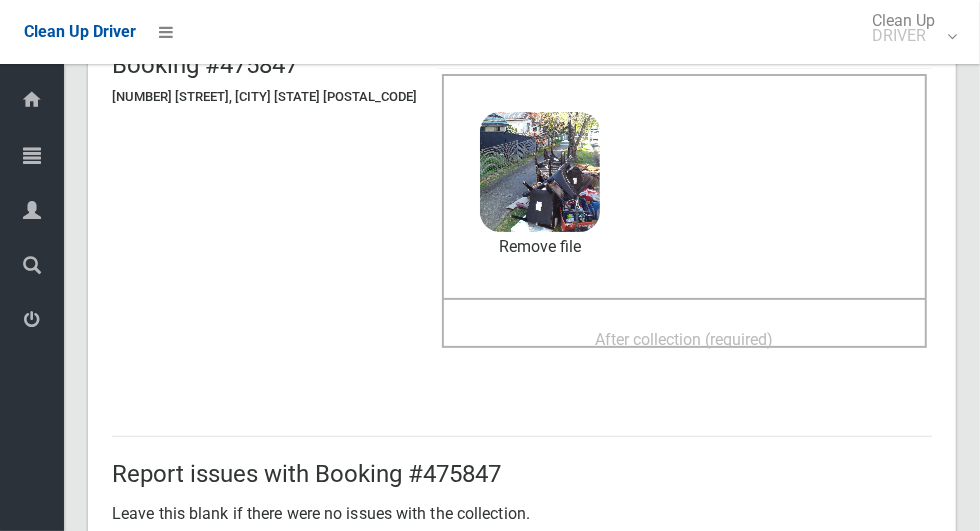 click on "After collection (required)" at bounding box center [685, 339] 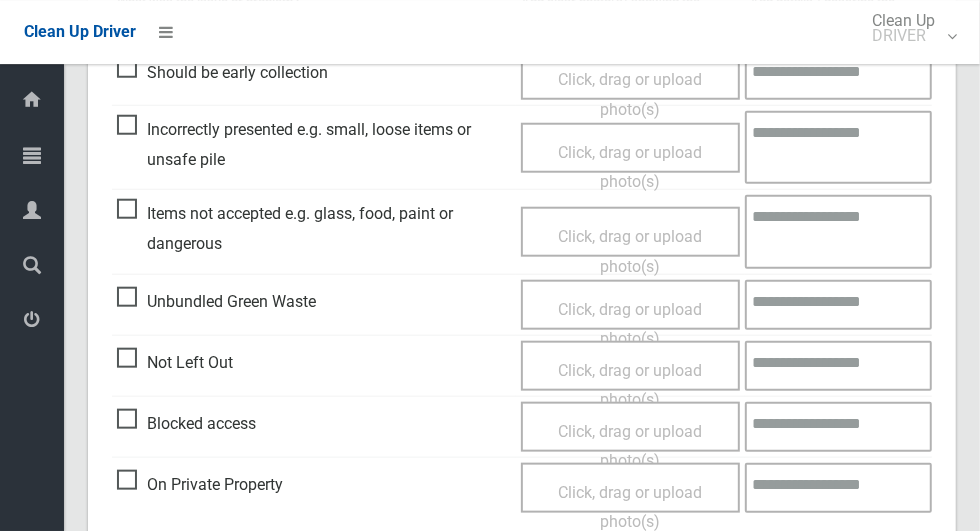 scroll, scrollTop: 1636, scrollLeft: 0, axis: vertical 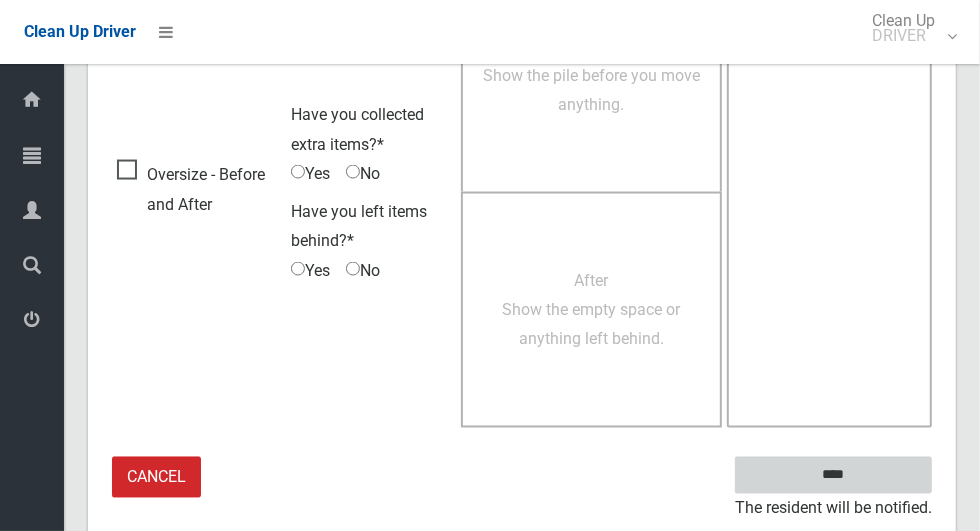 click on "****" at bounding box center [833, 475] 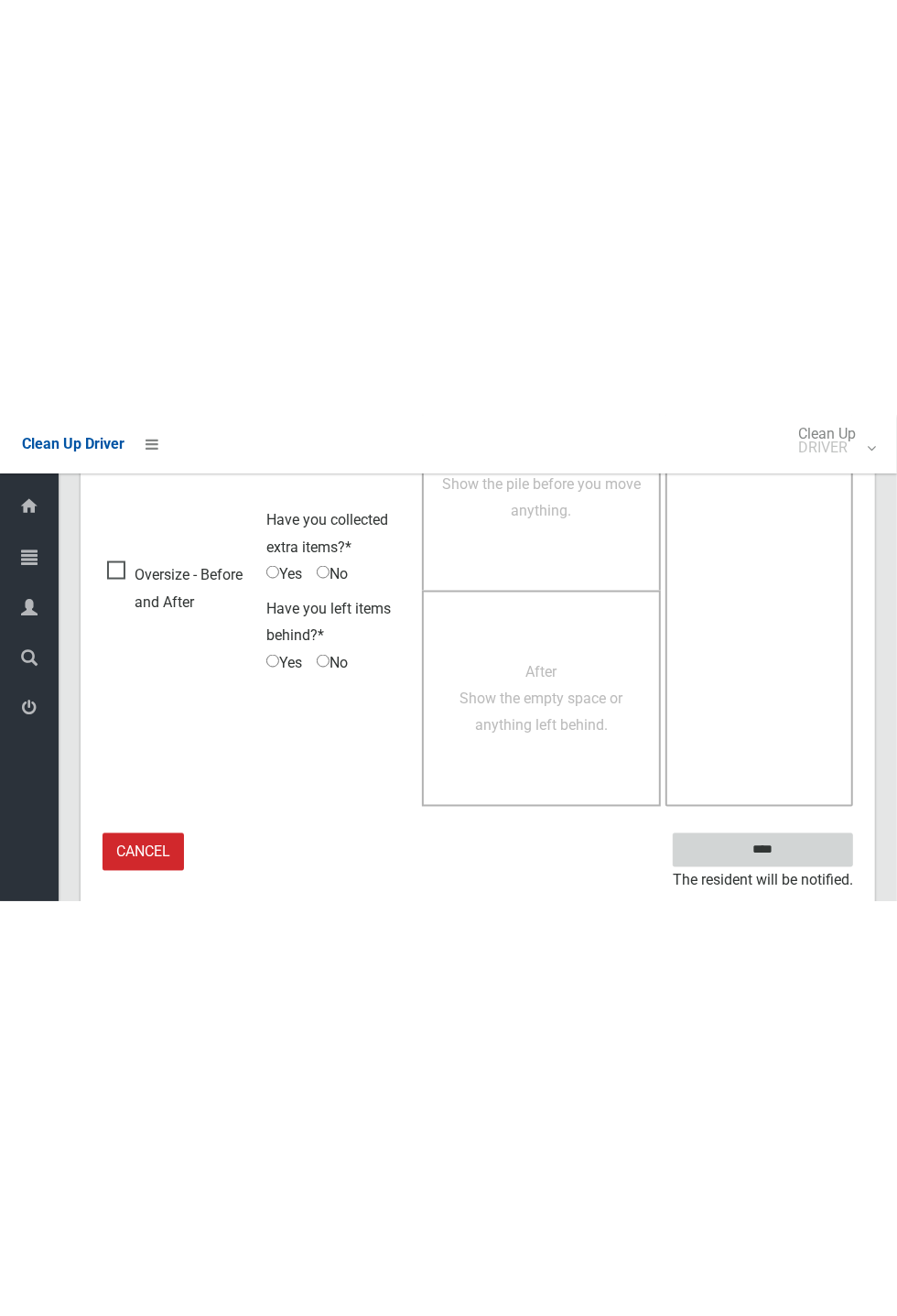 scroll, scrollTop: 721, scrollLeft: 0, axis: vertical 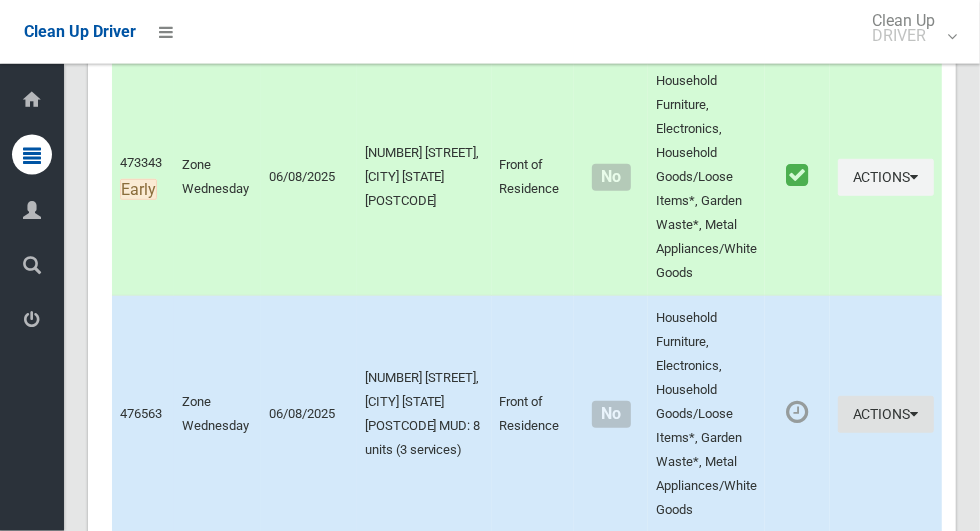 click at bounding box center (915, 414) 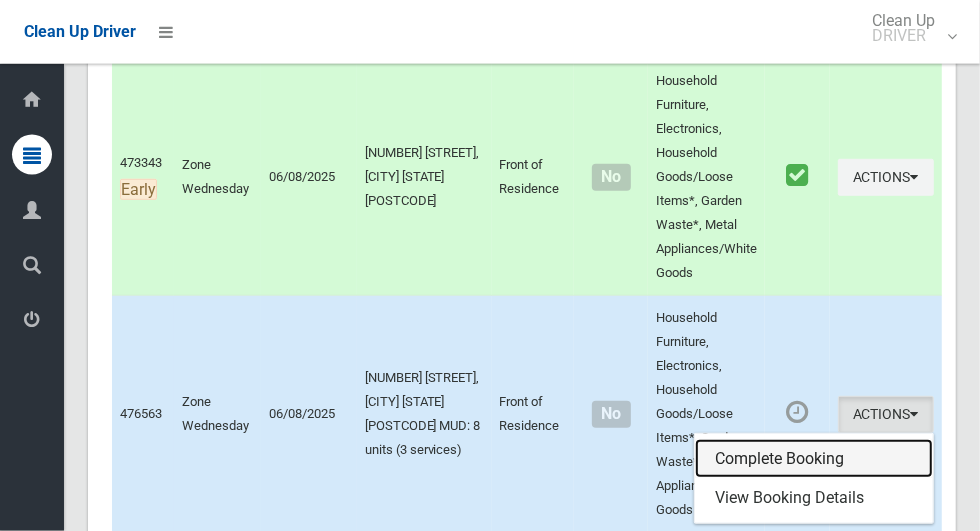 click on "Complete Booking" at bounding box center [814, 459] 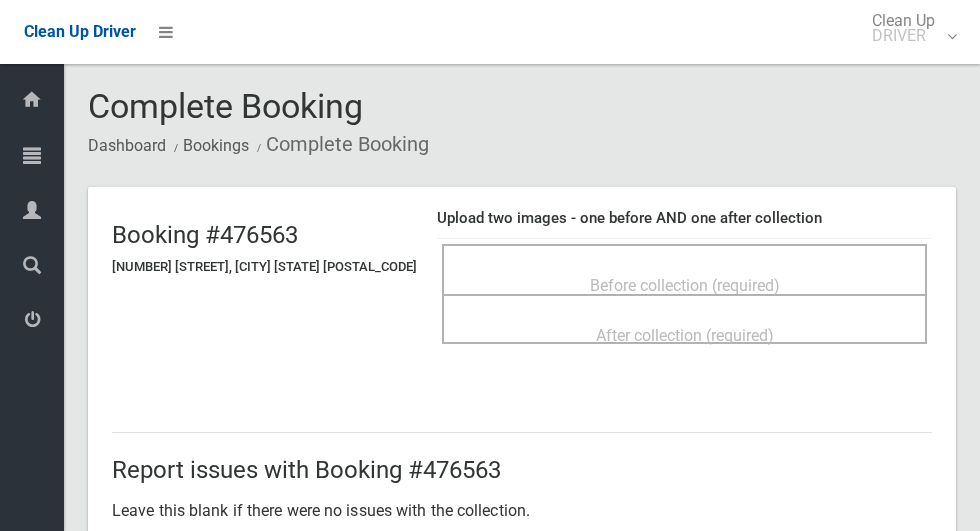 scroll, scrollTop: 0, scrollLeft: 0, axis: both 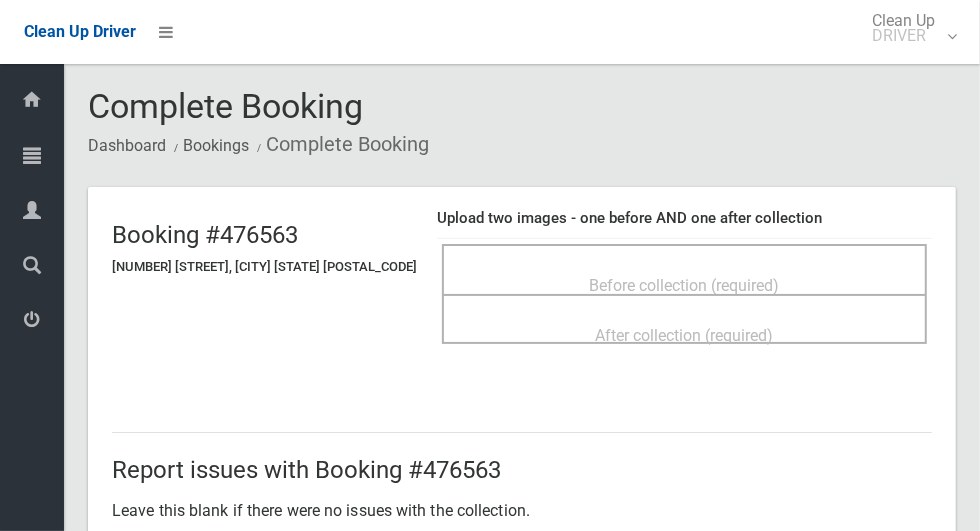 click on "Before collection (required)" at bounding box center [685, 285] 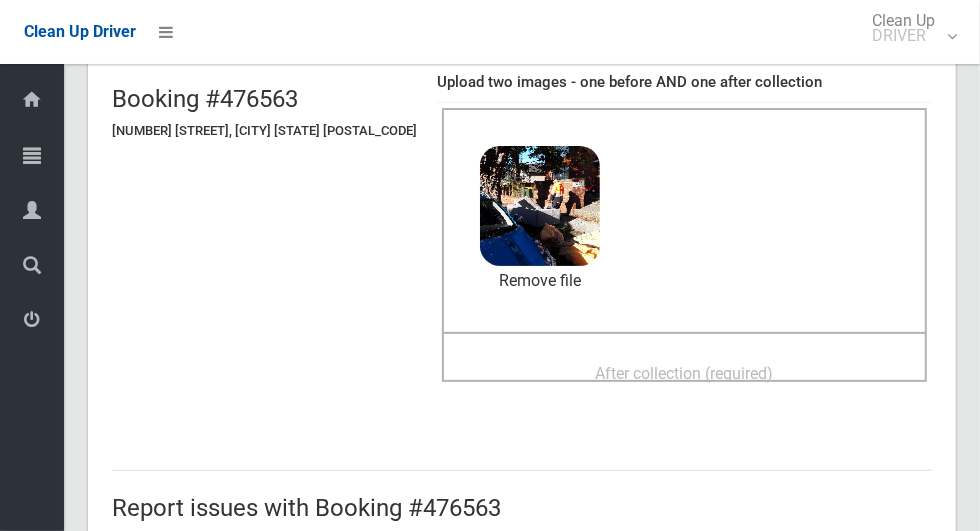 scroll, scrollTop: 137, scrollLeft: 0, axis: vertical 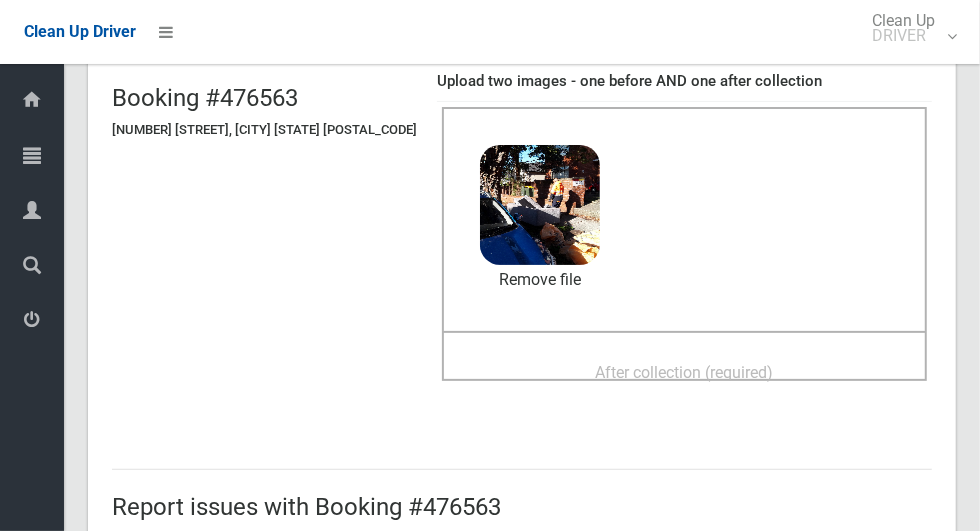 click on "After collection (required)" at bounding box center [685, 372] 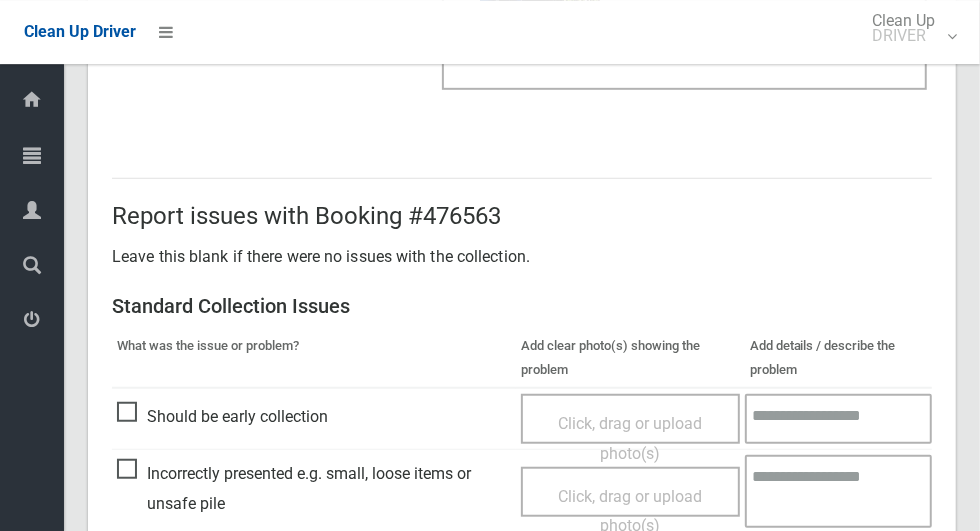 scroll, scrollTop: 1033, scrollLeft: 0, axis: vertical 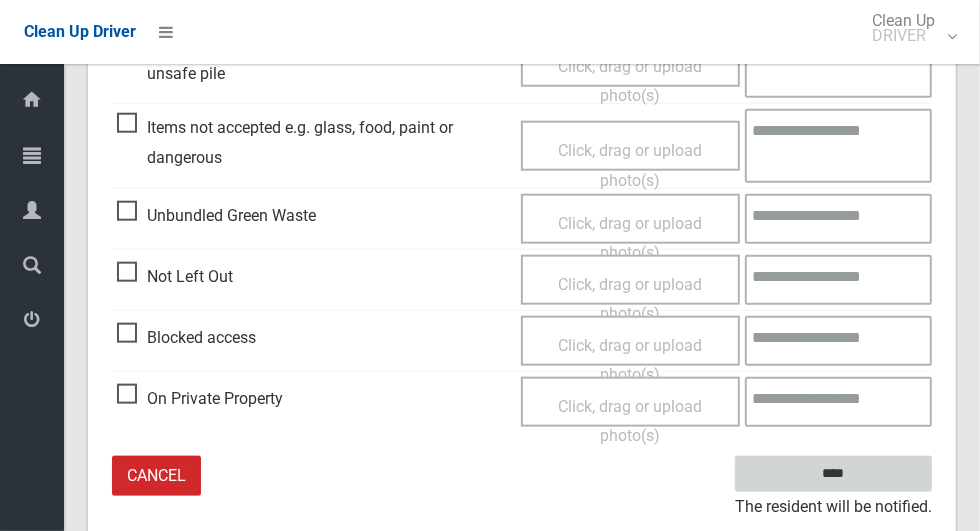click on "****" at bounding box center (833, 474) 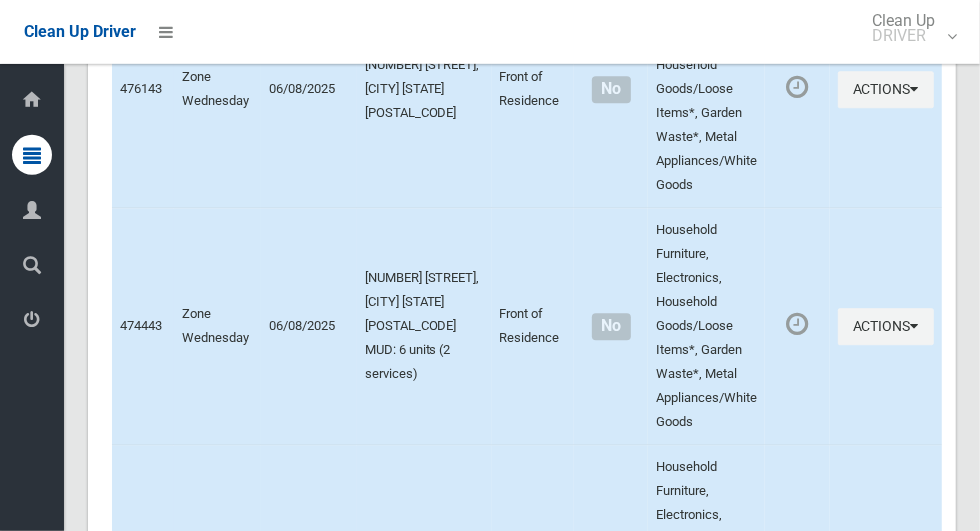 scroll, scrollTop: 12047, scrollLeft: 0, axis: vertical 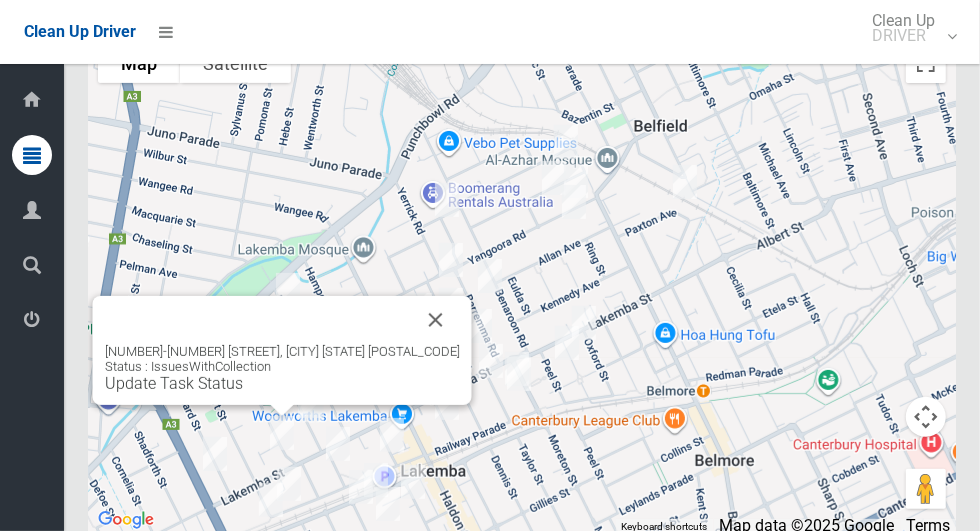click at bounding box center [436, 320] 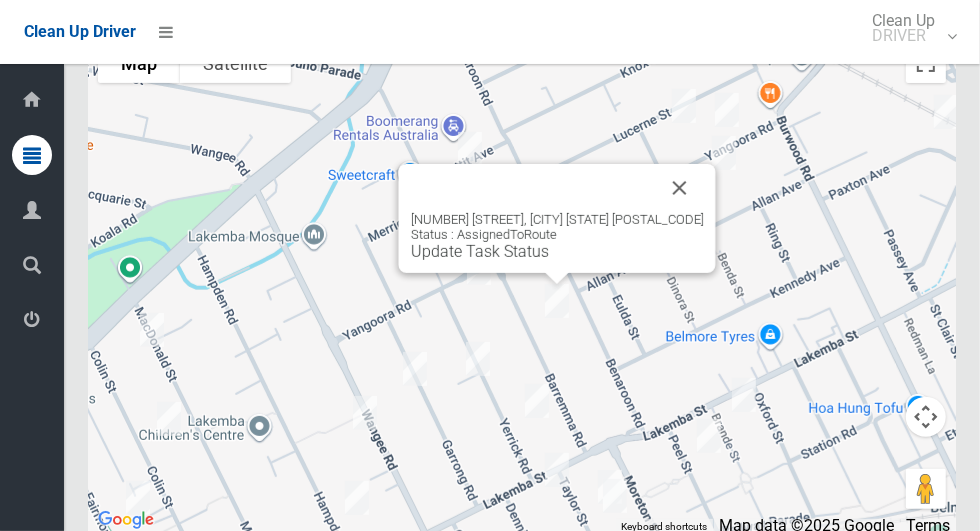 click at bounding box center [680, 188] 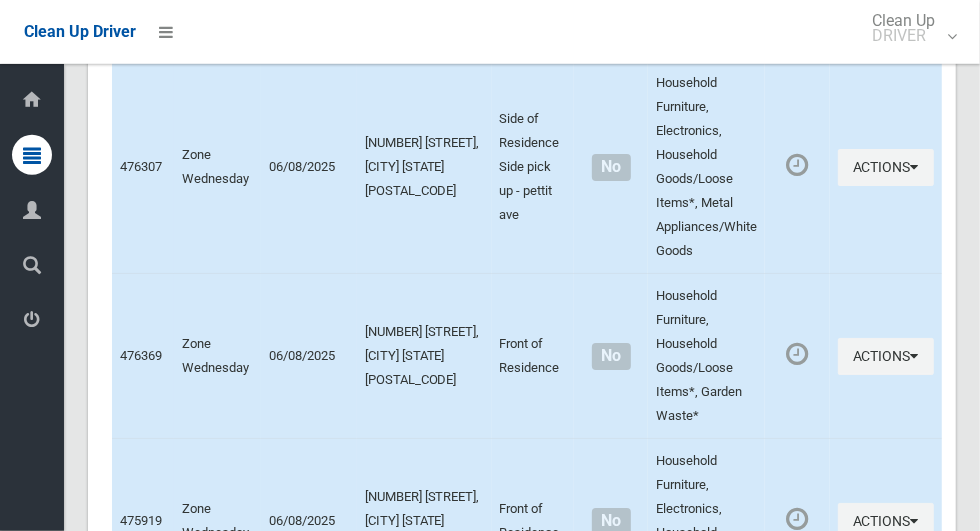 scroll, scrollTop: 7639, scrollLeft: 0, axis: vertical 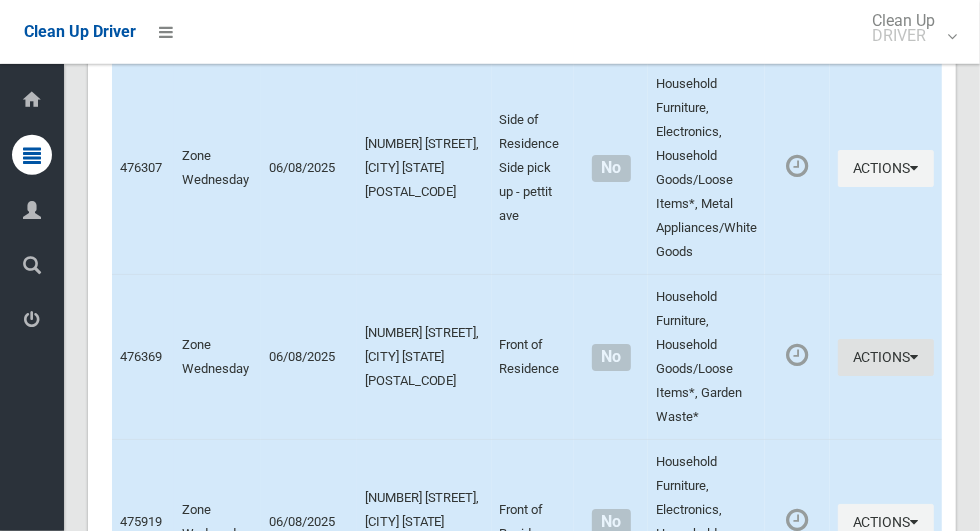 click on "Actions" at bounding box center (886, 357) 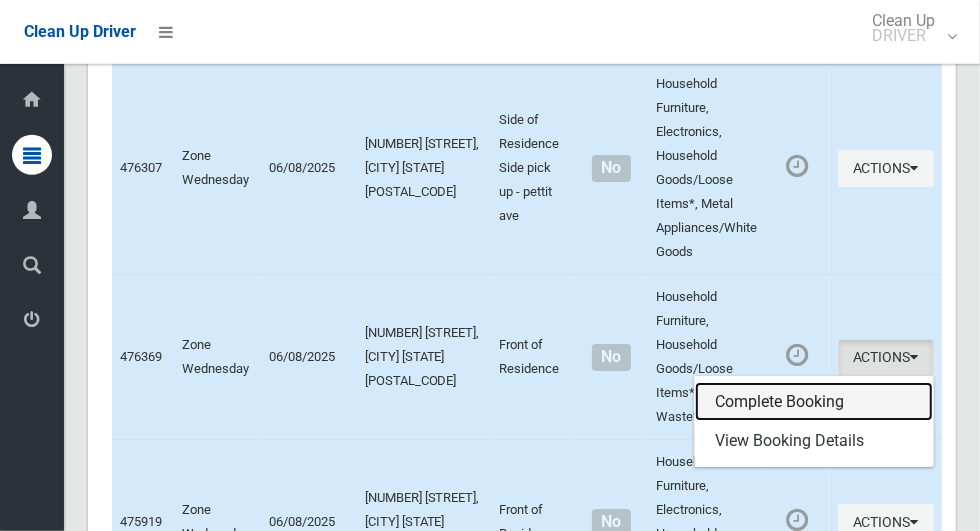 click on "Complete Booking" at bounding box center (814, 402) 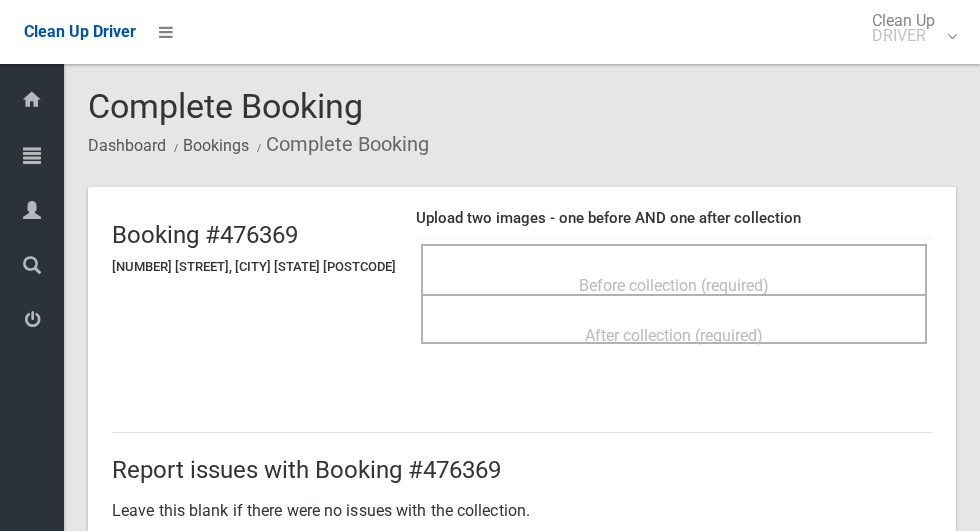scroll, scrollTop: 0, scrollLeft: 0, axis: both 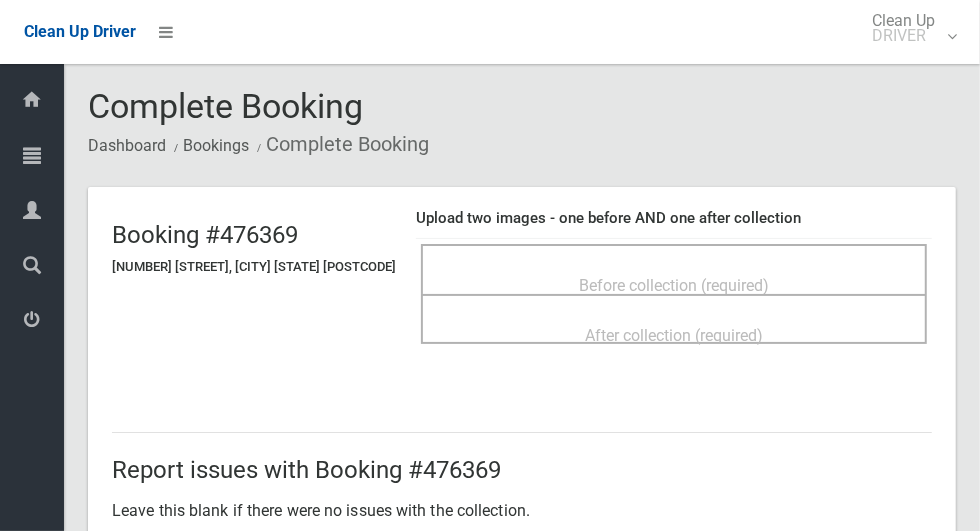 click on "Before collection (required)" at bounding box center [674, 284] 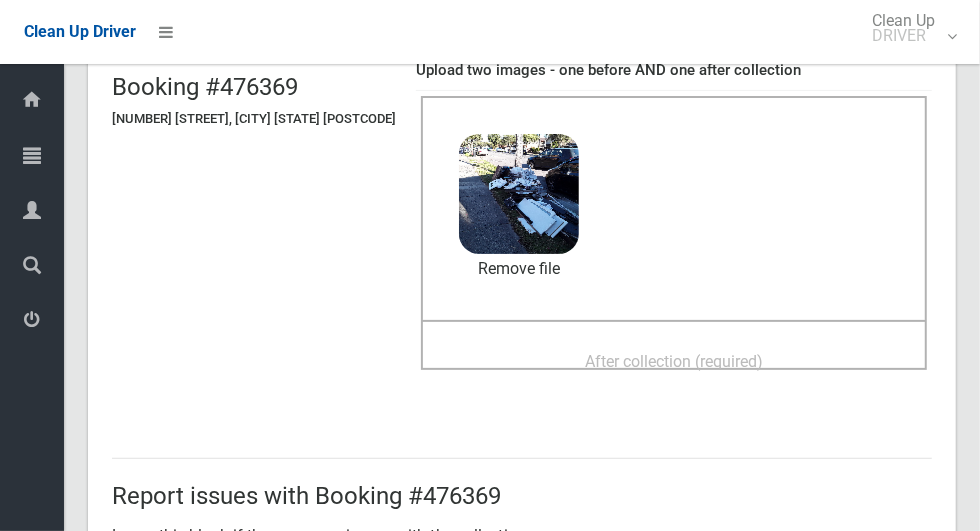 scroll, scrollTop: 147, scrollLeft: 0, axis: vertical 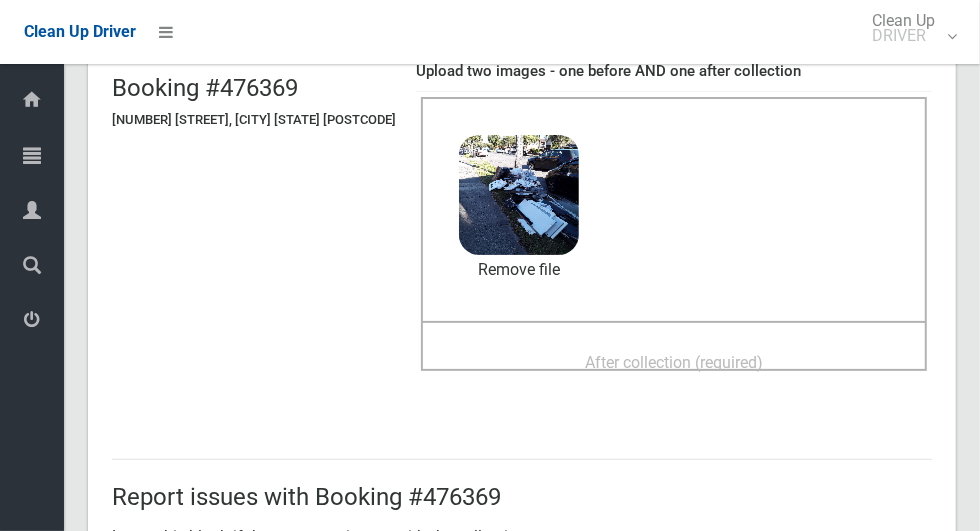 click on "After collection (required)" at bounding box center (674, 362) 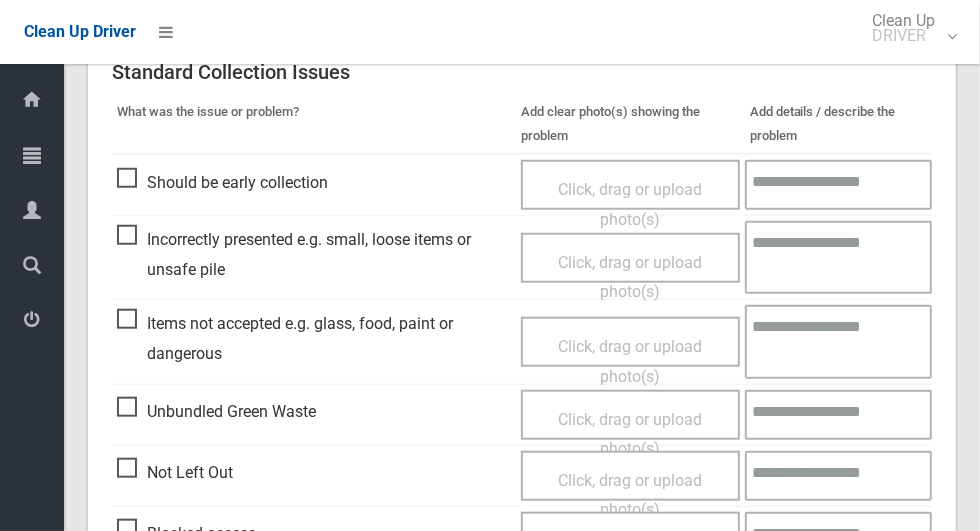 scroll, scrollTop: 1636, scrollLeft: 0, axis: vertical 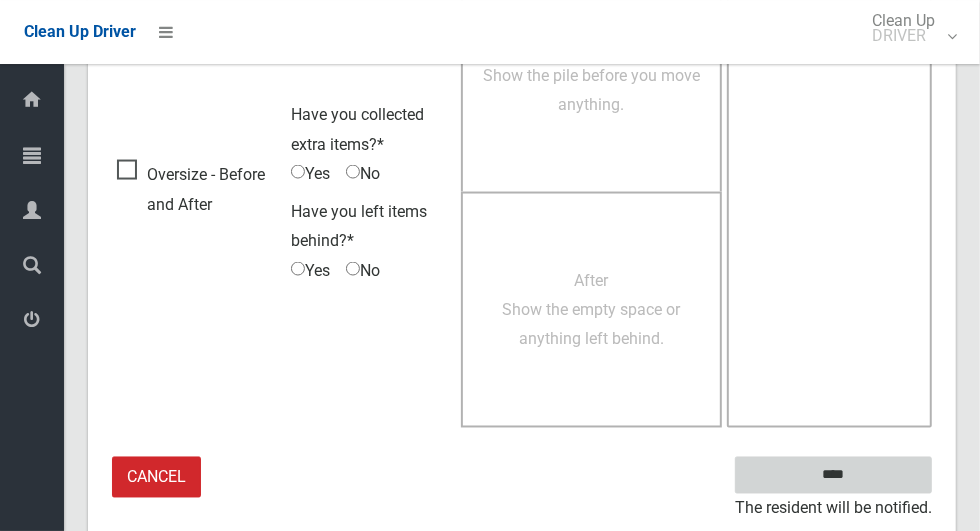 click on "****" at bounding box center (833, 475) 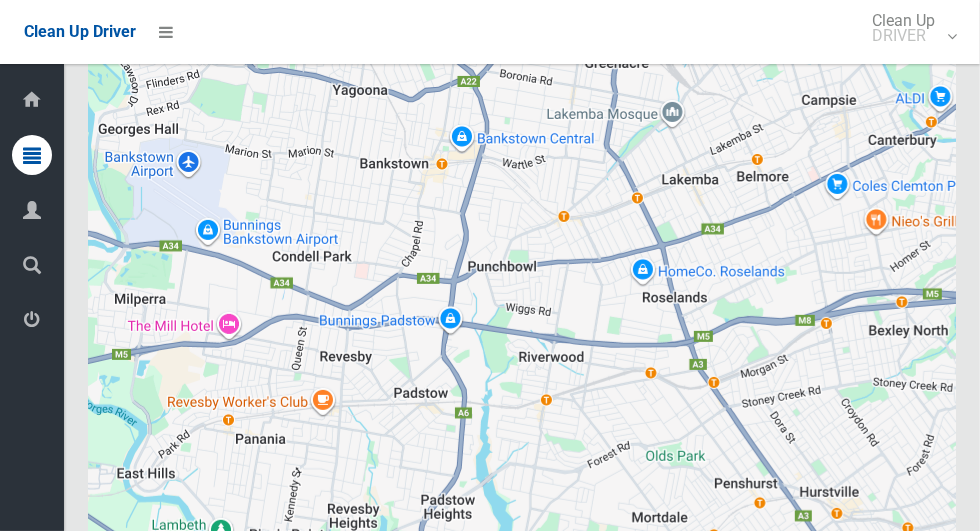 scroll, scrollTop: 12047, scrollLeft: 0, axis: vertical 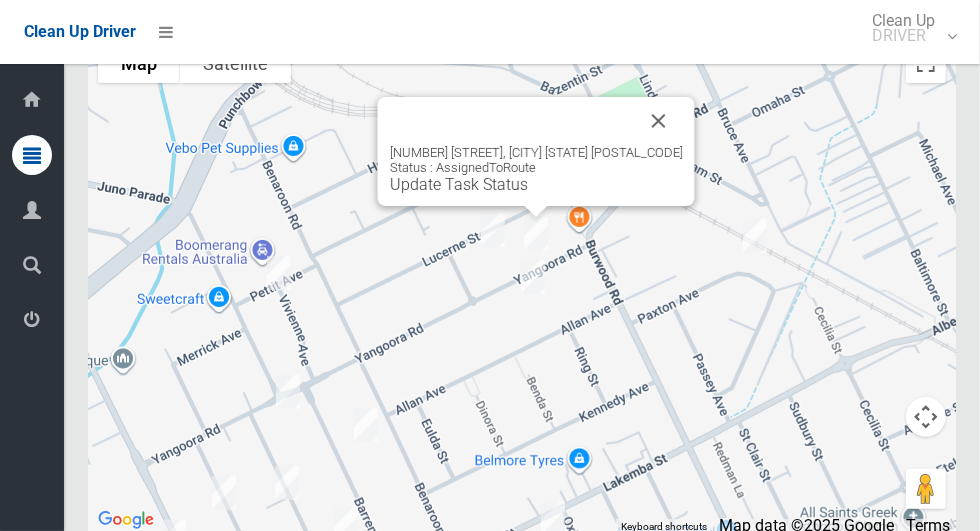 click at bounding box center [659, 121] 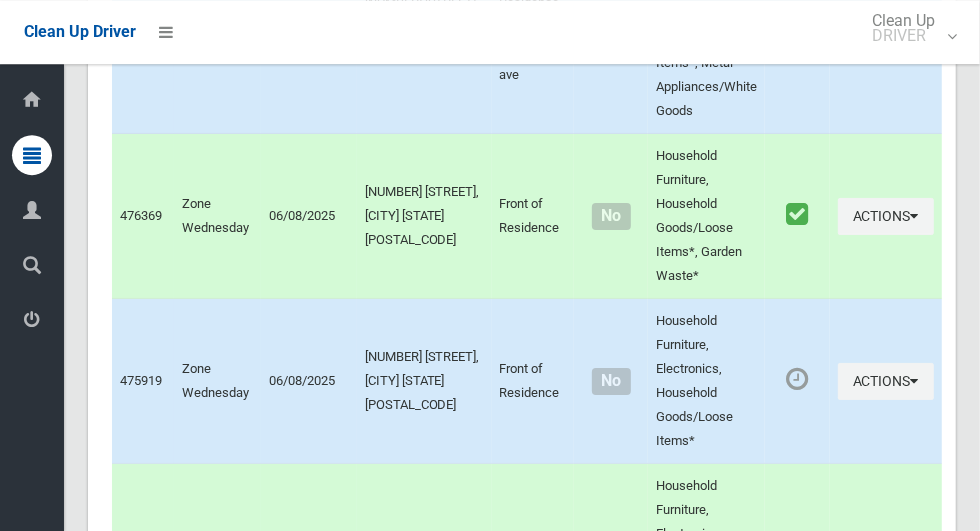 scroll, scrollTop: 7780, scrollLeft: 0, axis: vertical 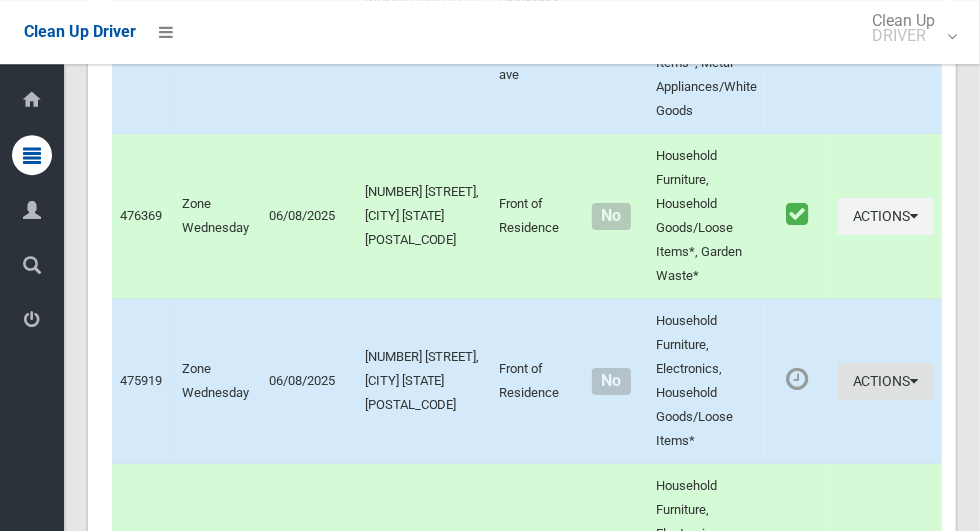 click on "Actions" at bounding box center [886, 381] 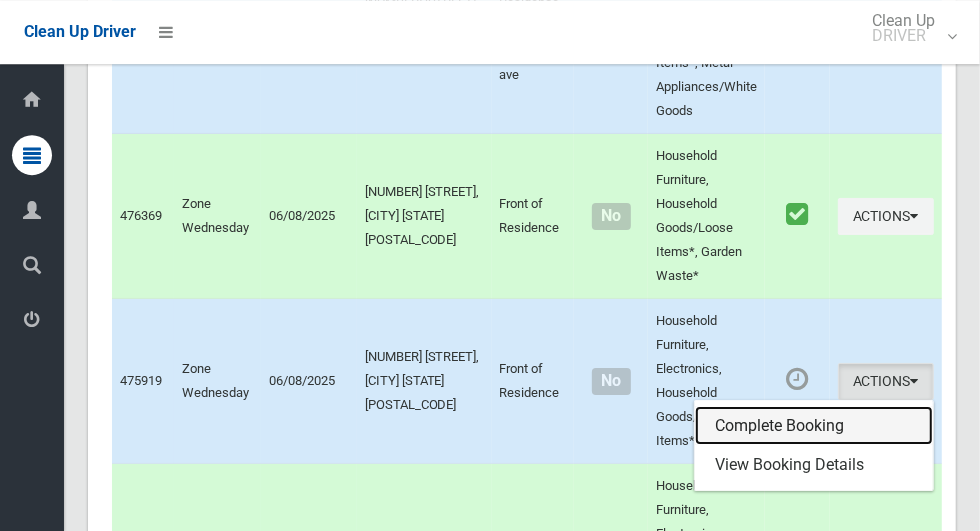 click on "Complete Booking" at bounding box center (814, 426) 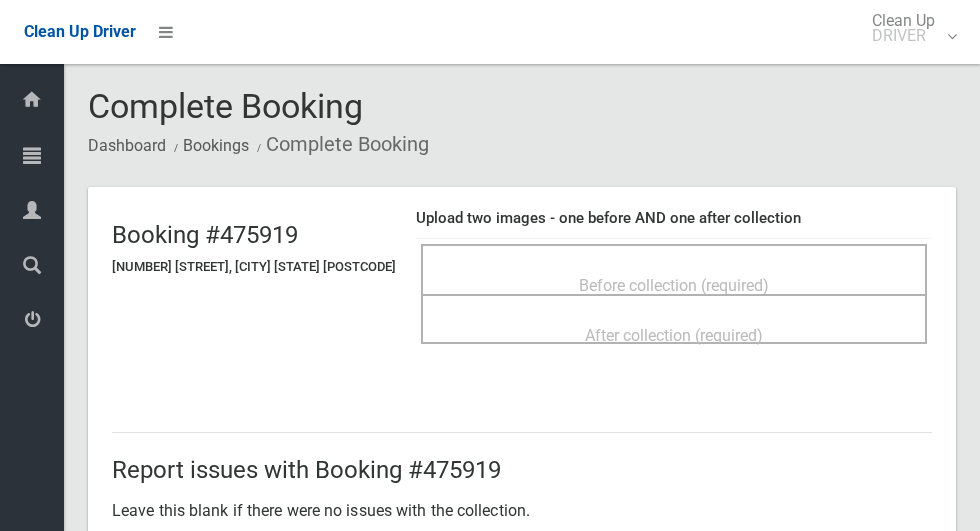 scroll, scrollTop: 0, scrollLeft: 0, axis: both 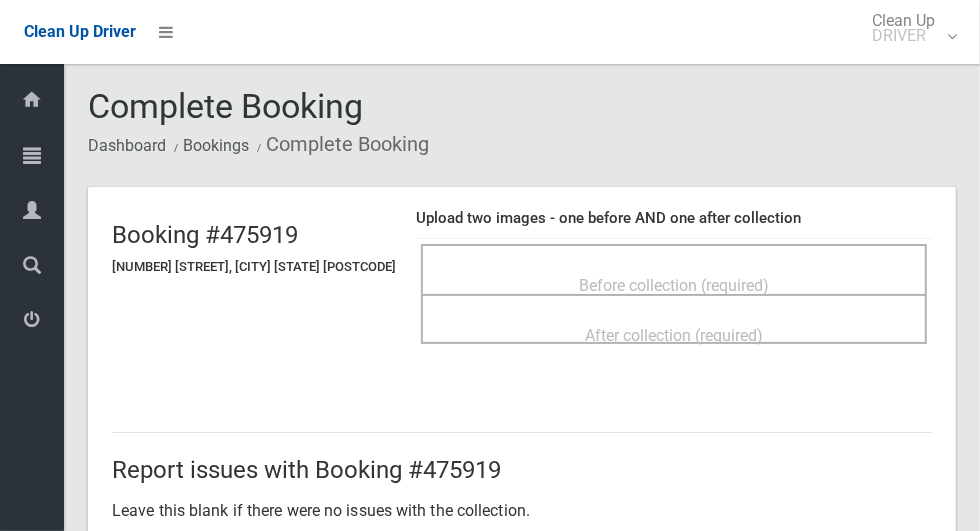 click on "Before collection (required)" at bounding box center [674, 284] 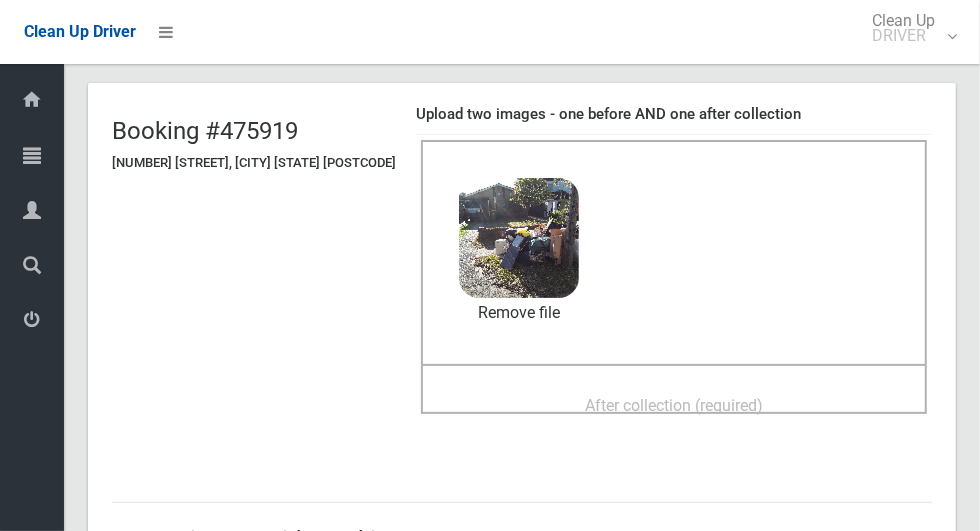 scroll, scrollTop: 112, scrollLeft: 0, axis: vertical 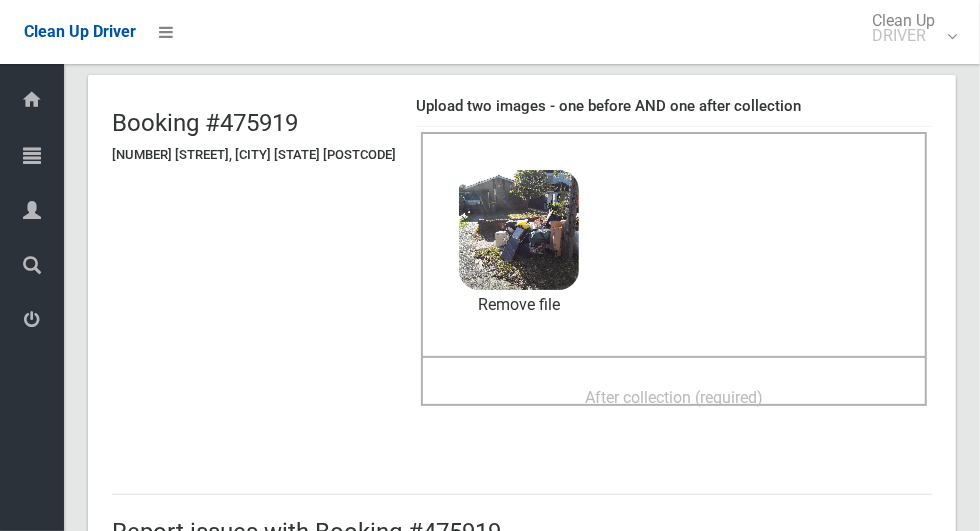 click on "After collection (required)" at bounding box center [674, 397] 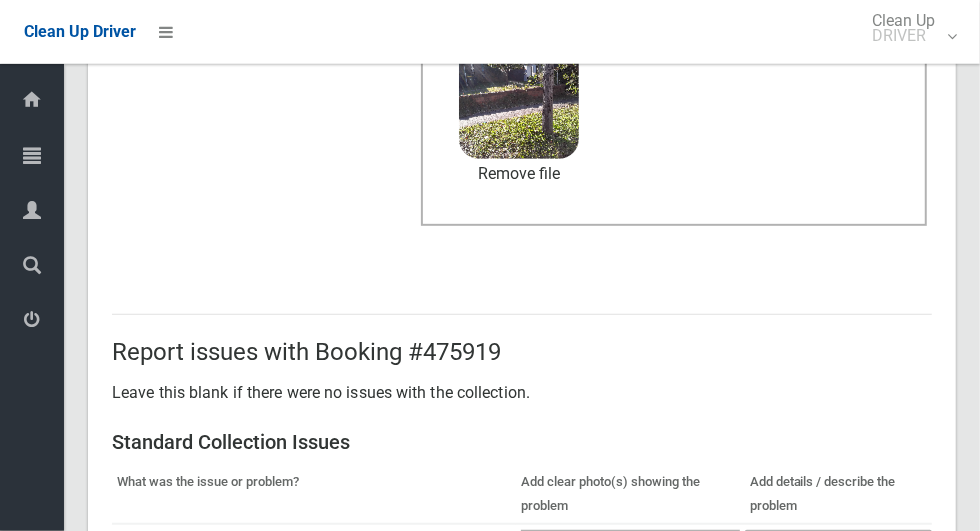 scroll, scrollTop: 1636, scrollLeft: 0, axis: vertical 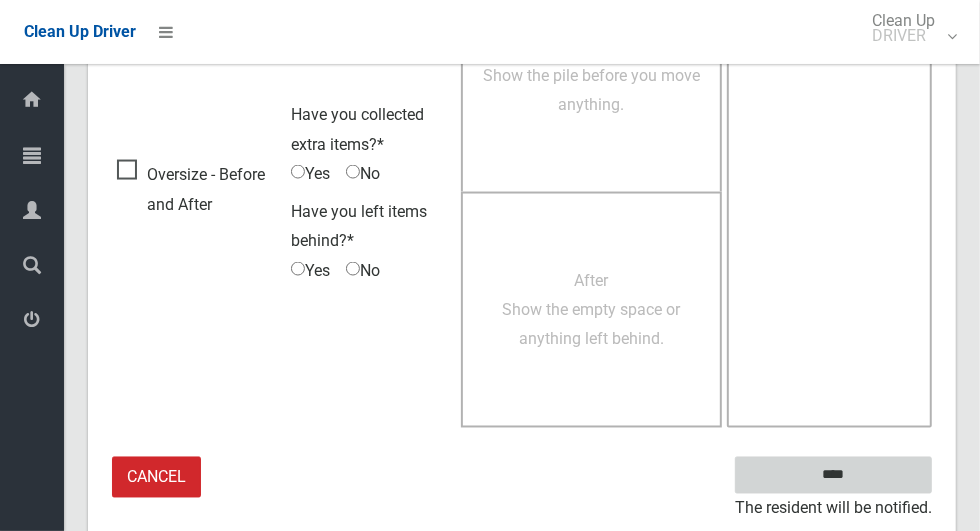 click on "****" at bounding box center [833, 475] 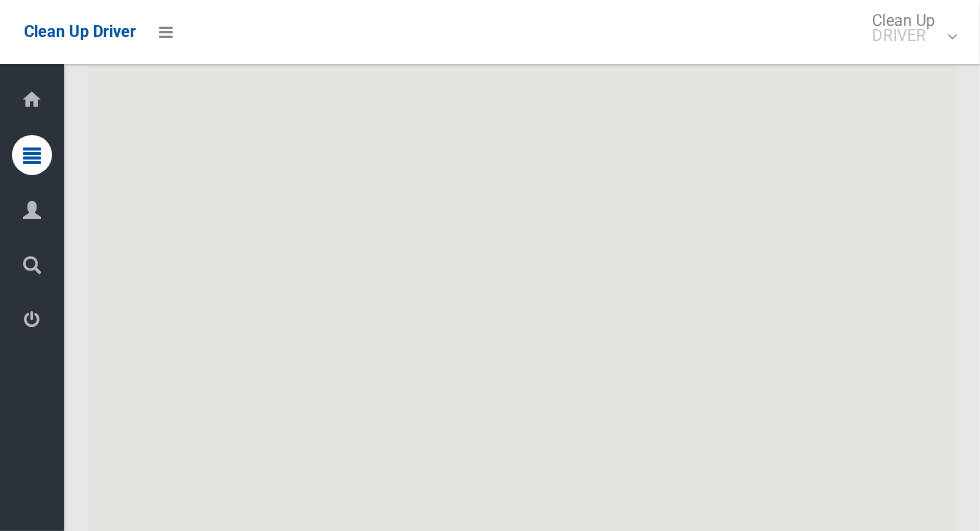 scroll, scrollTop: 12047, scrollLeft: 0, axis: vertical 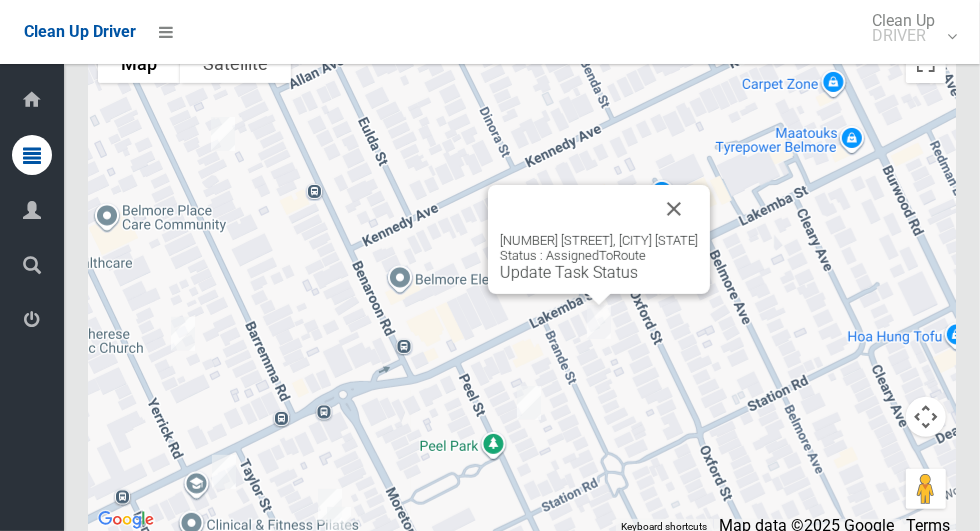 click at bounding box center (674, 209) 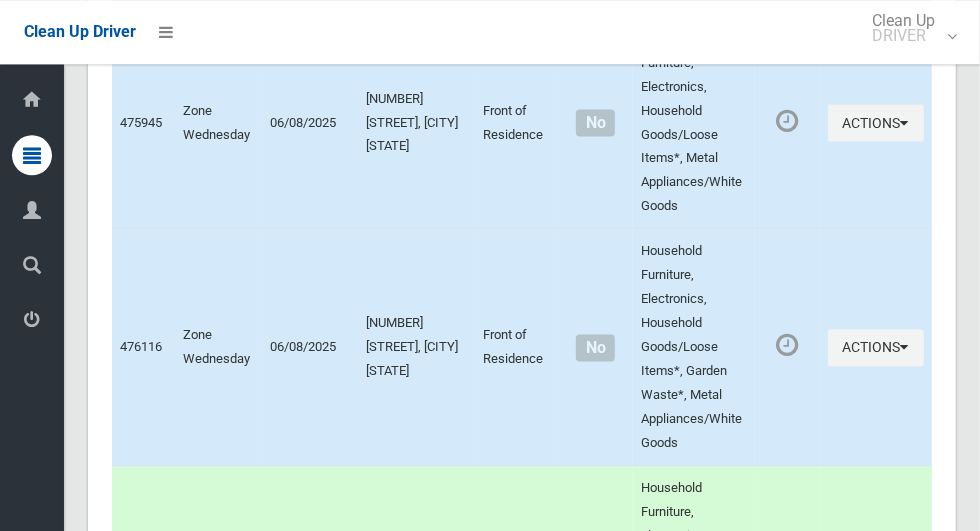 scroll, scrollTop: 5757, scrollLeft: 0, axis: vertical 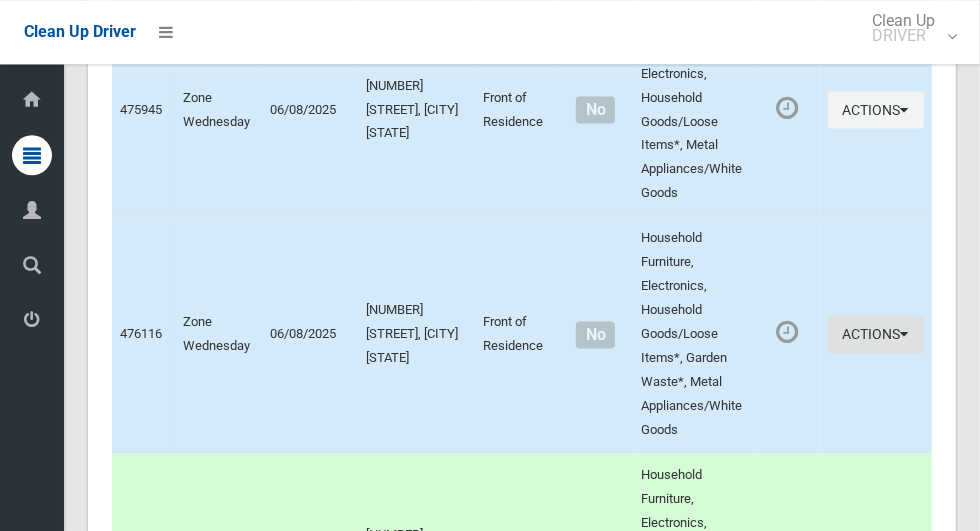 click at bounding box center (905, 334) 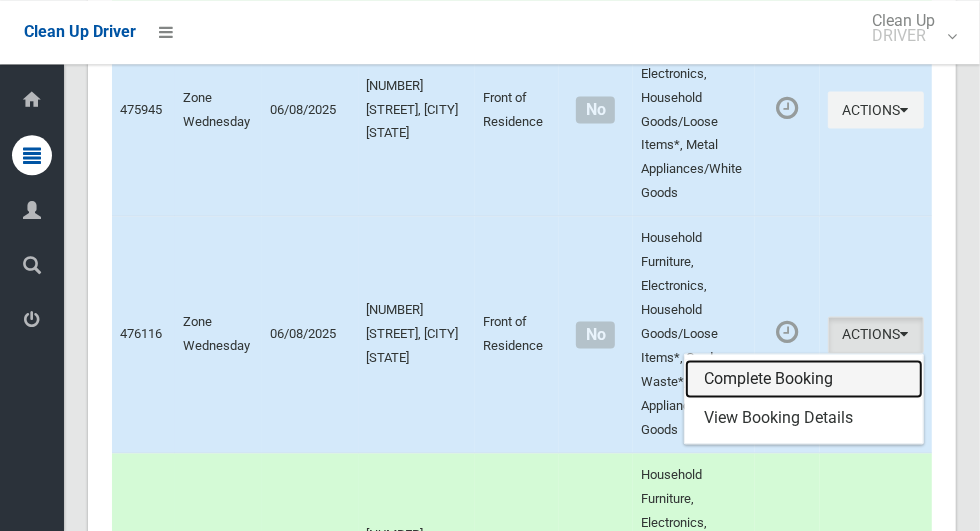 click on "Complete Booking" at bounding box center [804, 379] 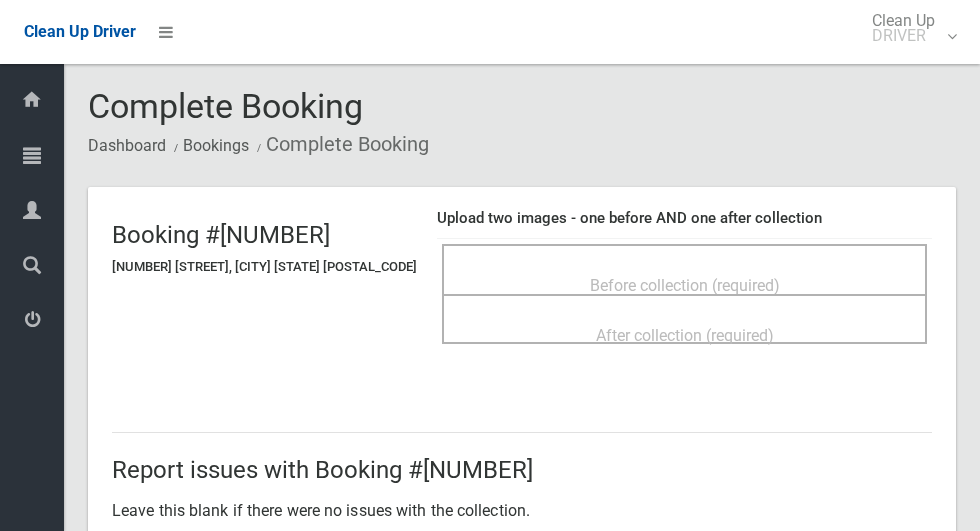 scroll, scrollTop: 0, scrollLeft: 0, axis: both 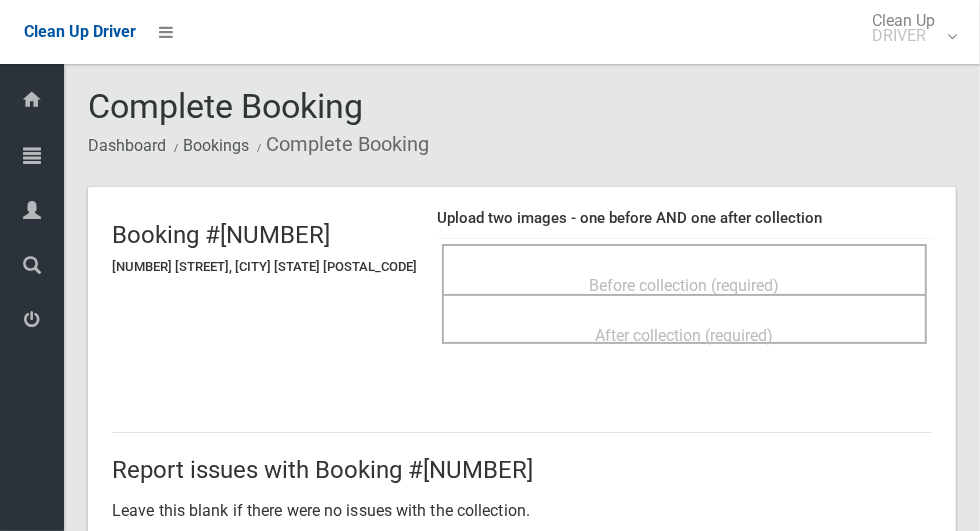 click on "Before collection (required)" at bounding box center (685, 285) 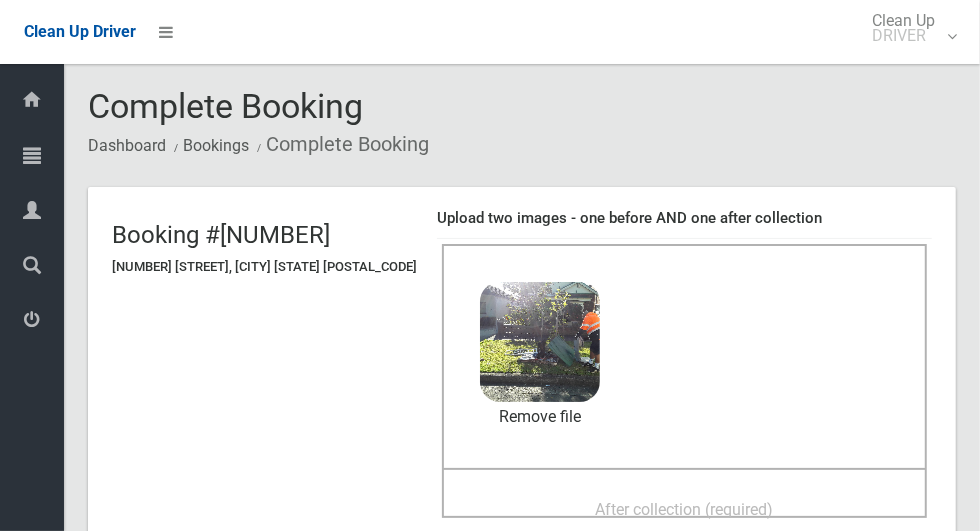 click on "After collection (required)" at bounding box center [685, 509] 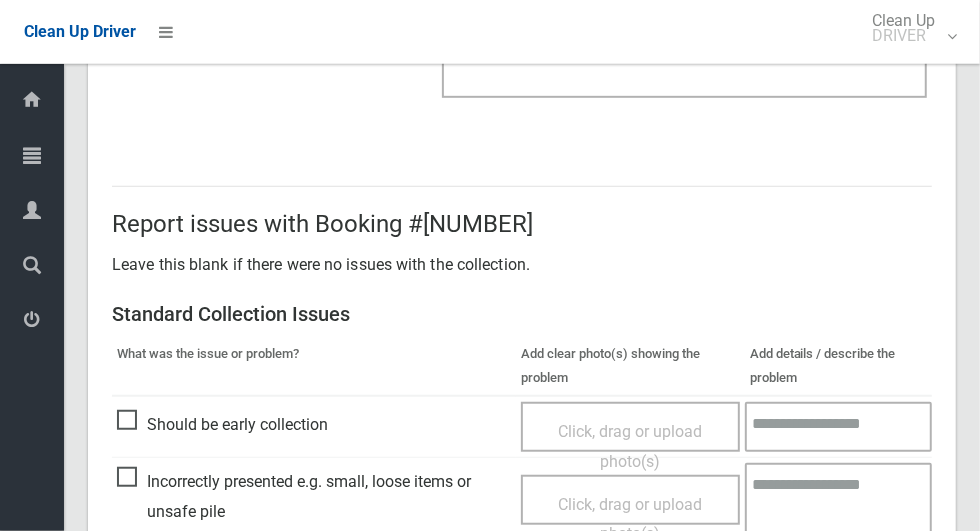 scroll, scrollTop: 1636, scrollLeft: 0, axis: vertical 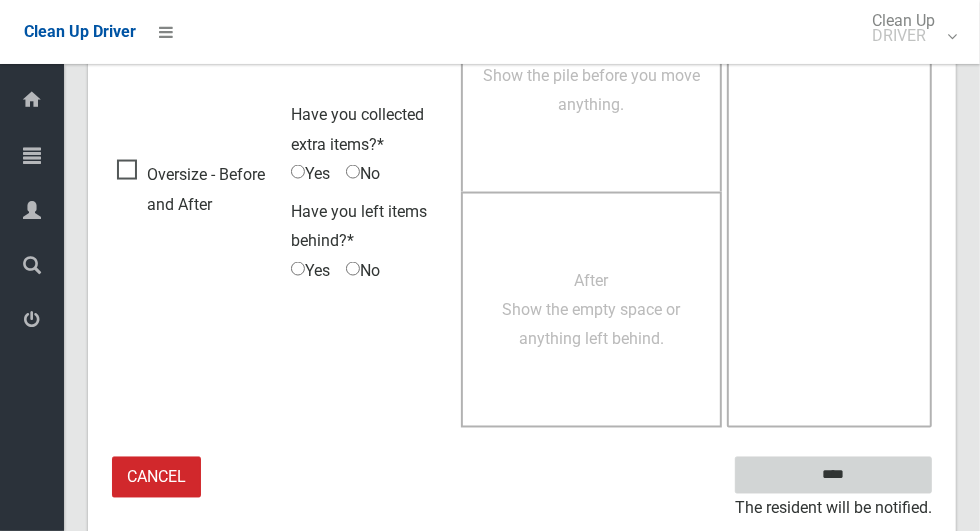 click on "****" at bounding box center (833, 475) 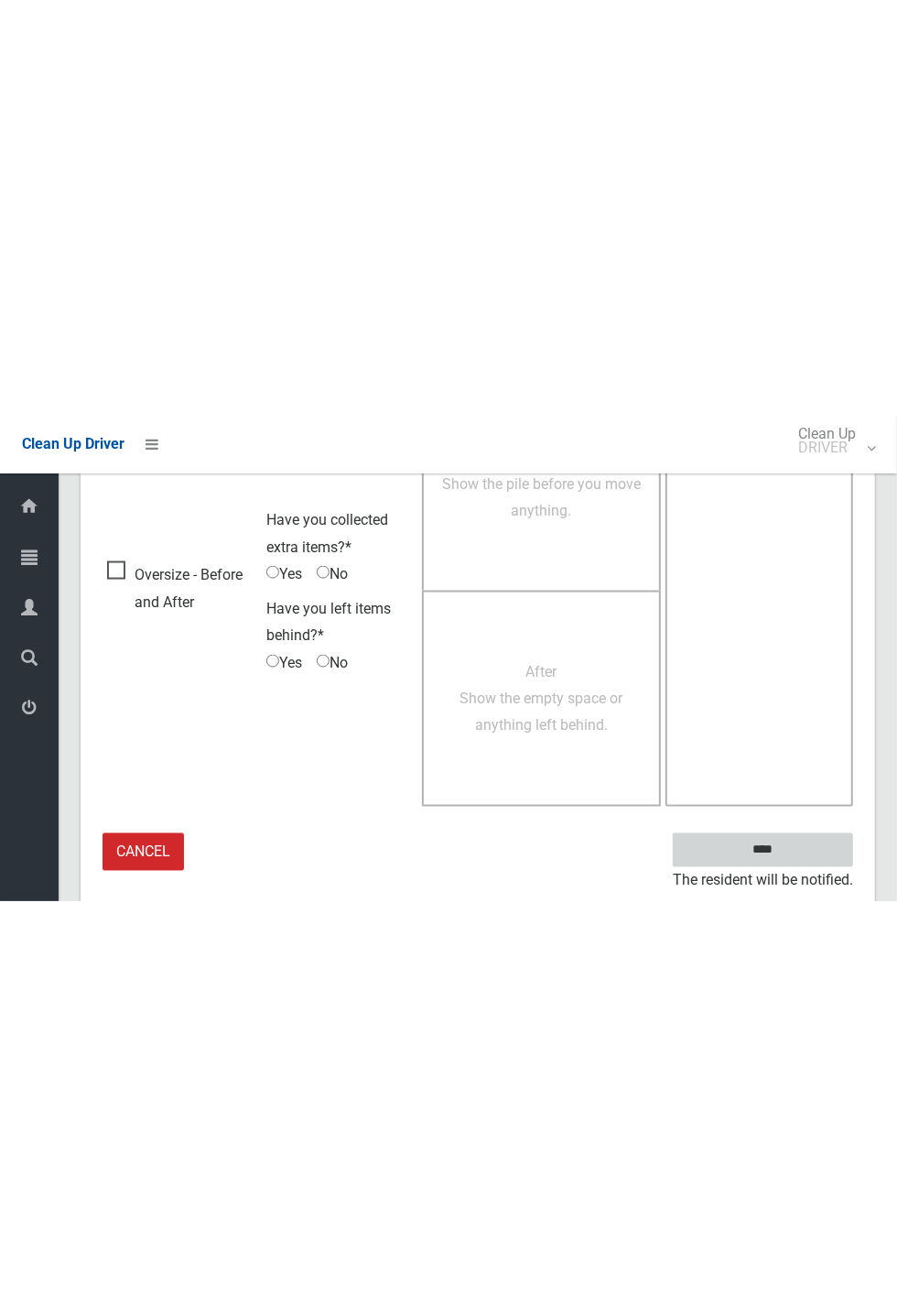 scroll, scrollTop: 721, scrollLeft: 0, axis: vertical 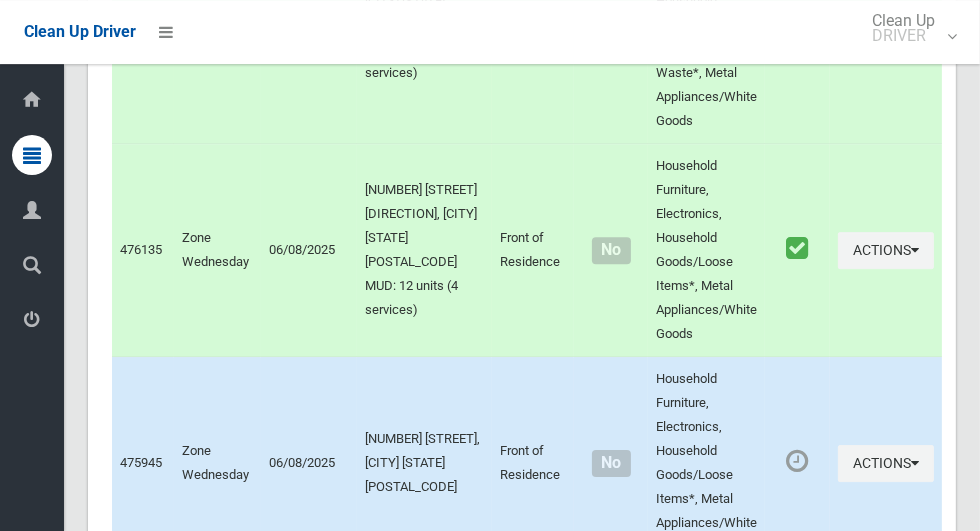 click on "**********" at bounding box center (522, 732) 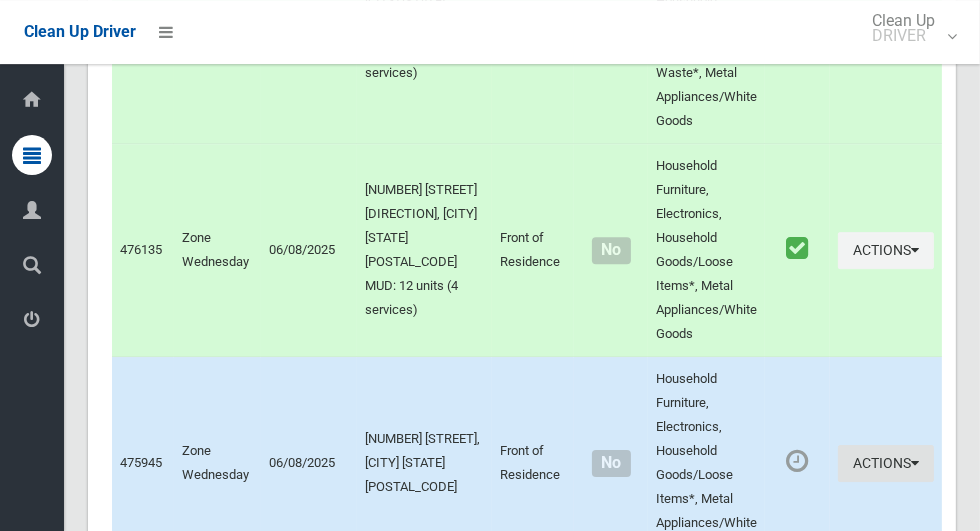 click at bounding box center (915, 463) 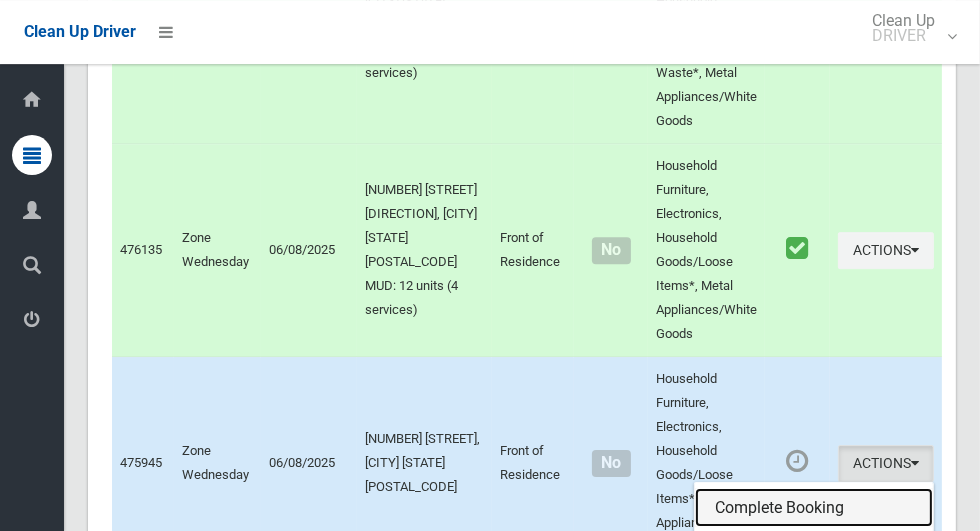 click on "Complete Booking" at bounding box center (814, 508) 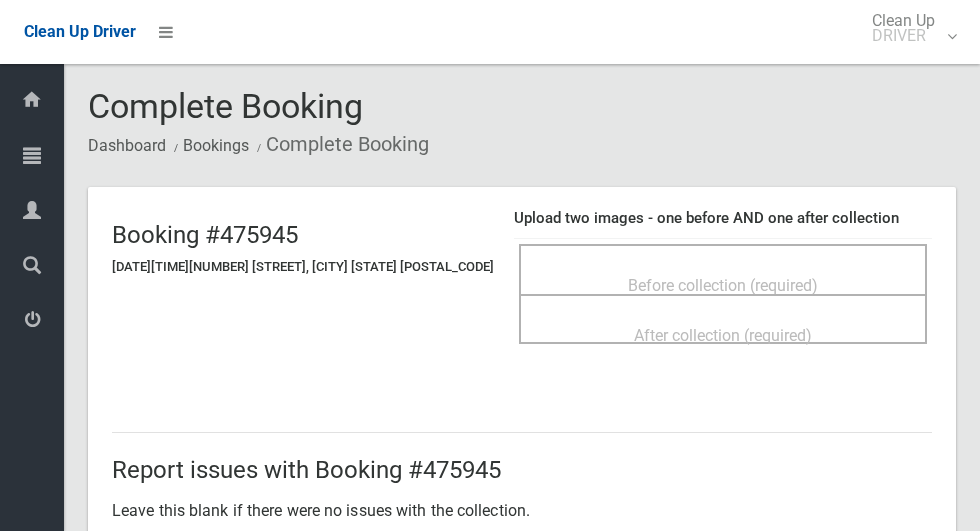 scroll, scrollTop: 0, scrollLeft: 0, axis: both 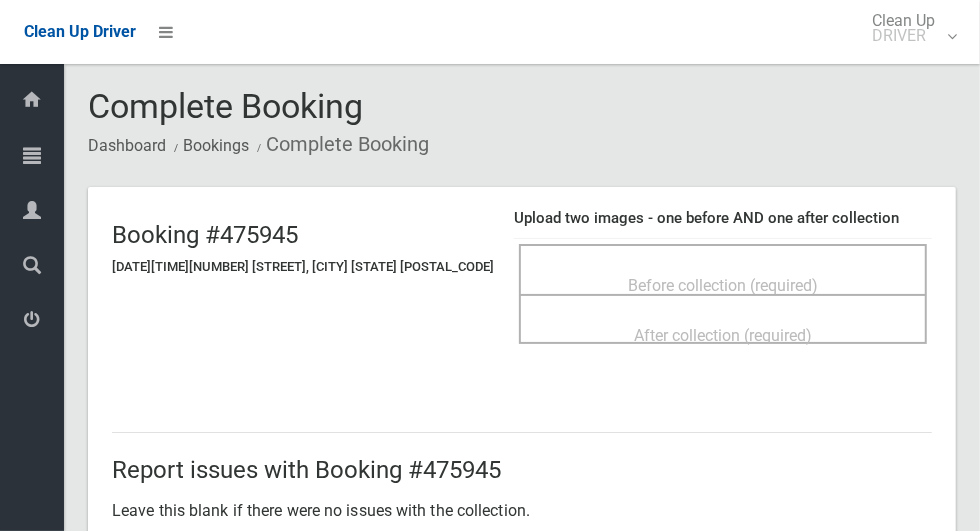 click on "Before collection (required)" at bounding box center [723, 285] 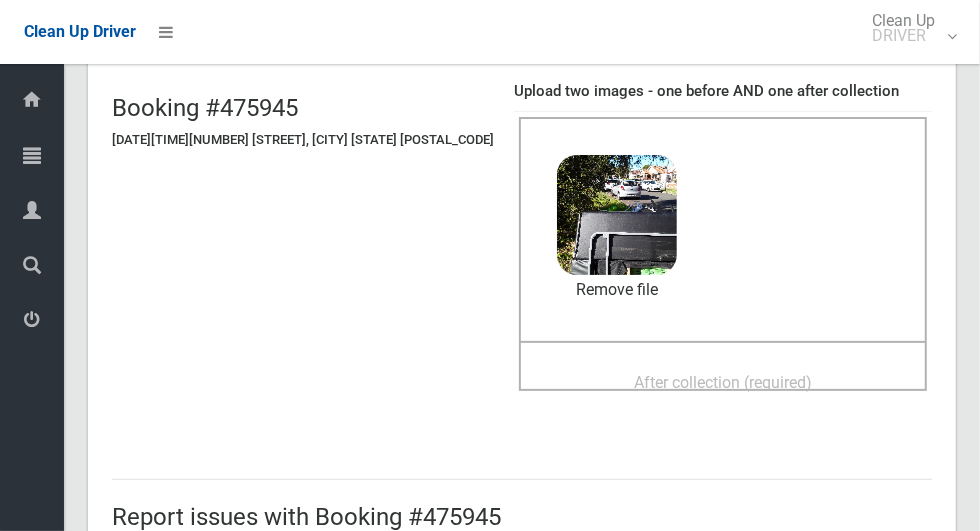 scroll, scrollTop: 125, scrollLeft: 0, axis: vertical 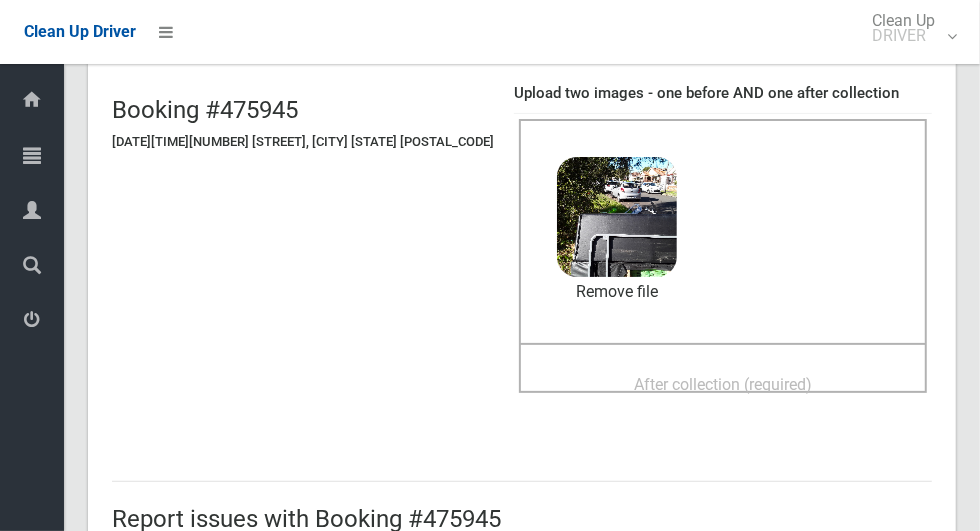 click on "After collection (required)" at bounding box center (723, 384) 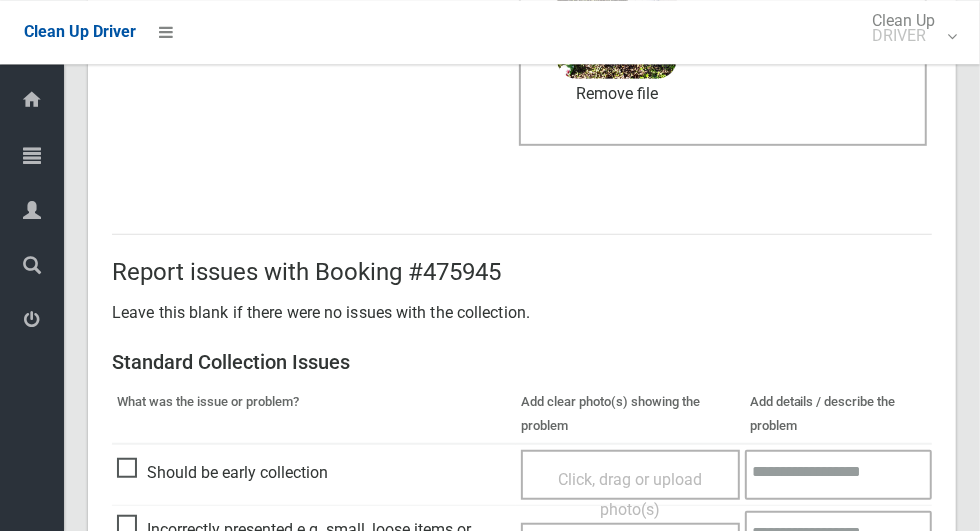 scroll, scrollTop: 1636, scrollLeft: 0, axis: vertical 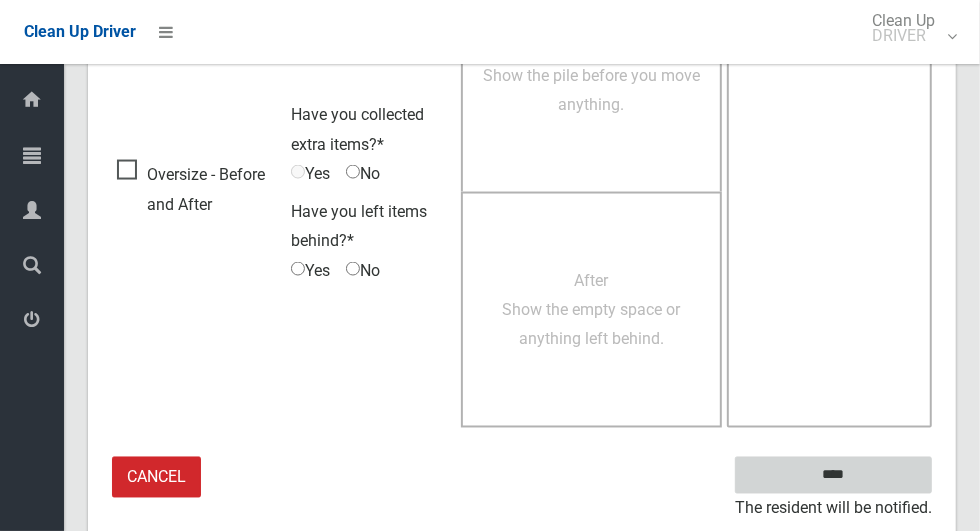 click on "****" at bounding box center [833, 475] 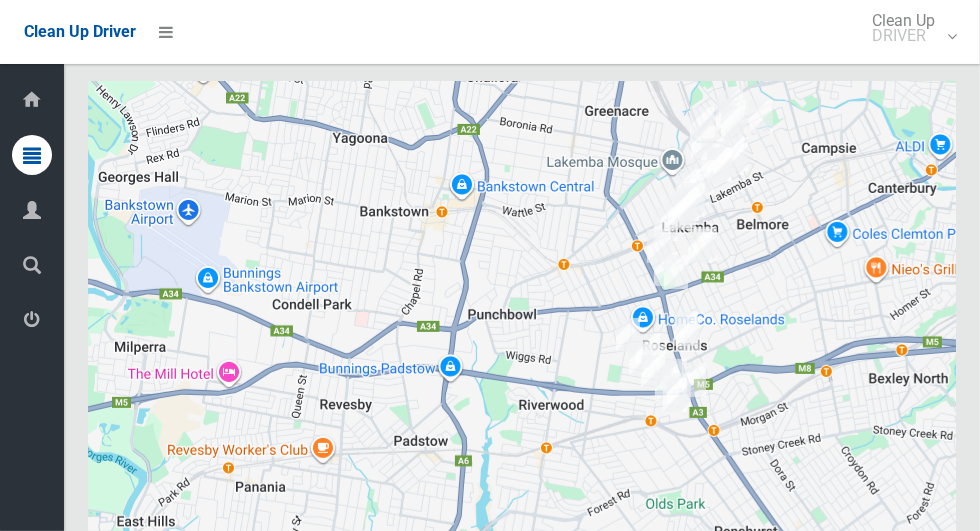 scroll, scrollTop: 12047, scrollLeft: 0, axis: vertical 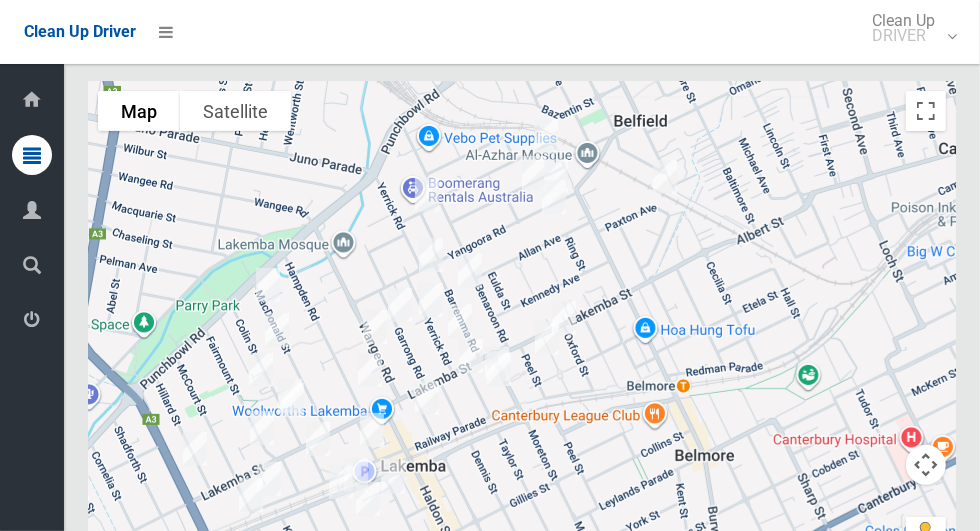 click at bounding box center [522, 331] 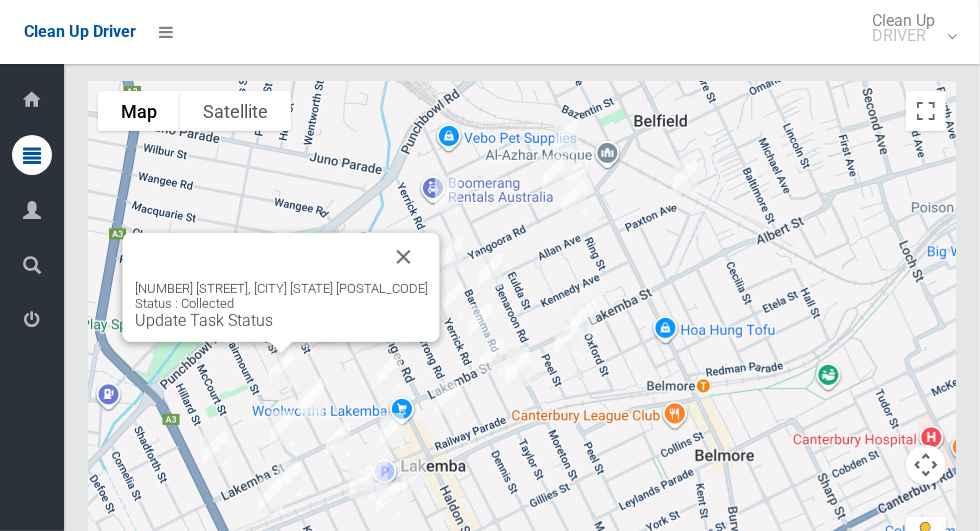 click at bounding box center (404, 257) 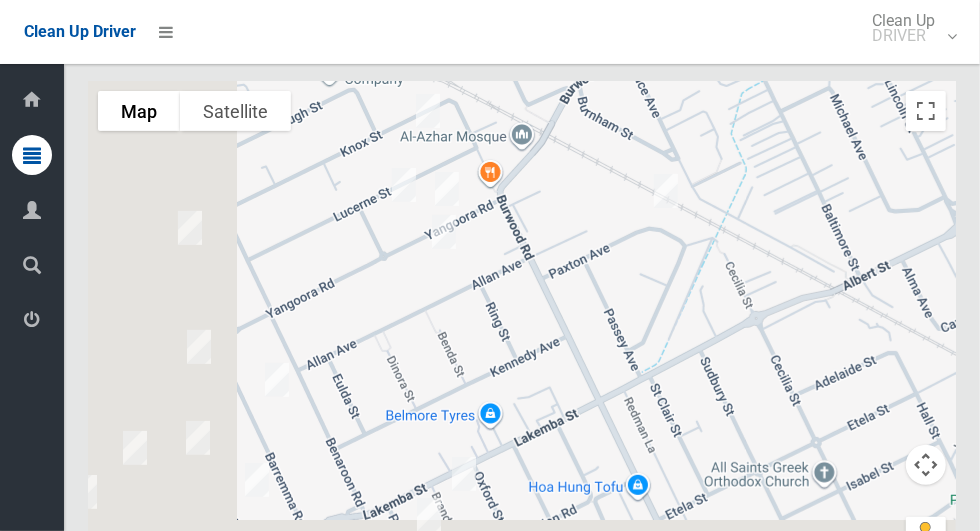 click at bounding box center [522, 331] 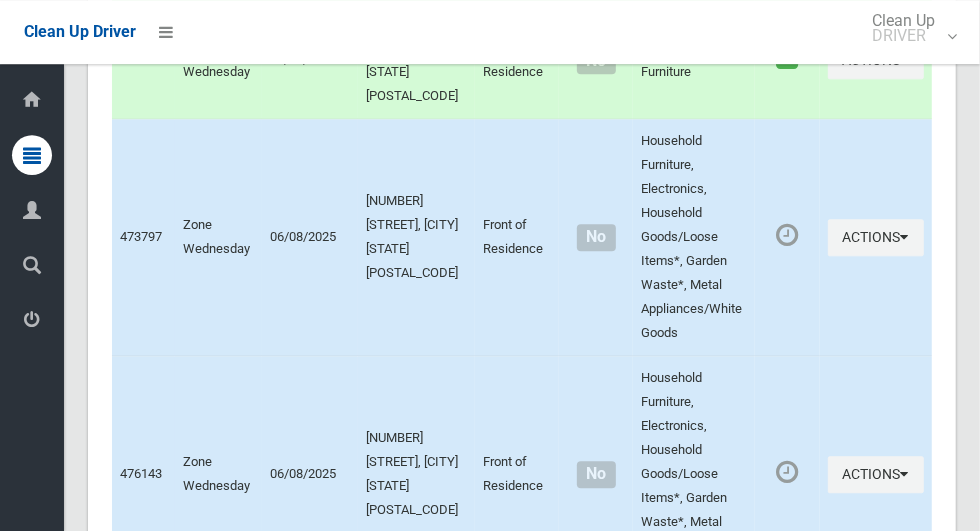 scroll, scrollTop: 6421, scrollLeft: 0, axis: vertical 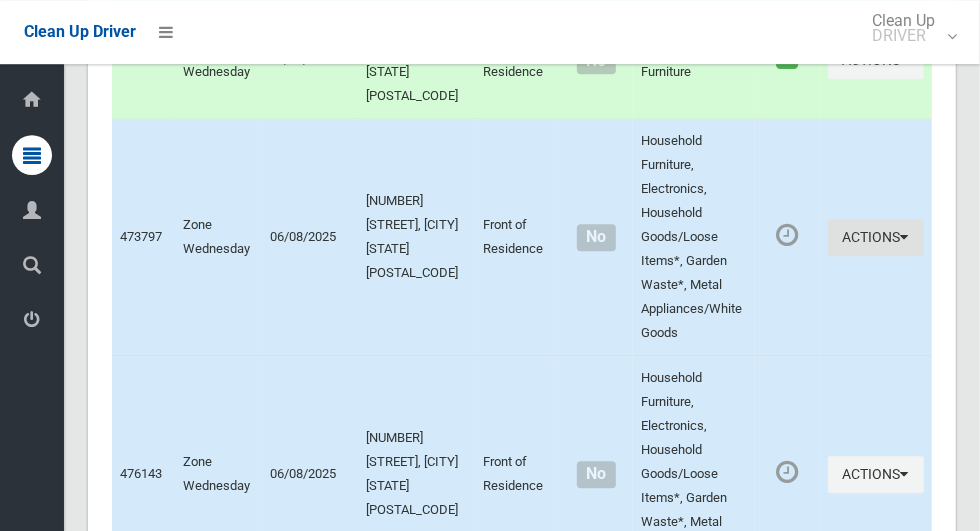 click on "Actions" at bounding box center [876, 237] 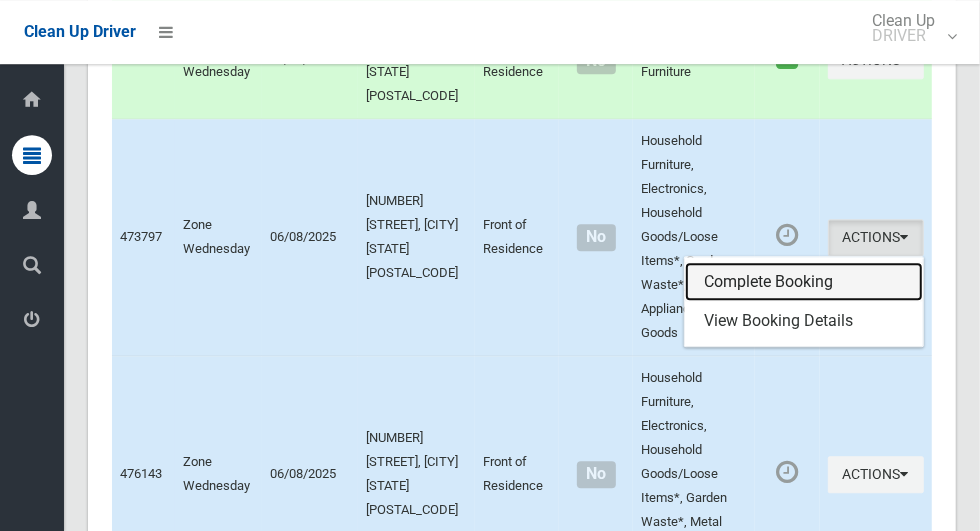 click on "Complete Booking" at bounding box center (804, 282) 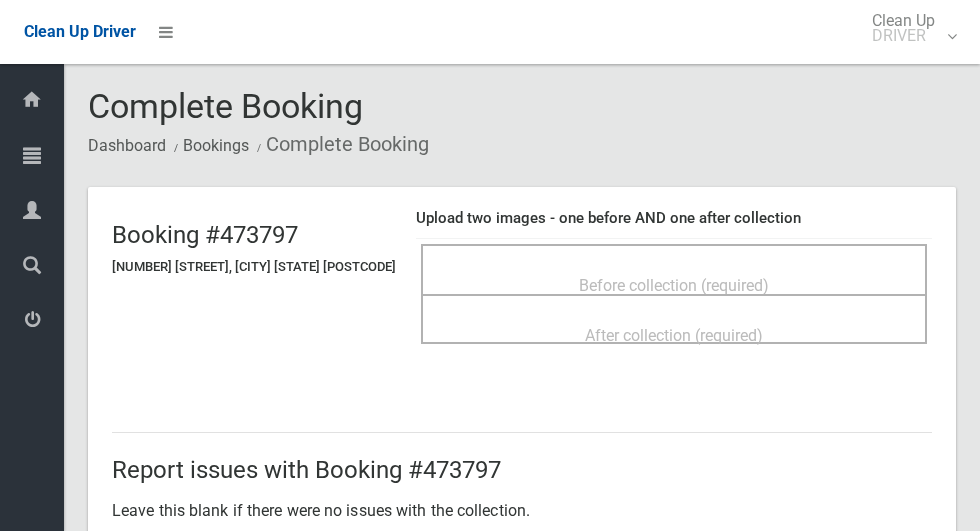 scroll, scrollTop: 0, scrollLeft: 0, axis: both 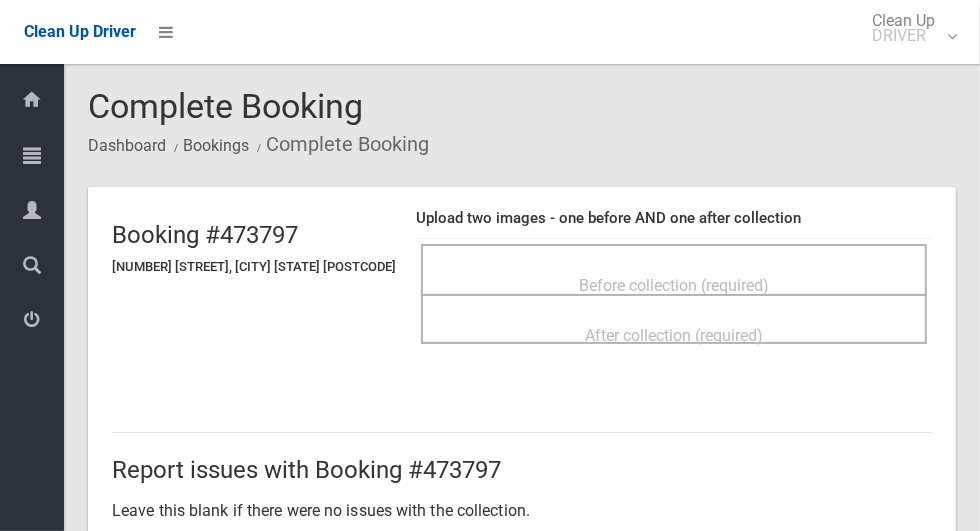 click on "Before collection (required)" at bounding box center (674, 284) 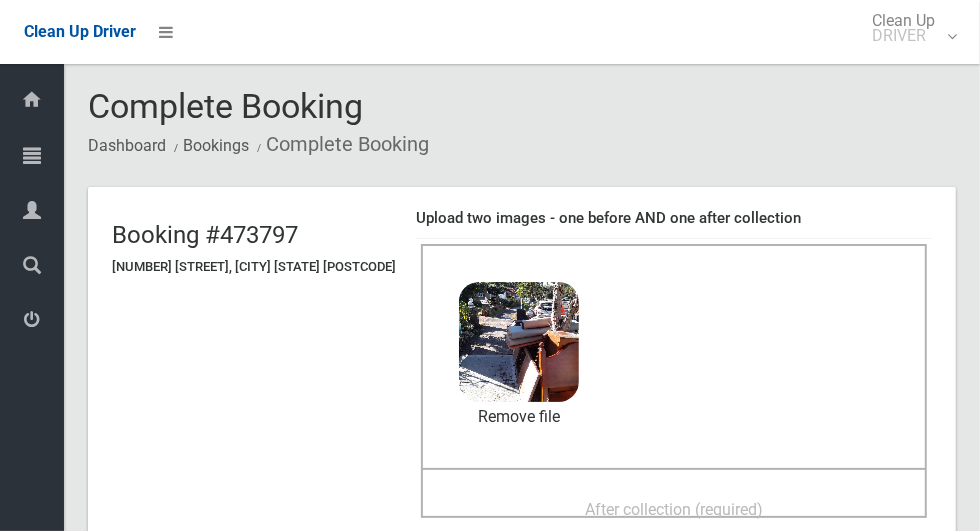 click on "After collection (required)" at bounding box center (674, 508) 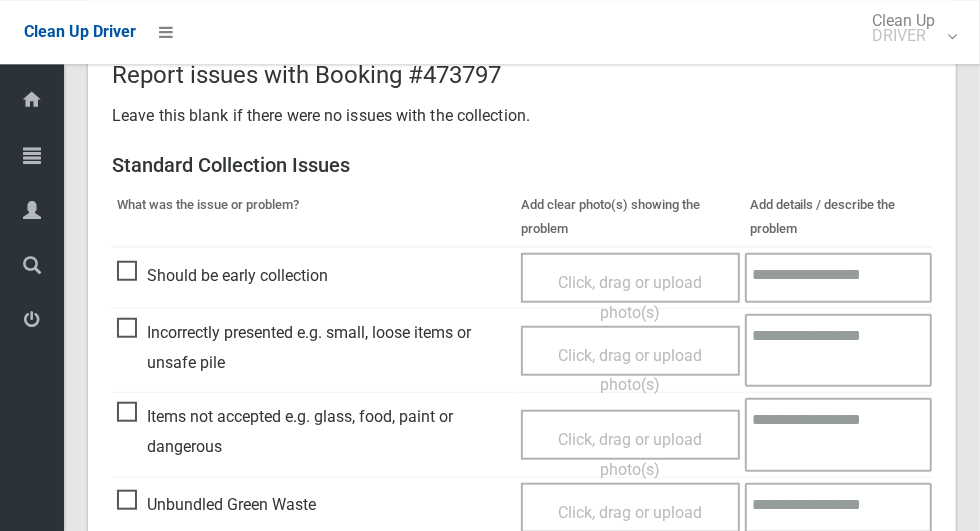 scroll, scrollTop: 1636, scrollLeft: 0, axis: vertical 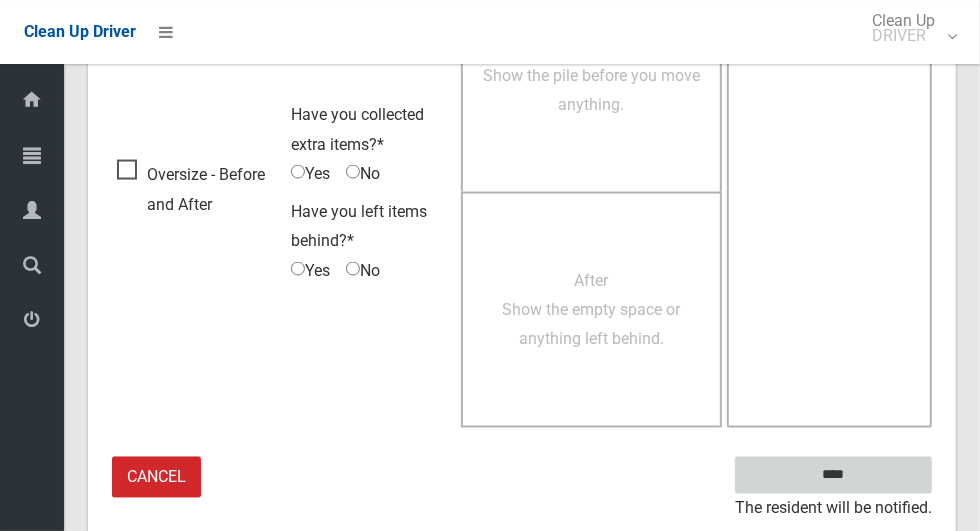 click on "****" at bounding box center [833, 475] 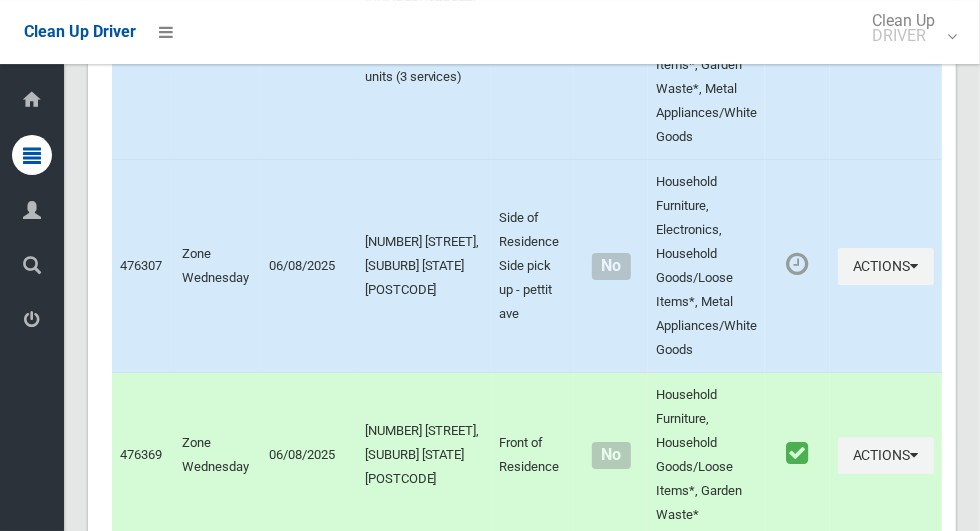 scroll, scrollTop: 12047, scrollLeft: 0, axis: vertical 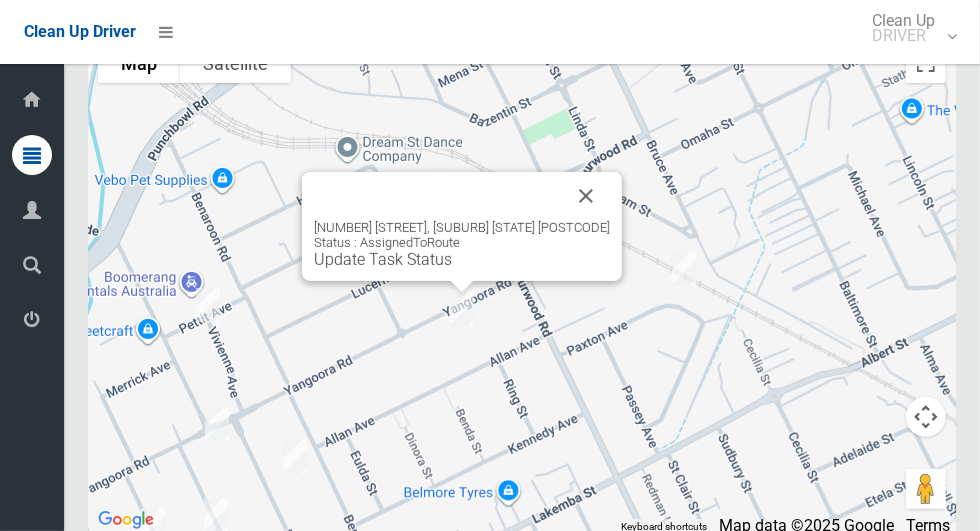 click at bounding box center (586, 196) 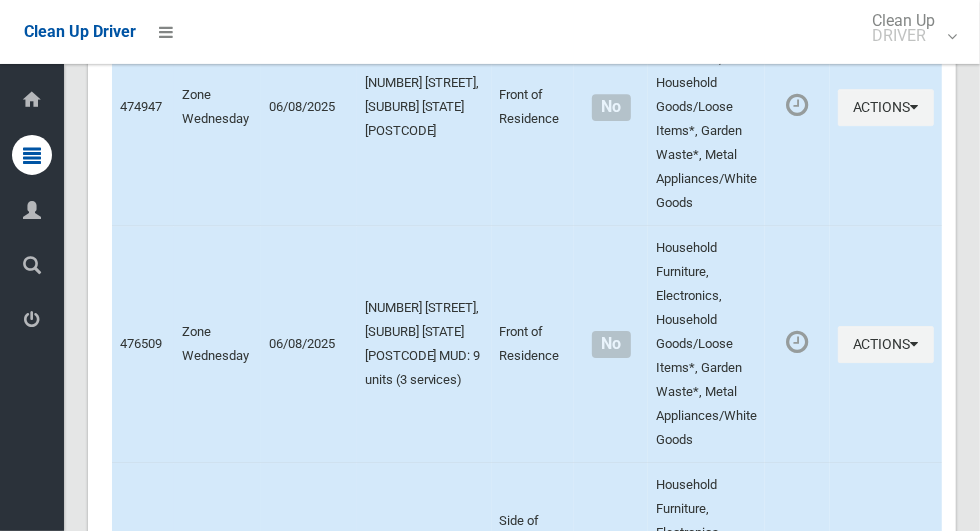 scroll, scrollTop: 7122, scrollLeft: 0, axis: vertical 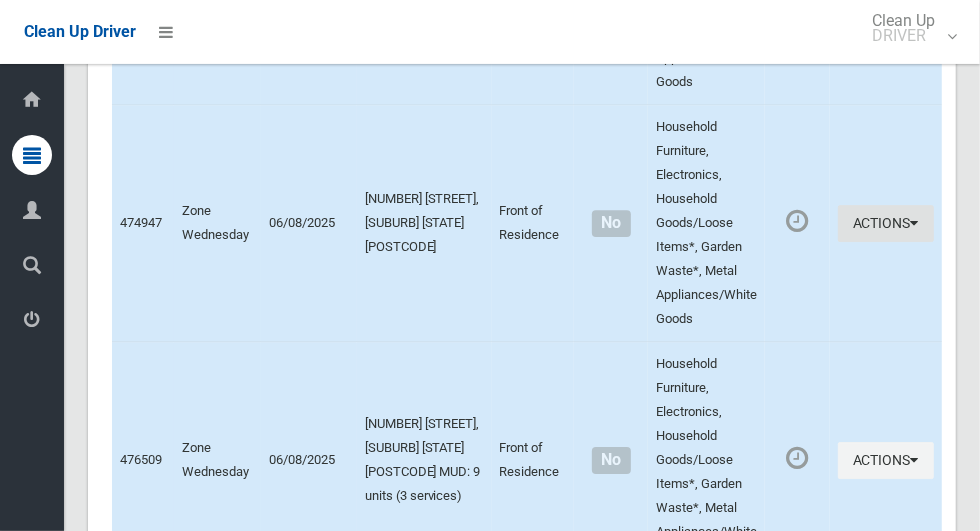 click at bounding box center [915, 223] 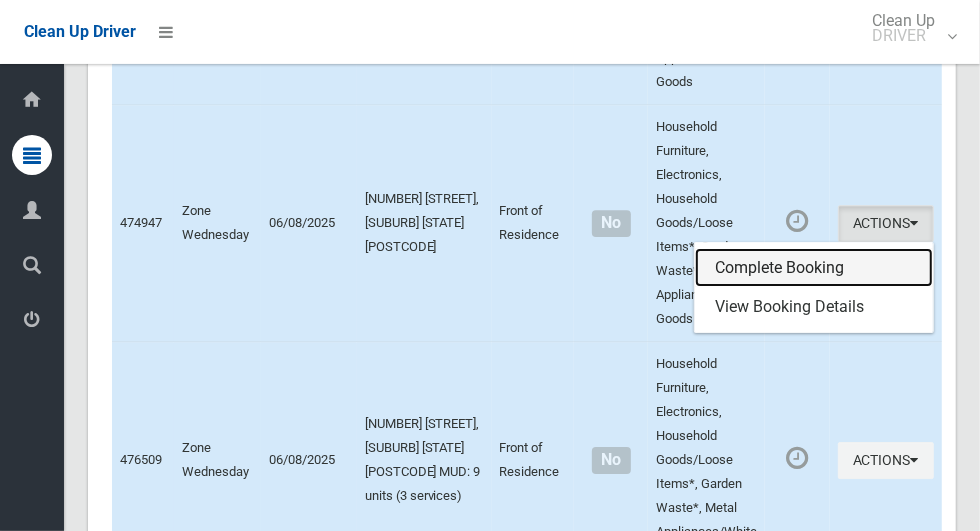 click on "Complete Booking" at bounding box center (814, 268) 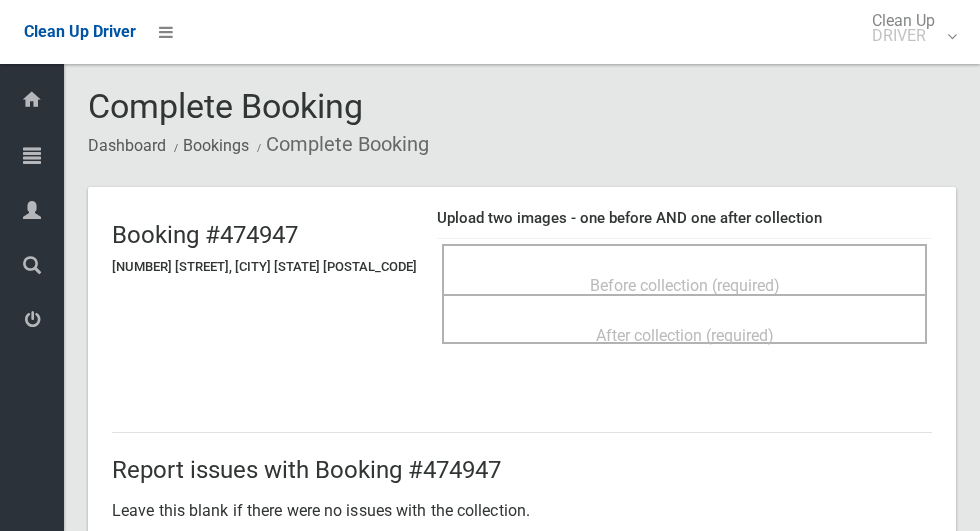 scroll, scrollTop: 0, scrollLeft: 0, axis: both 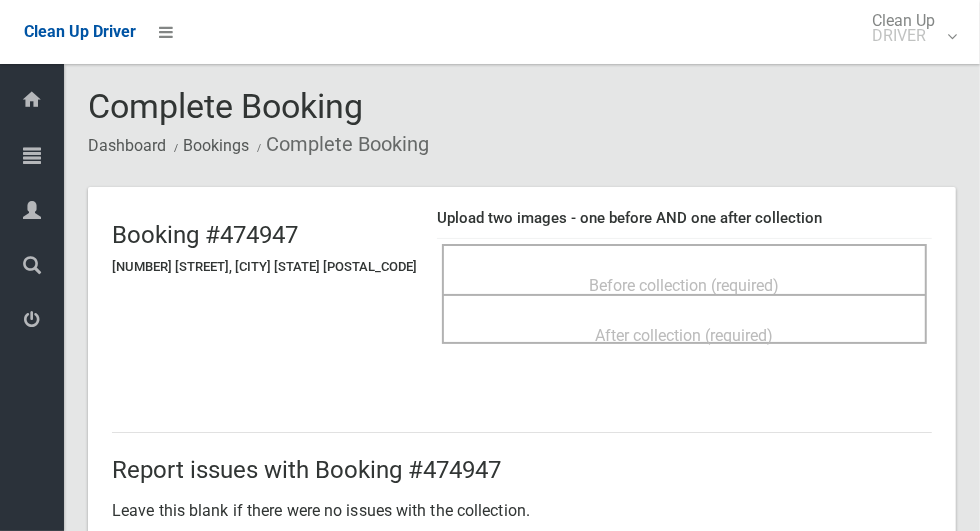 click on "Before collection (required)" at bounding box center (684, 269) 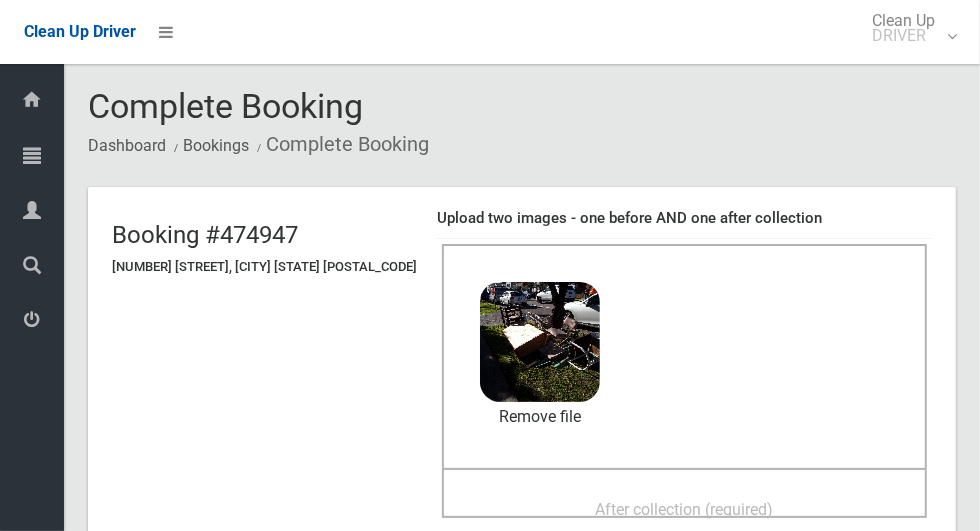 scroll, scrollTop: 138, scrollLeft: 0, axis: vertical 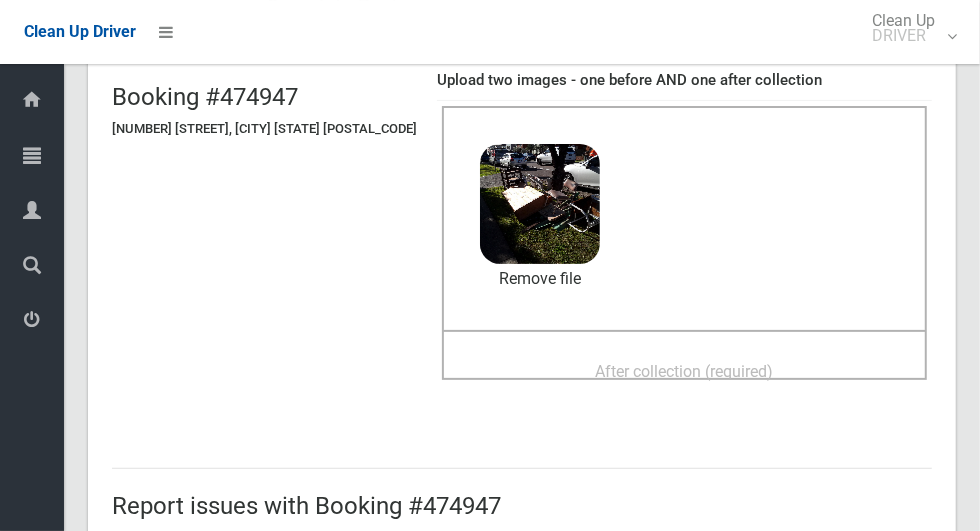 click on "After collection (required)" at bounding box center (685, 371) 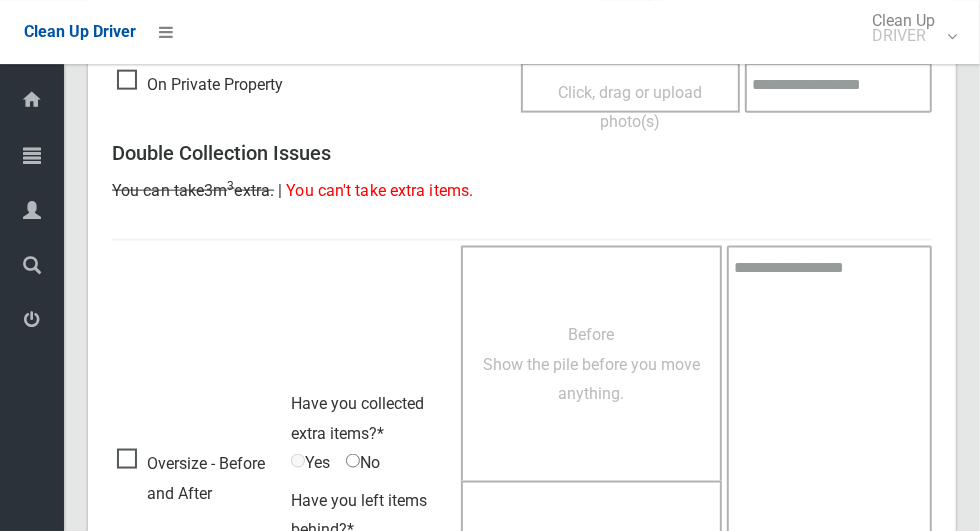 scroll, scrollTop: 1636, scrollLeft: 0, axis: vertical 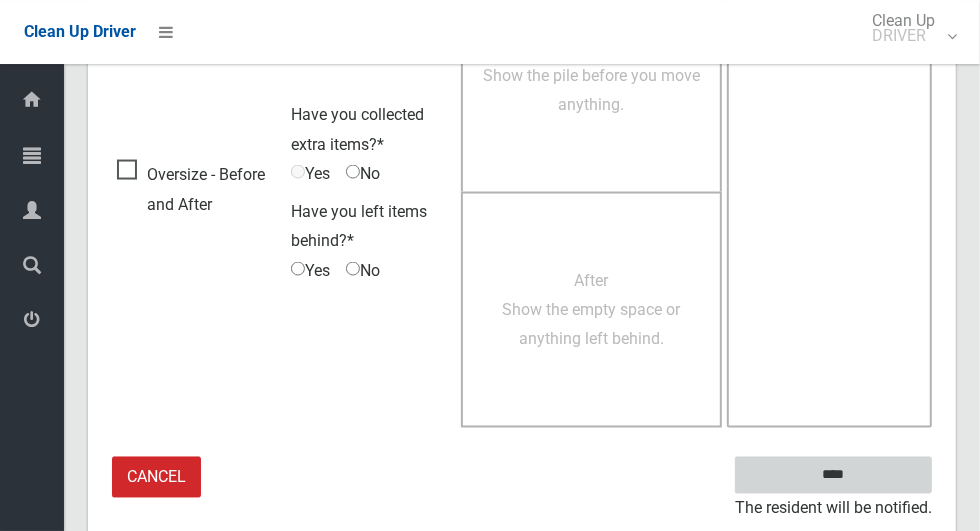 click on "****" at bounding box center (833, 475) 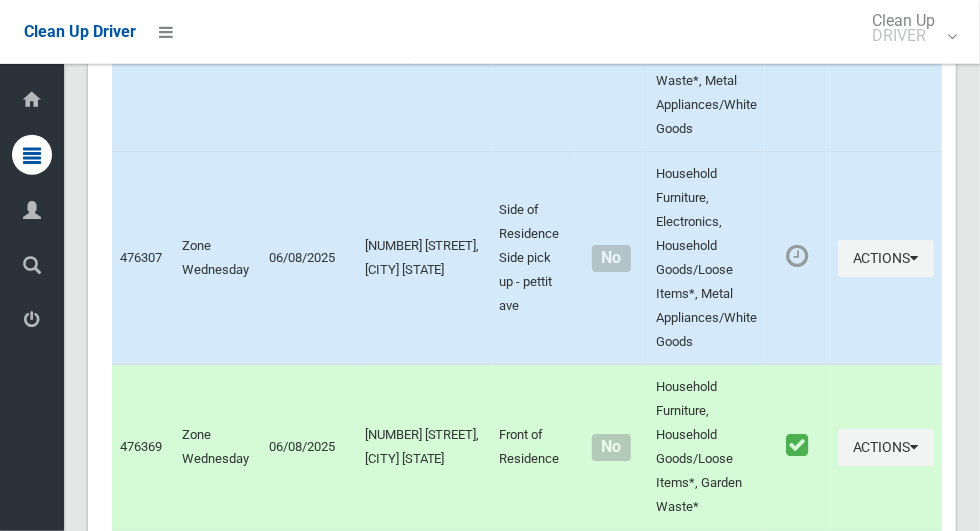 scroll, scrollTop: 7340, scrollLeft: 0, axis: vertical 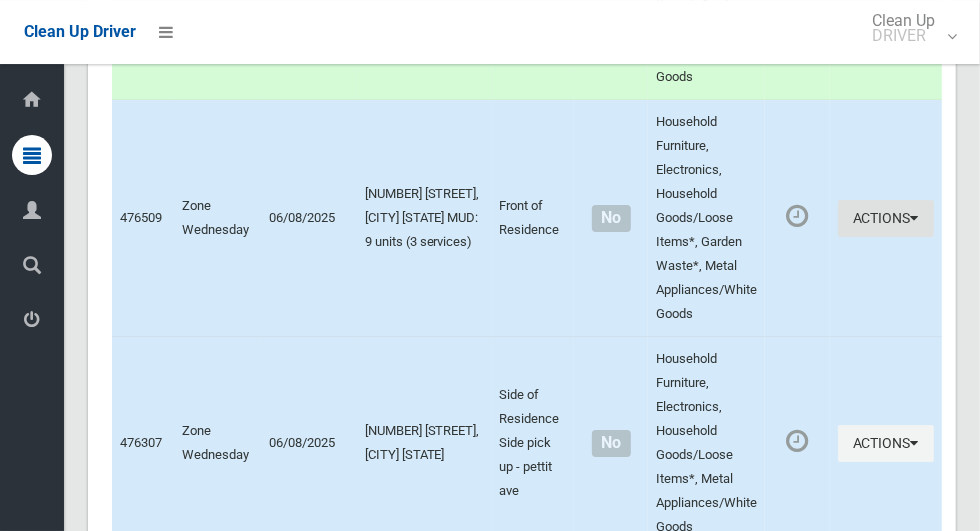 click at bounding box center [915, 218] 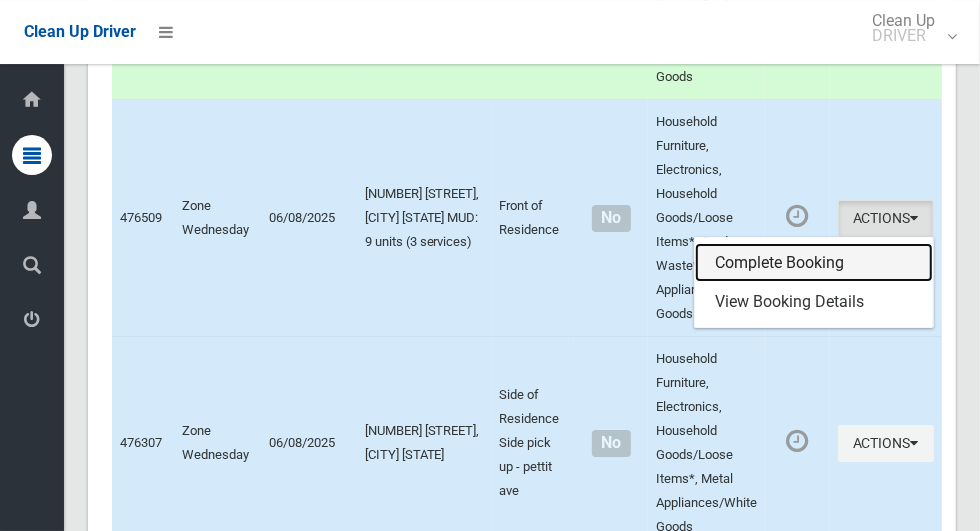 click on "Complete Booking" at bounding box center [814, 263] 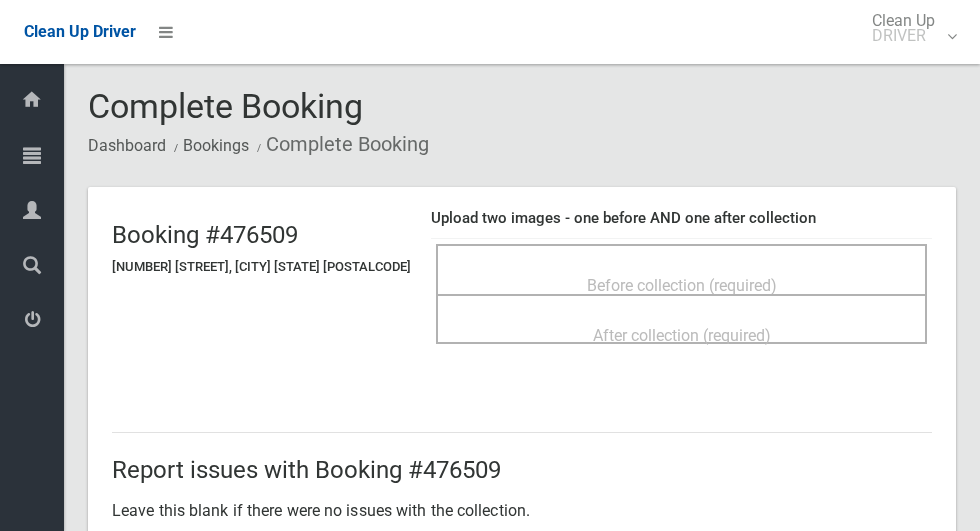 scroll, scrollTop: 0, scrollLeft: 0, axis: both 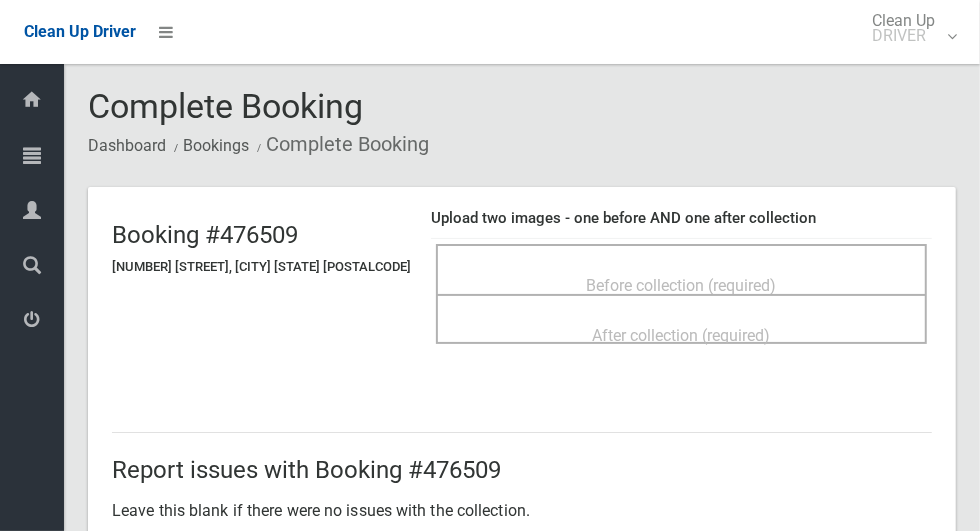 click on "Before collection (required)" at bounding box center (681, 284) 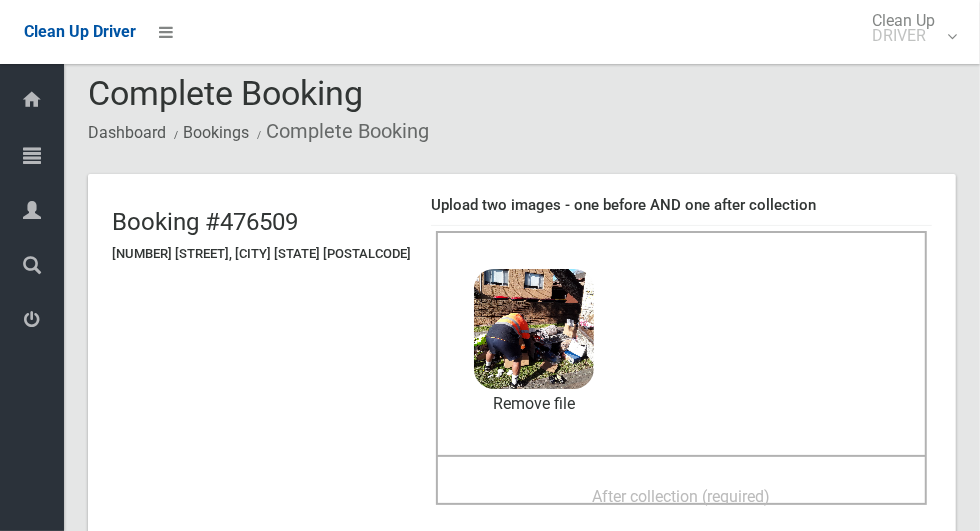 scroll, scrollTop: 101, scrollLeft: 0, axis: vertical 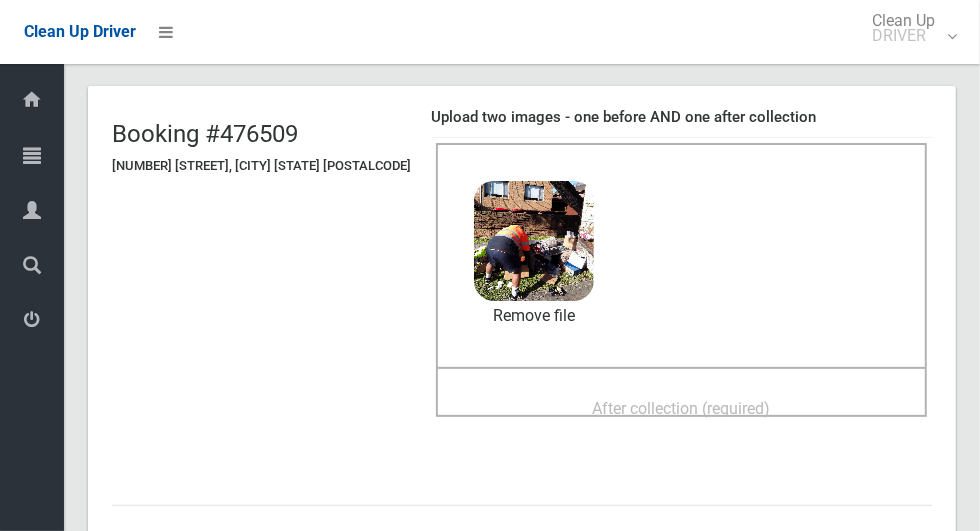 click on "After collection (required)" at bounding box center [682, 408] 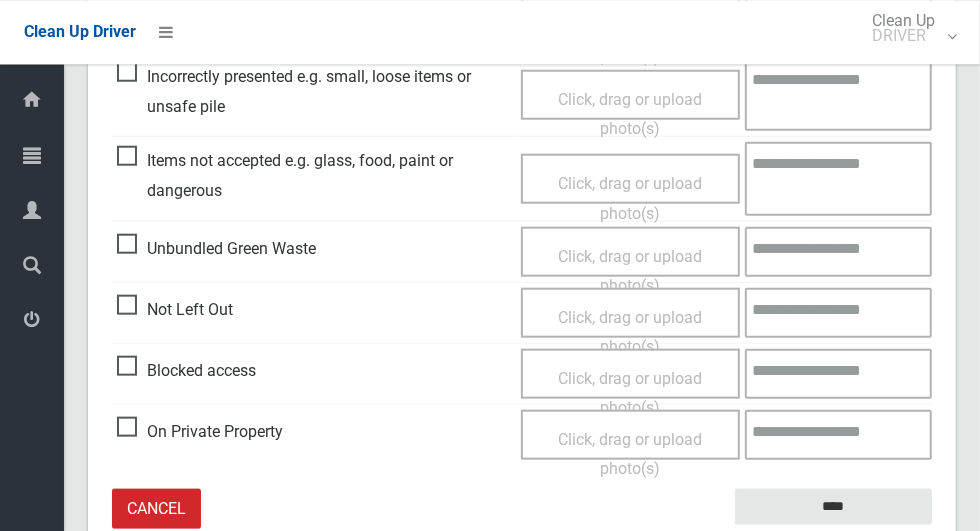 scroll, scrollTop: 1033, scrollLeft: 0, axis: vertical 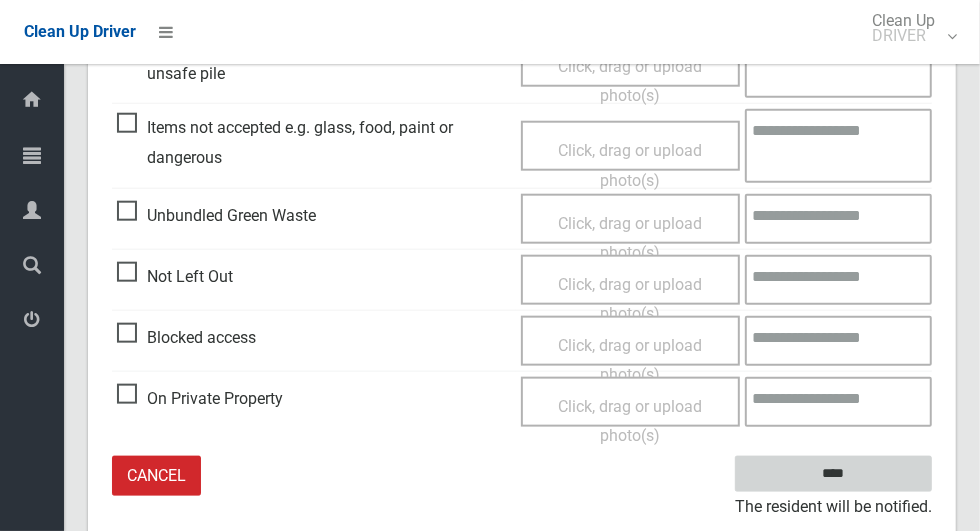 click on "****" at bounding box center [833, 474] 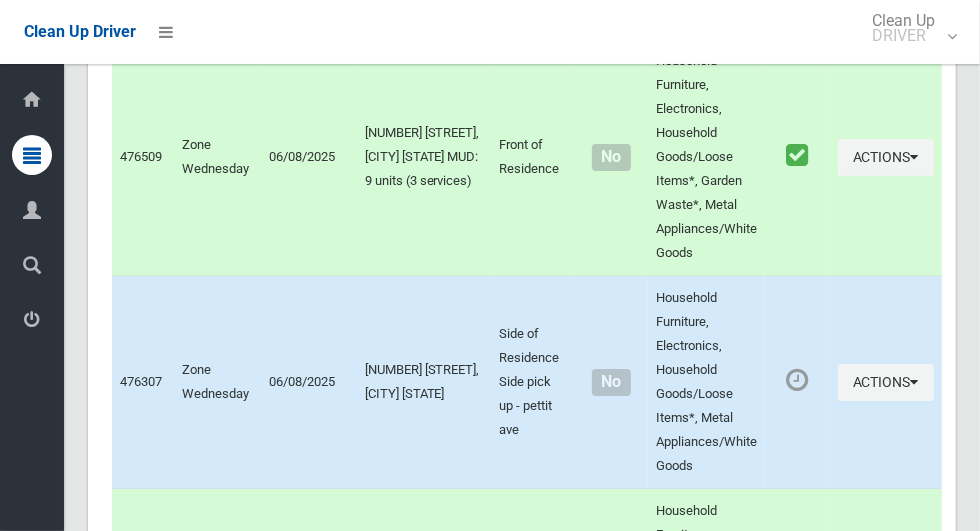scroll, scrollTop: 12047, scrollLeft: 0, axis: vertical 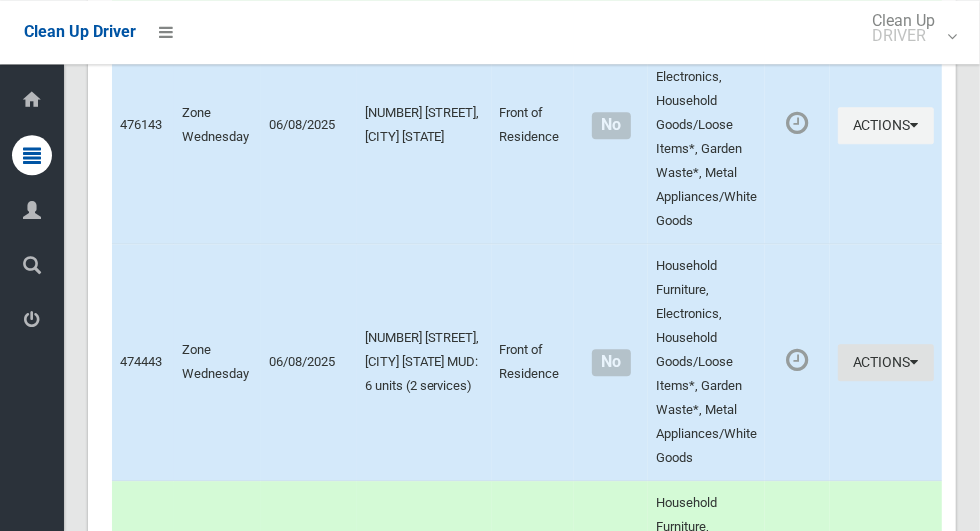 click at bounding box center [915, 362] 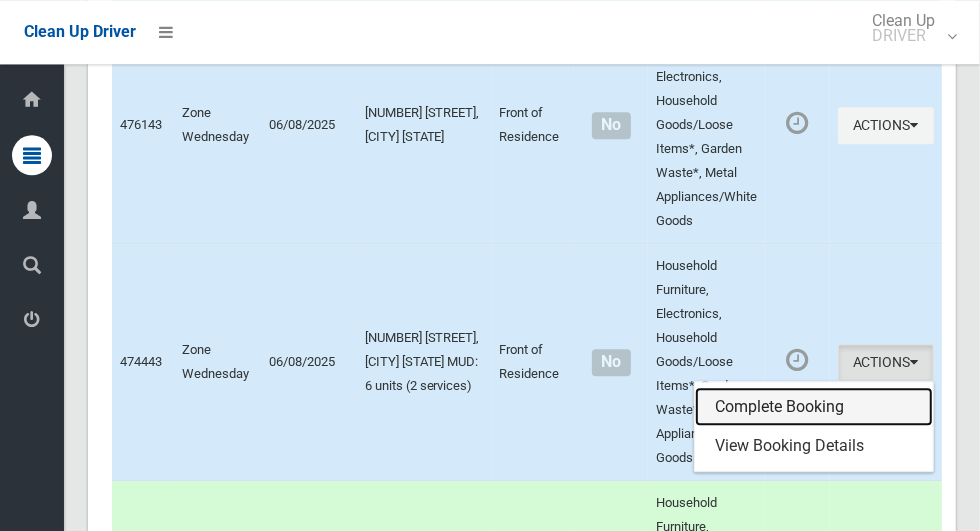 click on "Complete Booking" at bounding box center (814, 407) 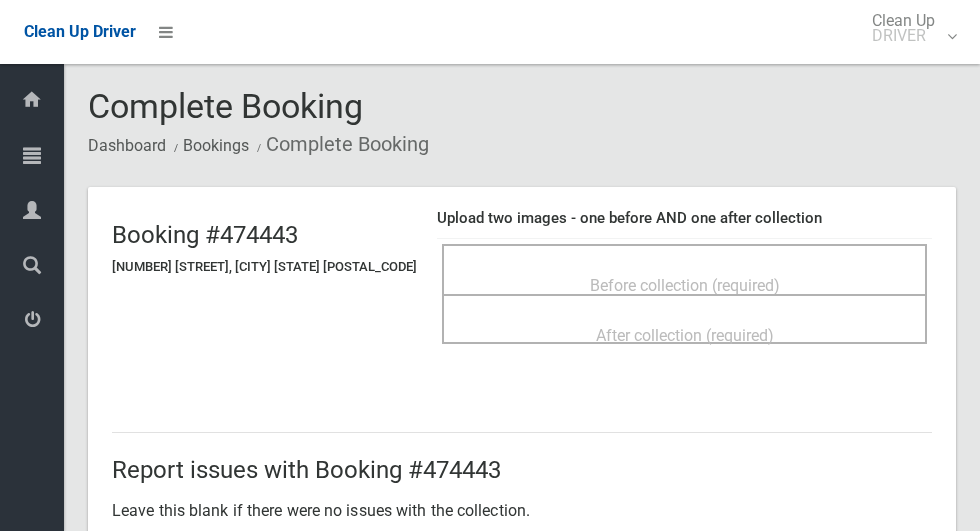 scroll, scrollTop: 0, scrollLeft: 0, axis: both 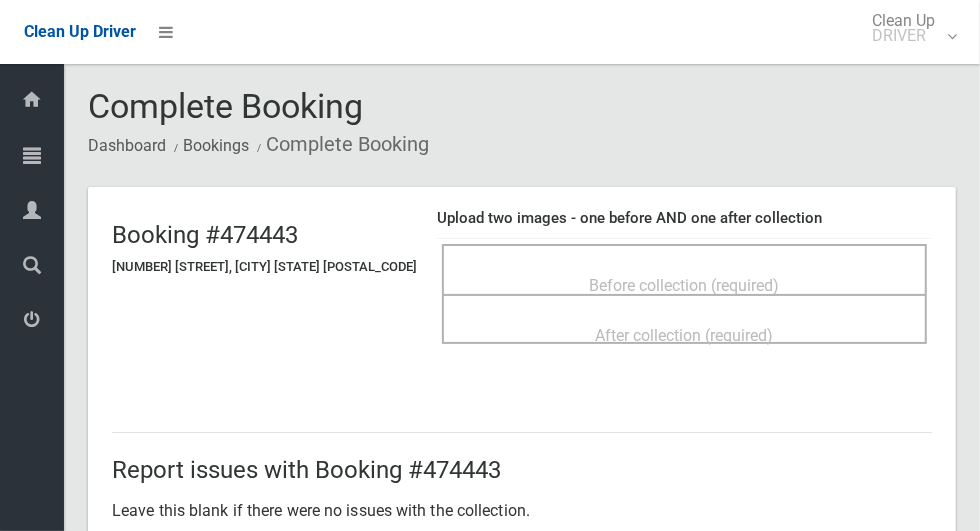 click on "Before collection (required)" at bounding box center (685, 285) 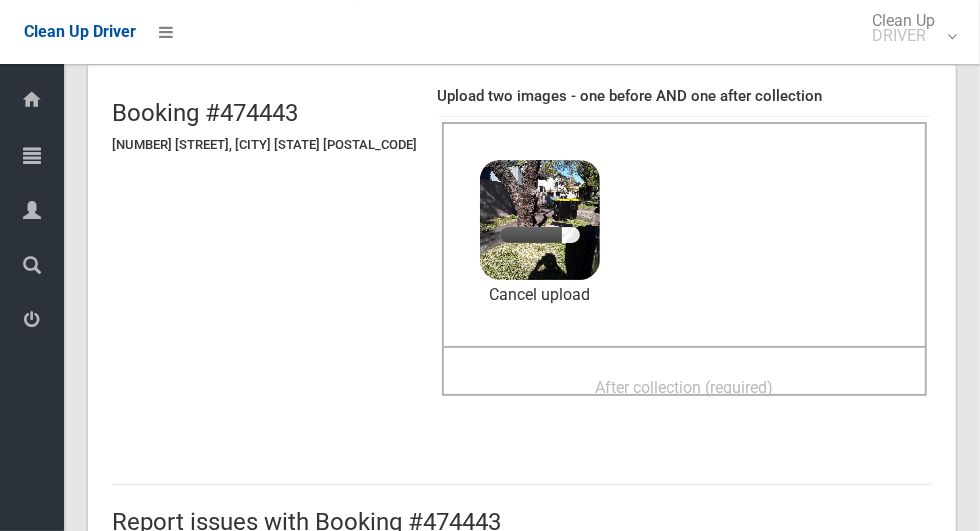 scroll, scrollTop: 121, scrollLeft: 0, axis: vertical 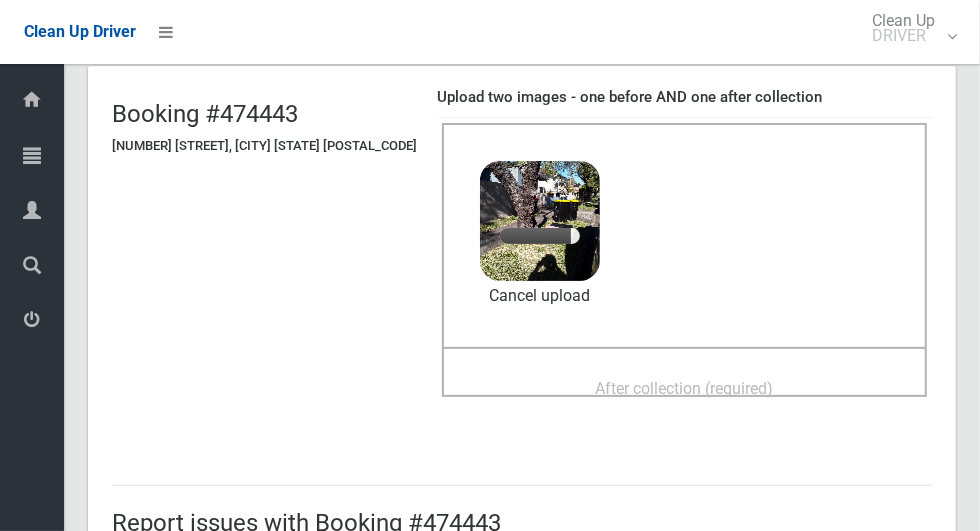 click on "After collection (required)" at bounding box center (685, 388) 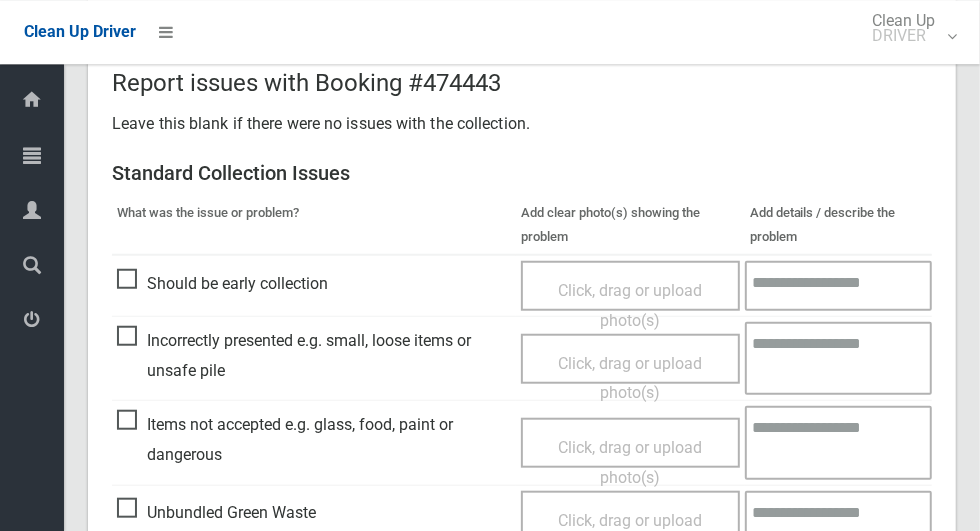 scroll, scrollTop: 1033, scrollLeft: 0, axis: vertical 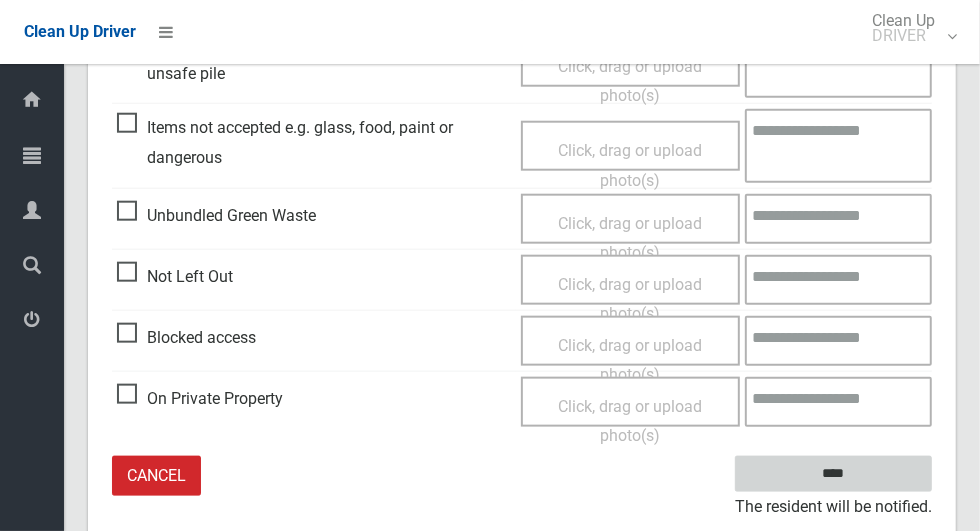 click on "****" at bounding box center (833, 474) 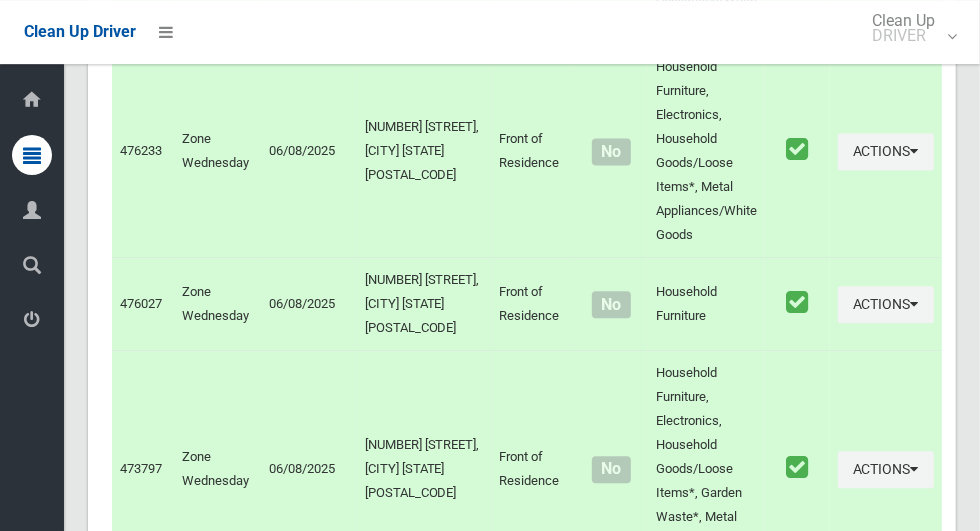 scroll, scrollTop: 12047, scrollLeft: 0, axis: vertical 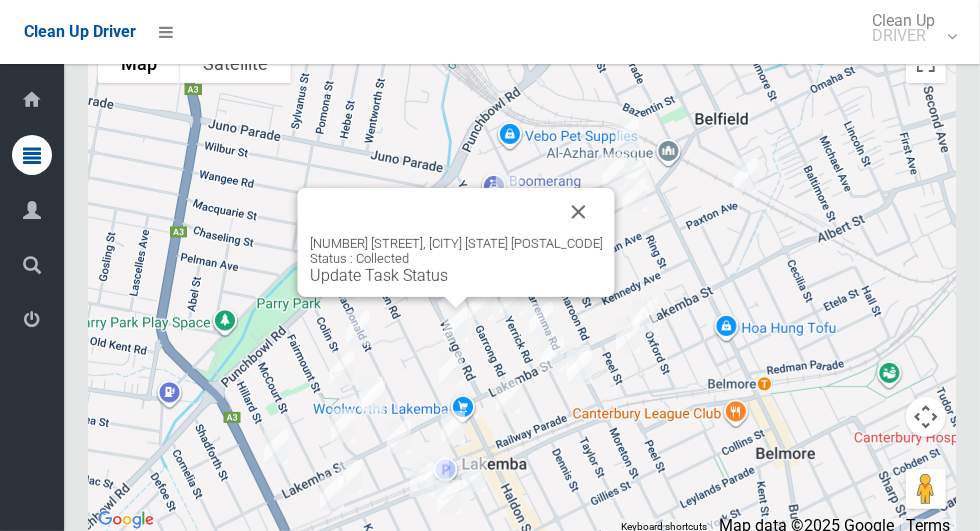 click at bounding box center [579, 212] 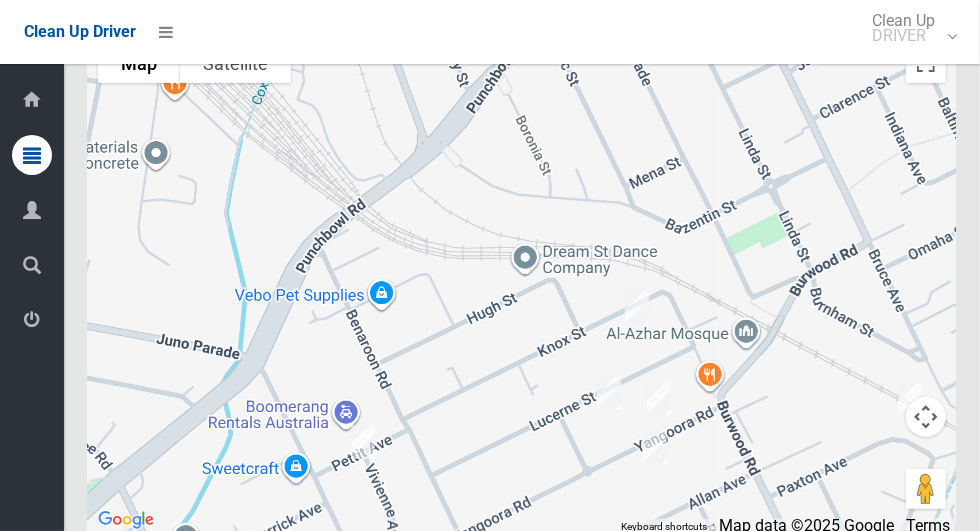 click at bounding box center [522, 283] 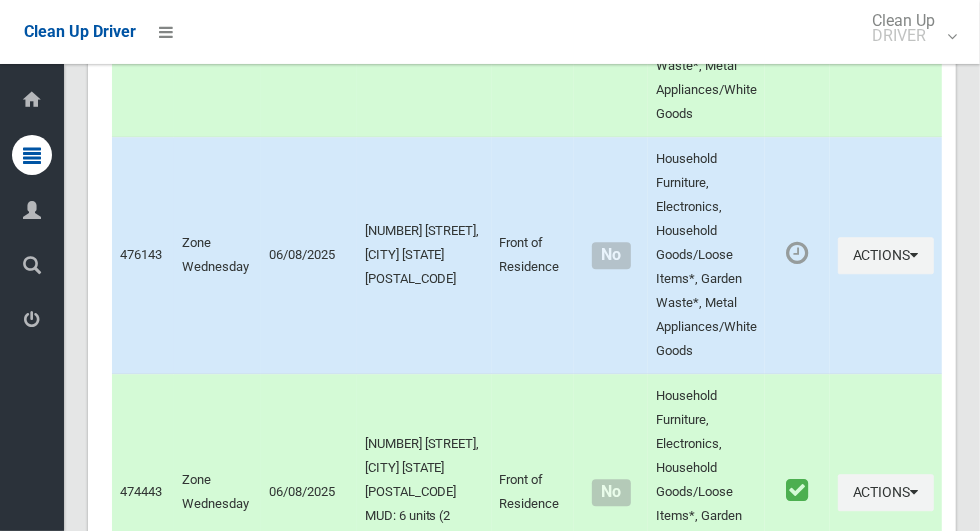 scroll, scrollTop: 6617, scrollLeft: 0, axis: vertical 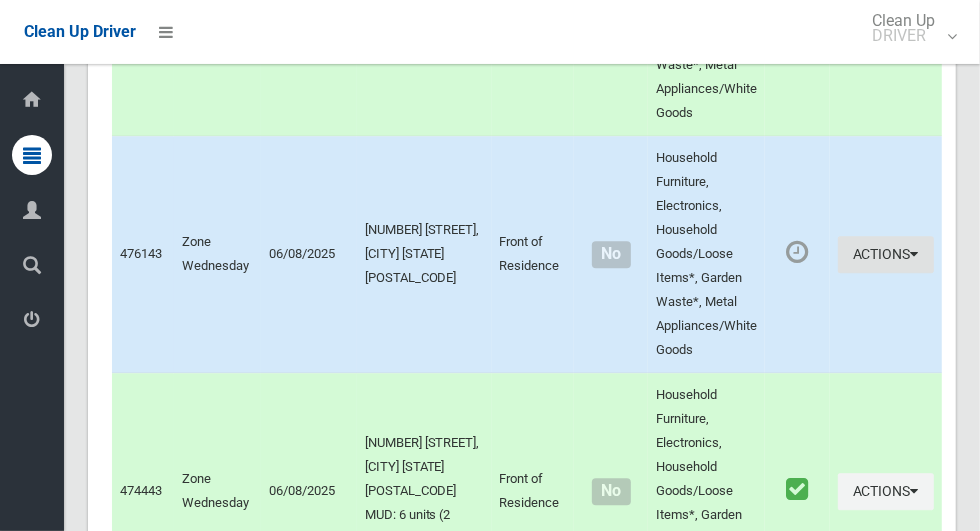 click at bounding box center (915, 254) 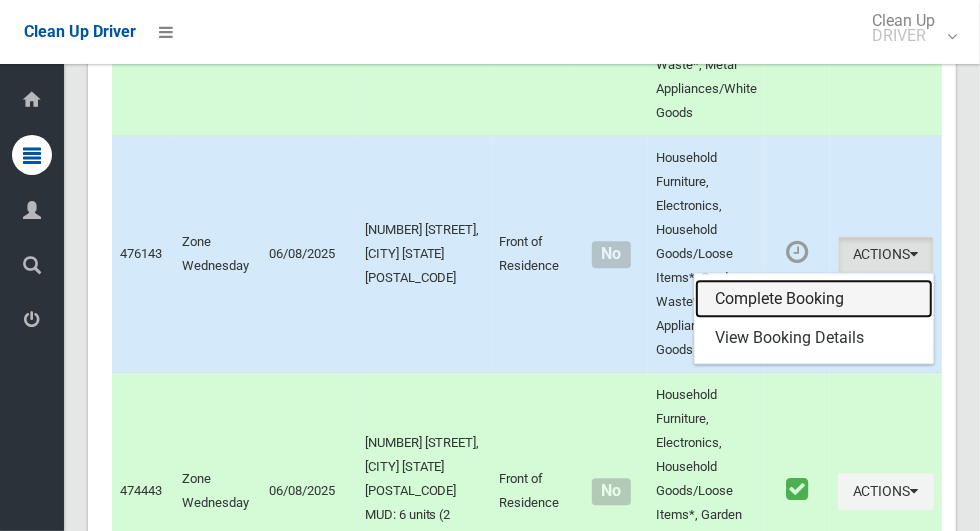 click on "Complete Booking" at bounding box center [814, 299] 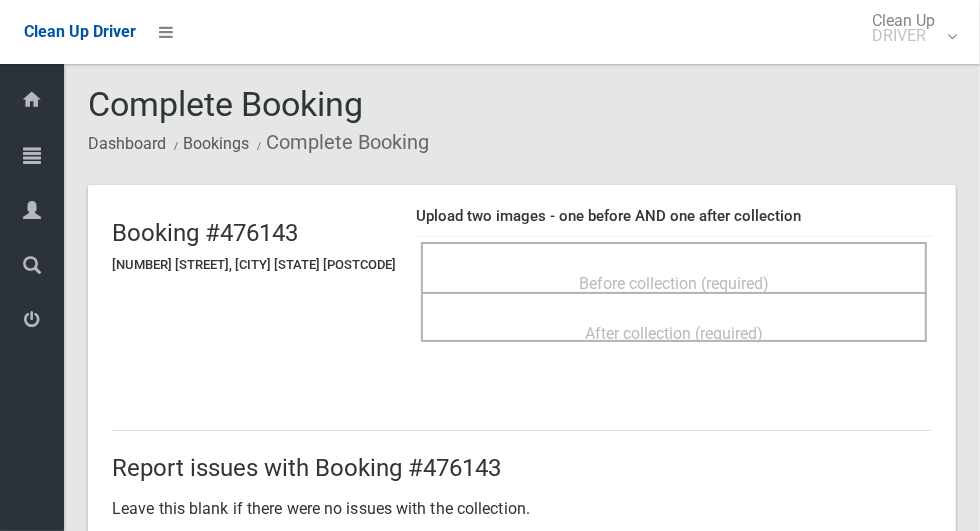 scroll, scrollTop: 3, scrollLeft: 0, axis: vertical 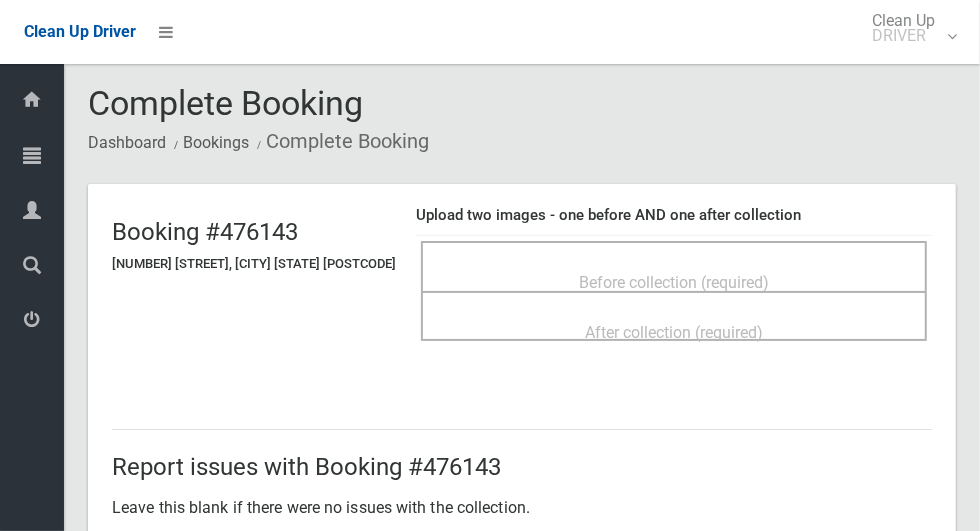 click on "Before collection (required)" at bounding box center [674, 281] 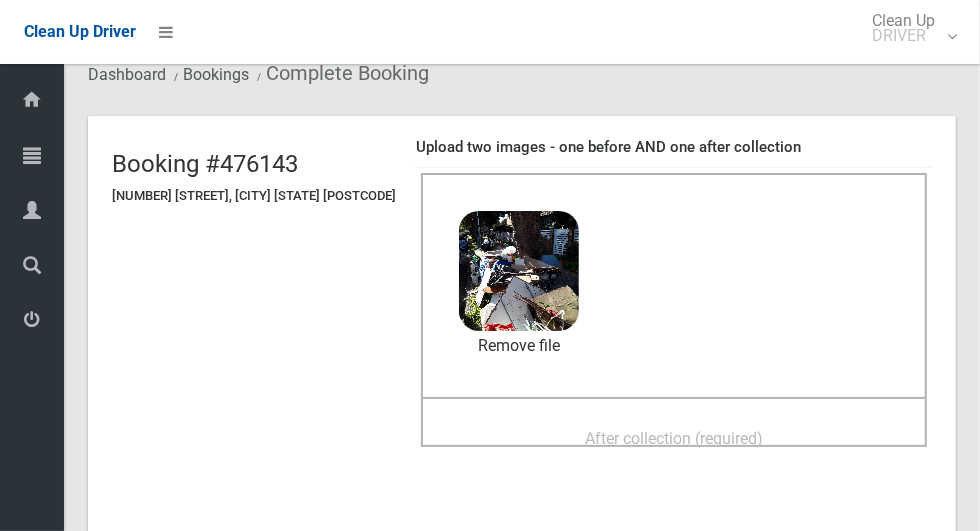 scroll, scrollTop: 124, scrollLeft: 0, axis: vertical 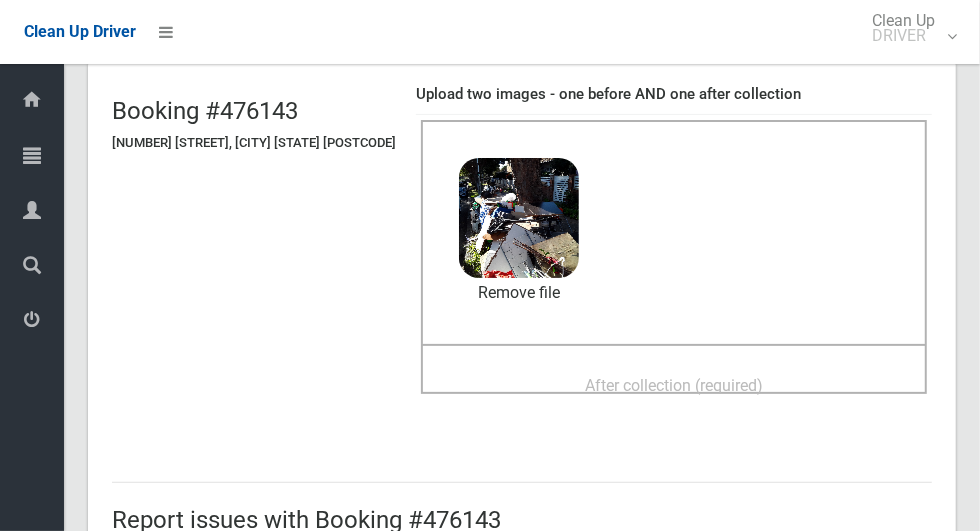 click on "After collection (required)" at bounding box center [674, 385] 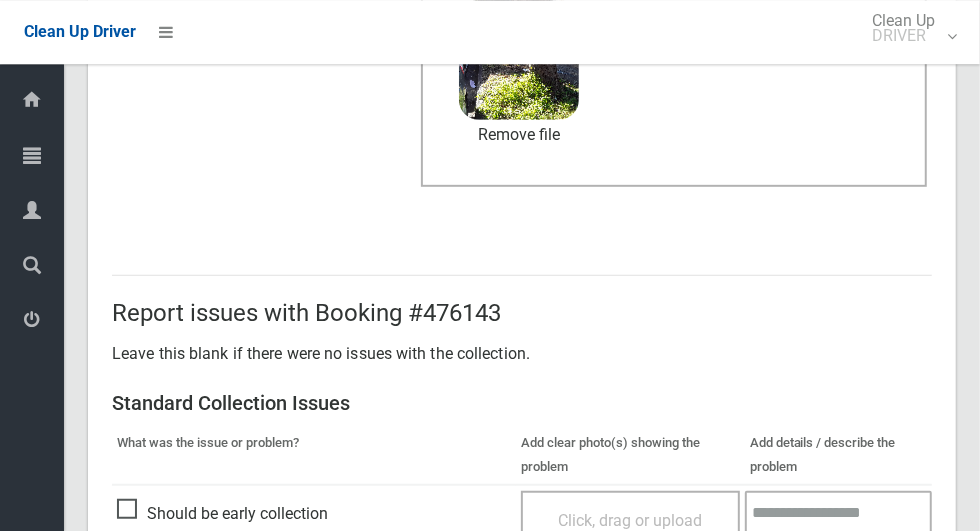 scroll, scrollTop: 1636, scrollLeft: 0, axis: vertical 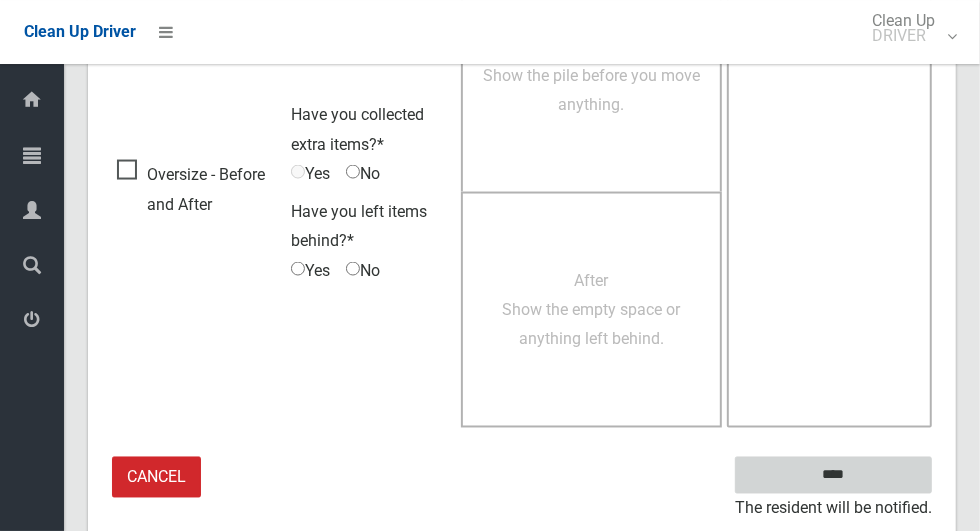 click on "****" at bounding box center (833, 475) 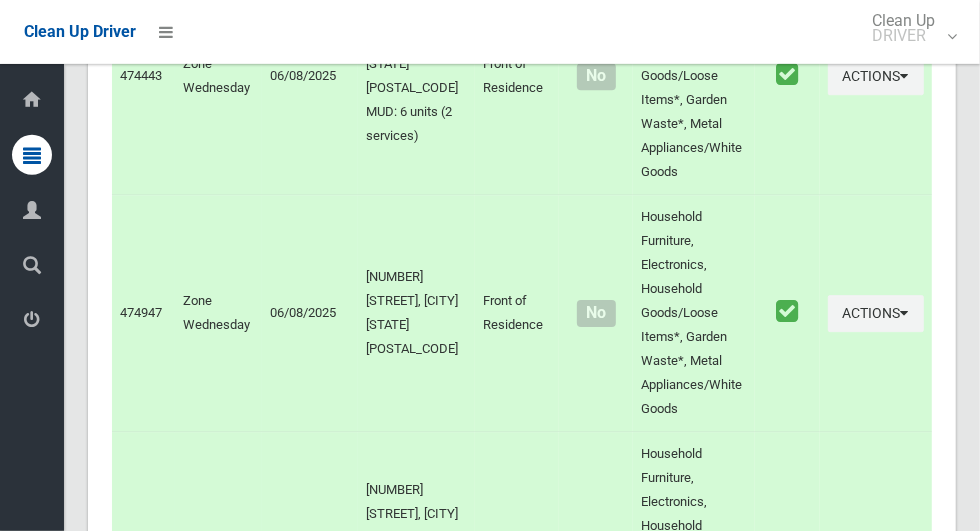 scroll, scrollTop: 12047, scrollLeft: 0, axis: vertical 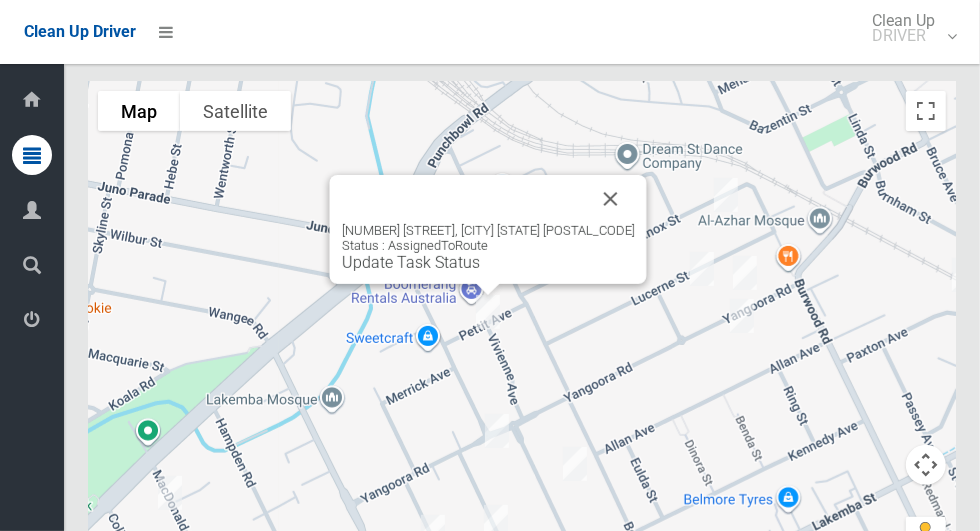 click at bounding box center [611, 199] 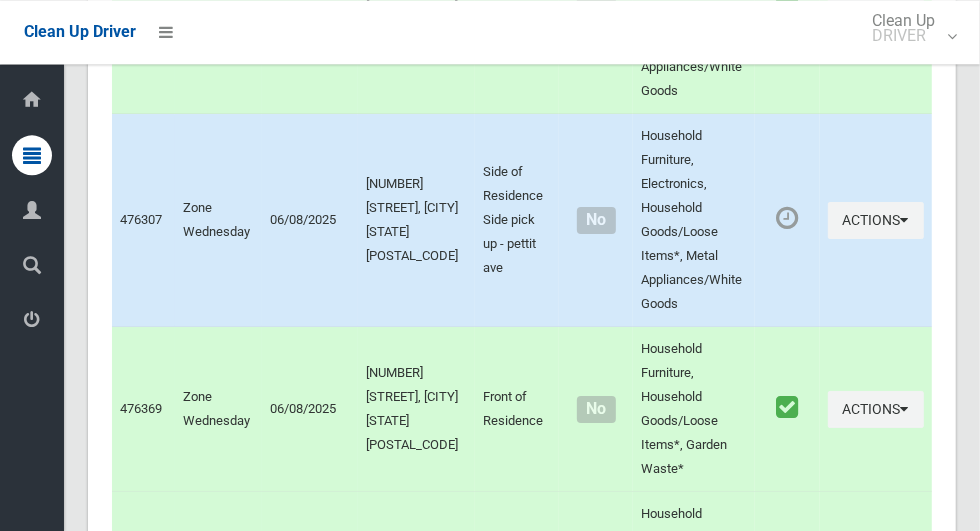 scroll, scrollTop: 7609, scrollLeft: 0, axis: vertical 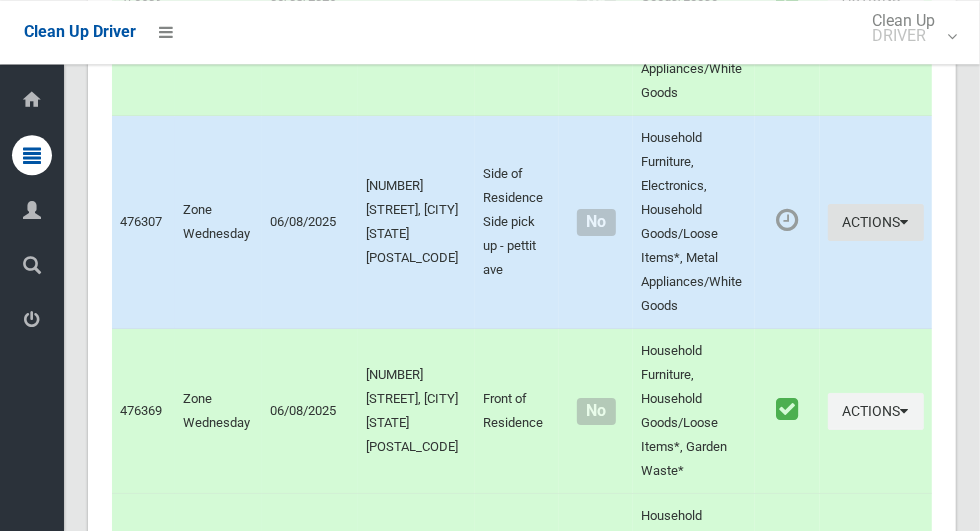 click on "Actions" at bounding box center [876, 222] 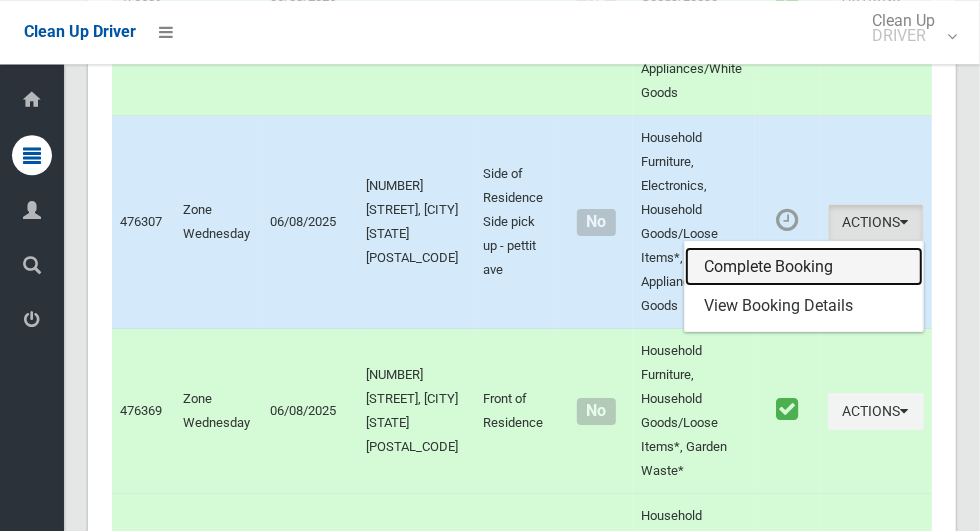 click on "Complete Booking" at bounding box center (804, 267) 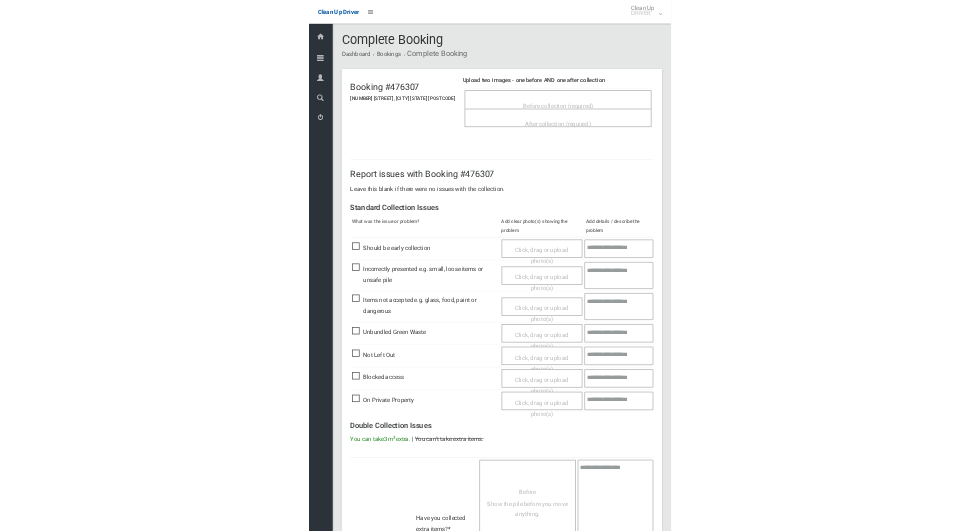 scroll, scrollTop: 0, scrollLeft: 0, axis: both 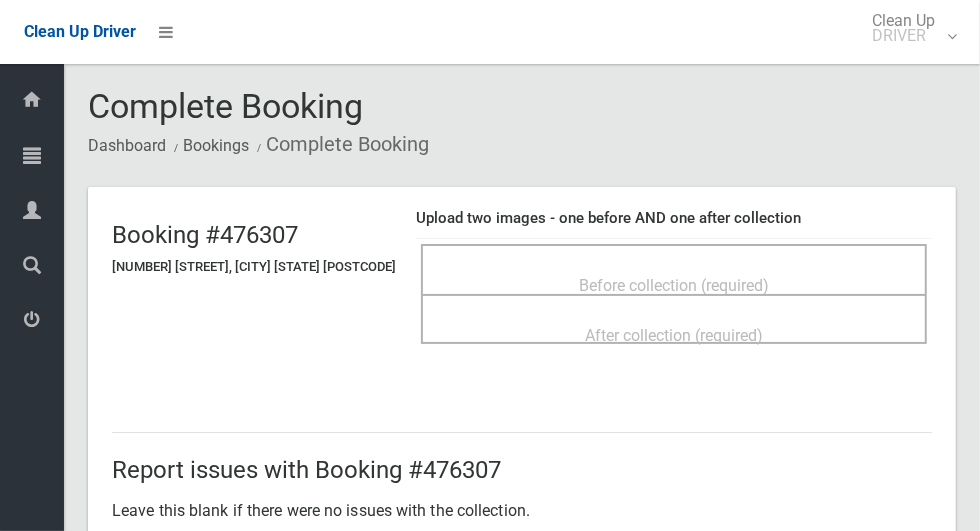 click on "Before collection (required)" at bounding box center (674, 284) 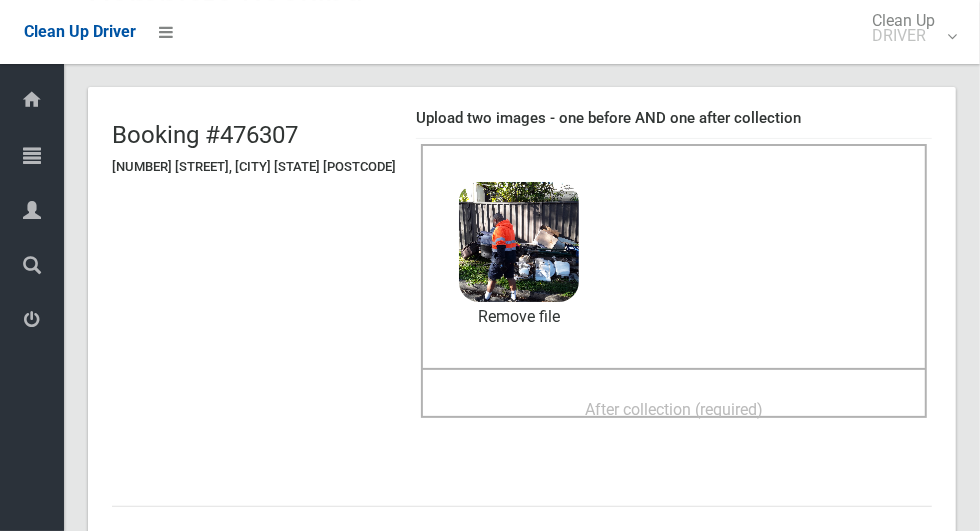 scroll, scrollTop: 120, scrollLeft: 0, axis: vertical 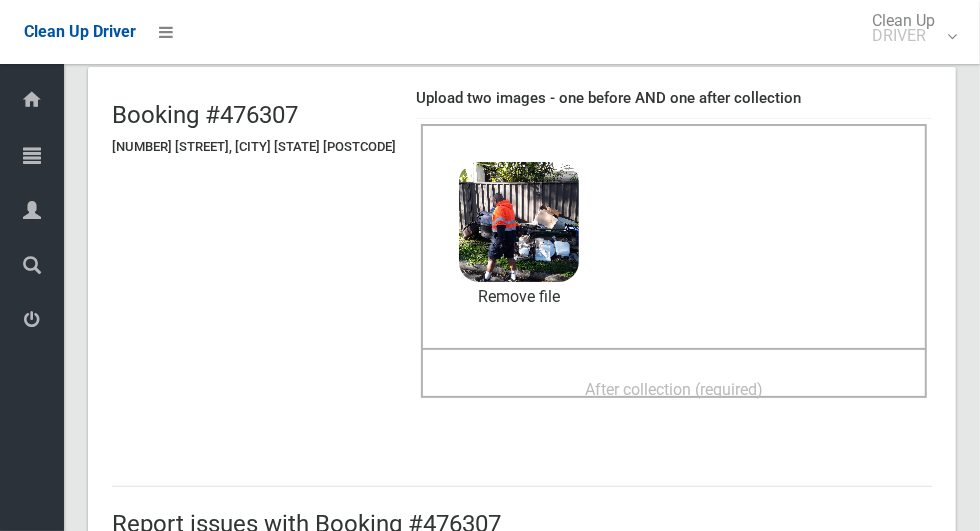 click on "After collection (required)" at bounding box center [674, 389] 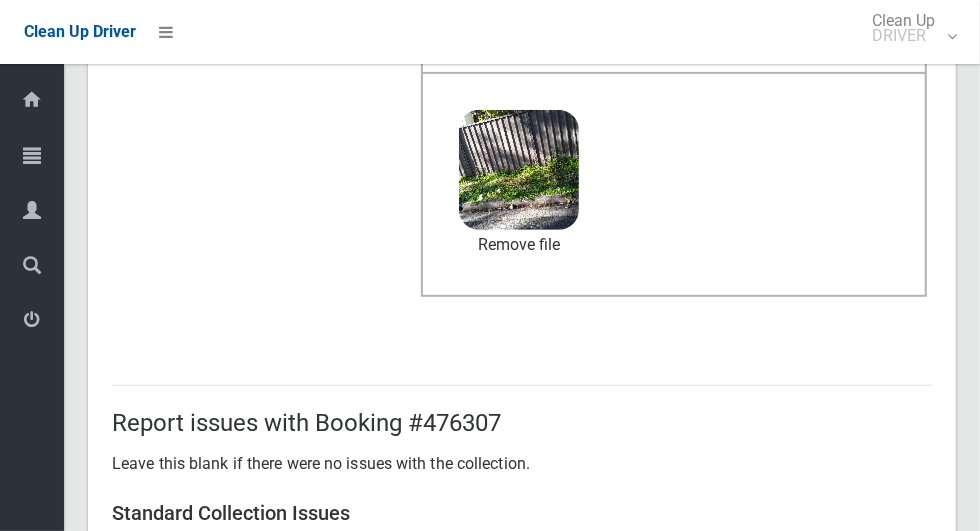 scroll, scrollTop: 1636, scrollLeft: 0, axis: vertical 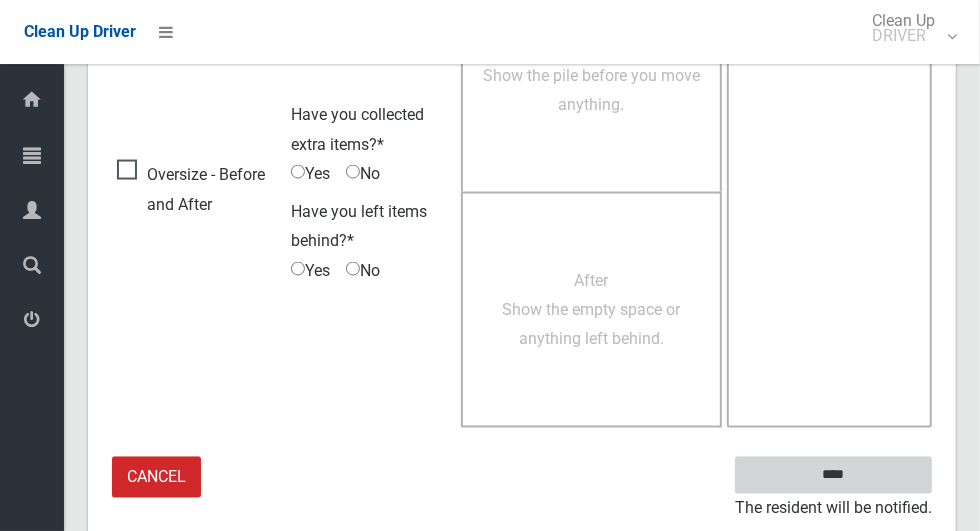 click on "****" at bounding box center (833, 475) 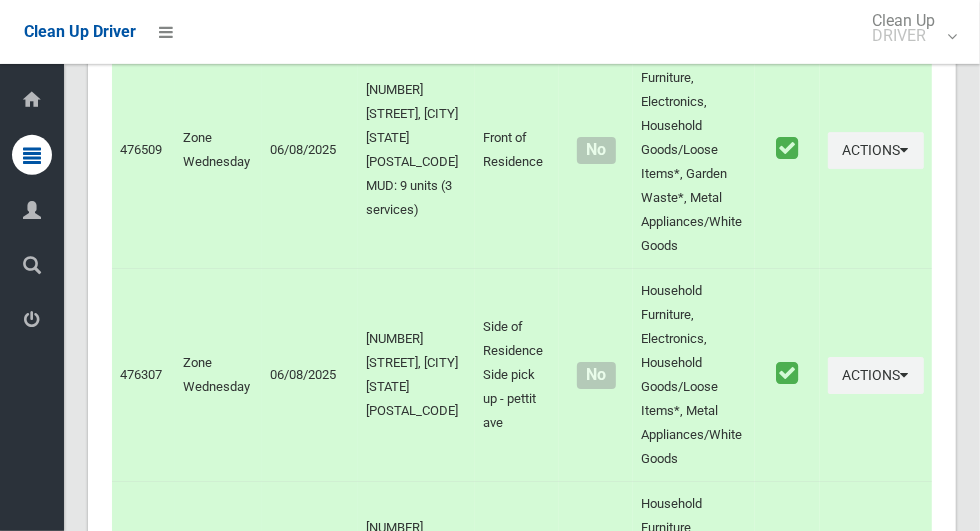 scroll, scrollTop: 12047, scrollLeft: 0, axis: vertical 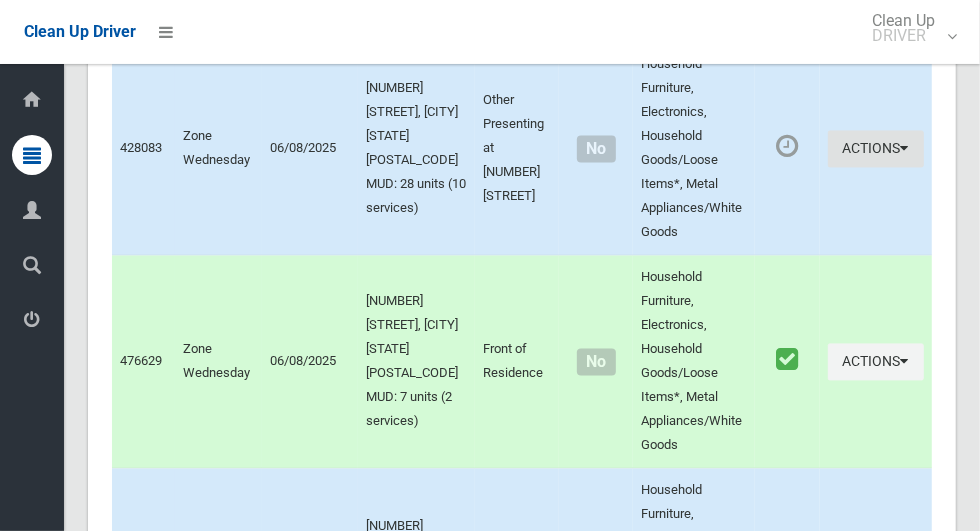 click at bounding box center [905, 149] 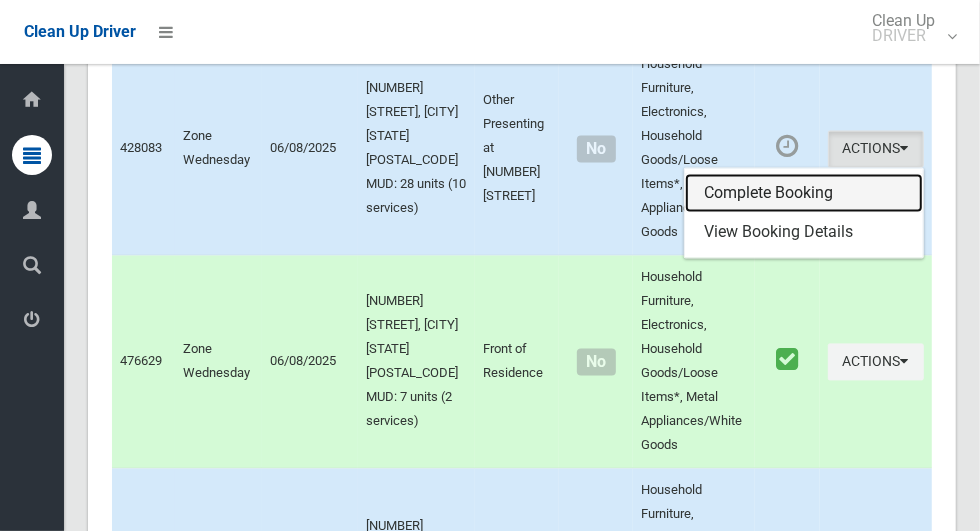 click on "Complete Booking" at bounding box center [804, 194] 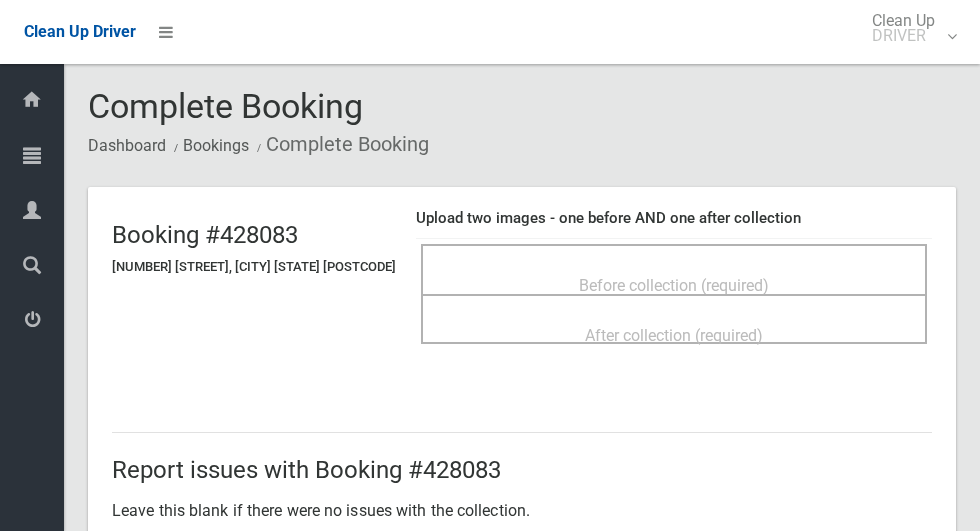 scroll, scrollTop: 0, scrollLeft: 0, axis: both 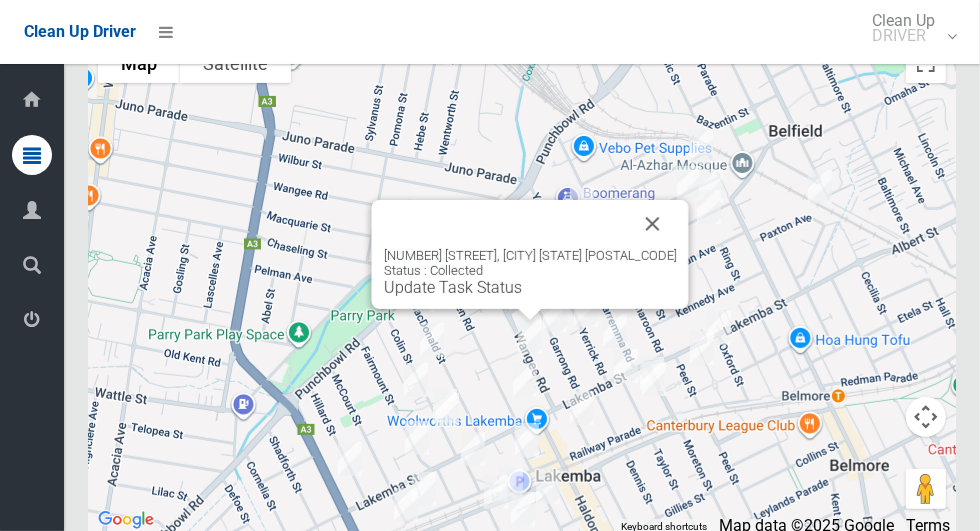 click on "[NUMBER] [STREET], [CITY] [STATE] [POSTAL_CODE] Status : Collected Update Task Status" at bounding box center (530, 272) 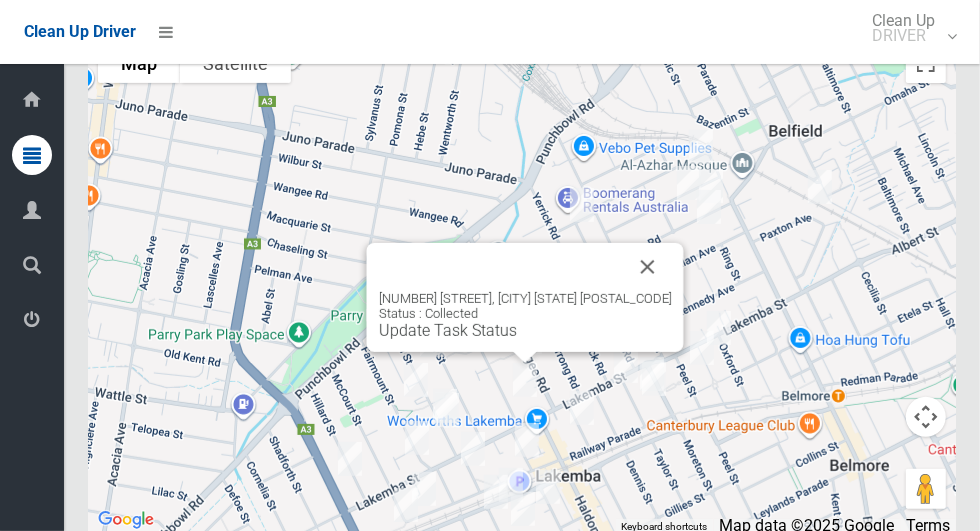 click at bounding box center [648, 267] 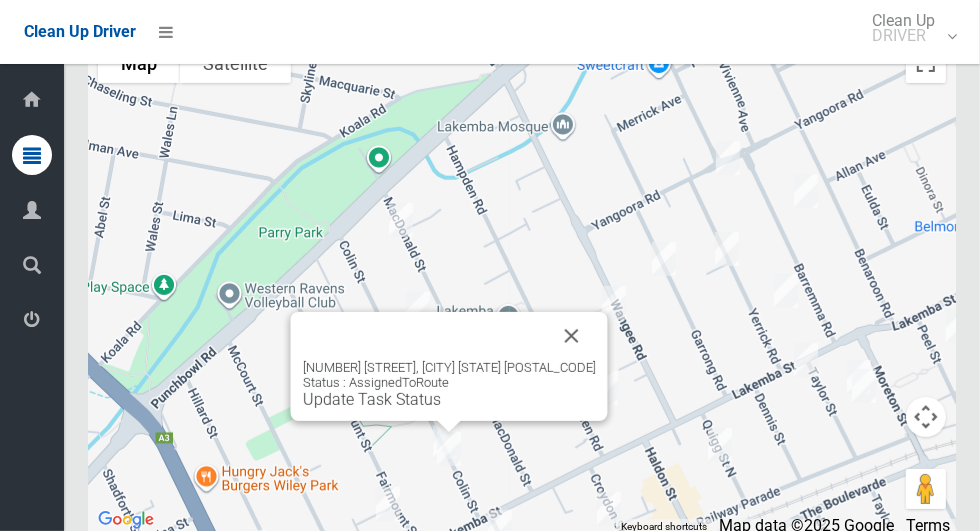click at bounding box center [572, 336] 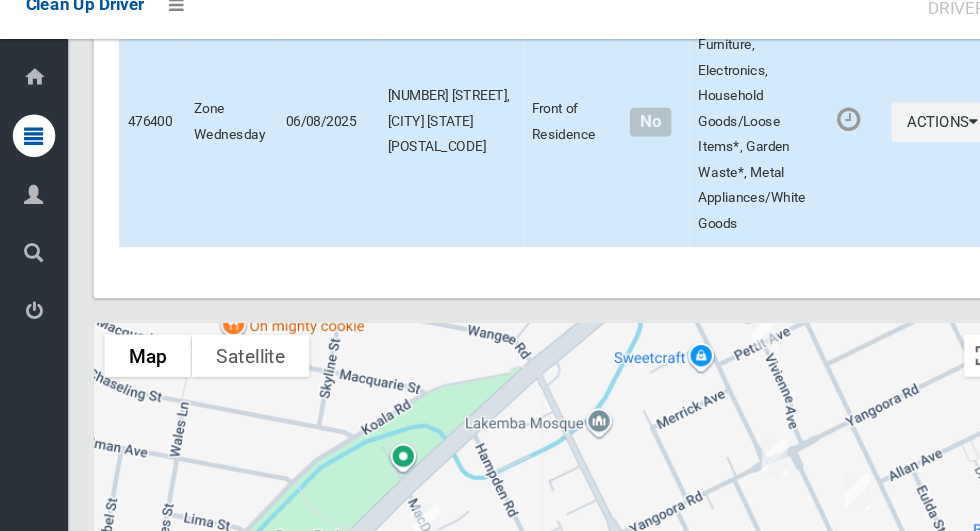 scroll, scrollTop: 11768, scrollLeft: 0, axis: vertical 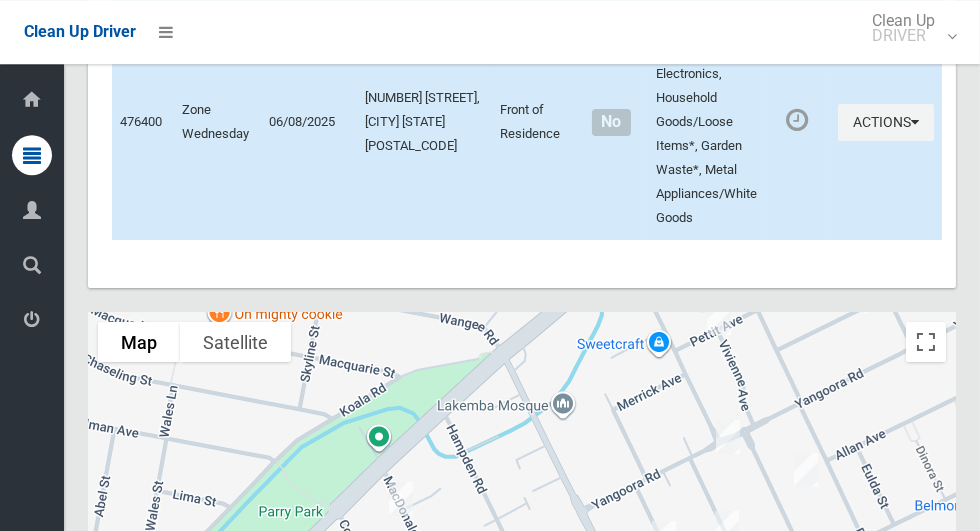 click on "06/08/2025" at bounding box center [309, 122] 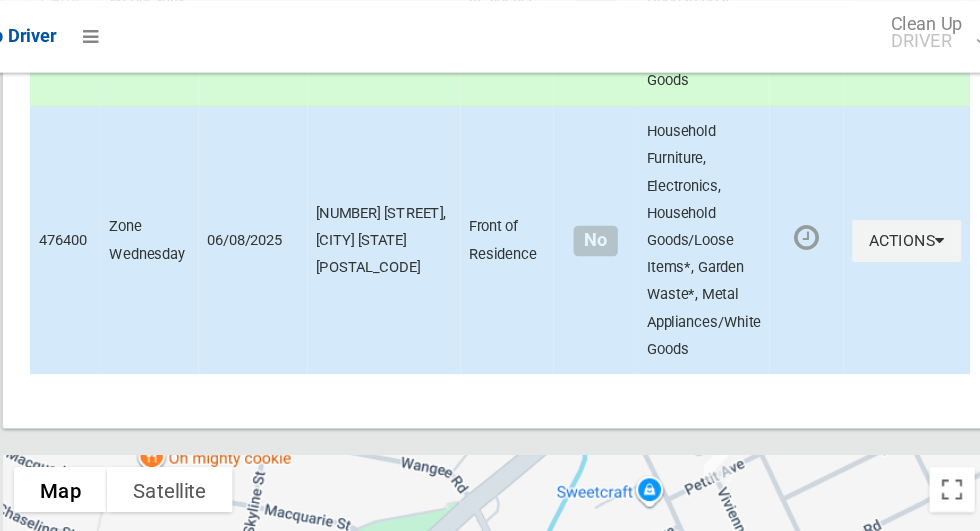 click on "17 Richard Street, PANANIA NSW 2213" at bounding box center (424, 212) 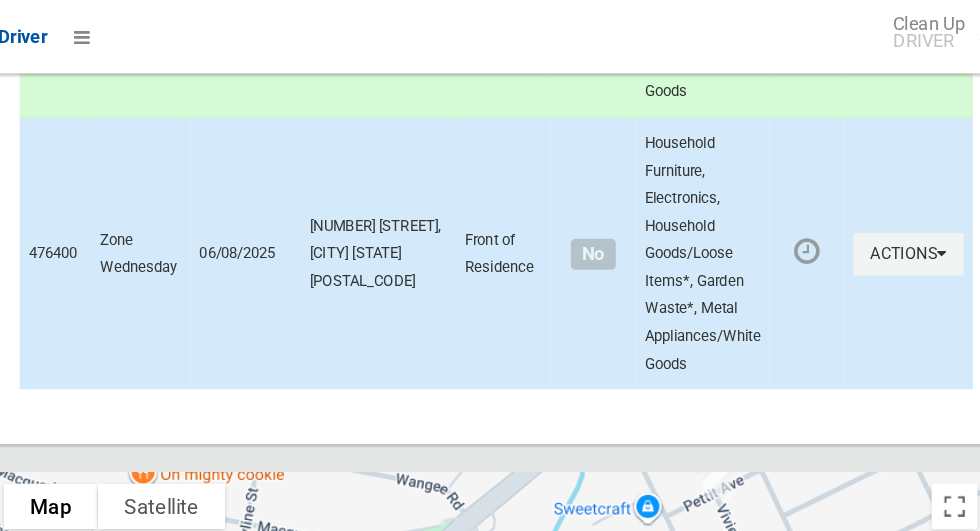 click on "17 Richard Street, PANANIA NSW 2213" at bounding box center (424, 221) 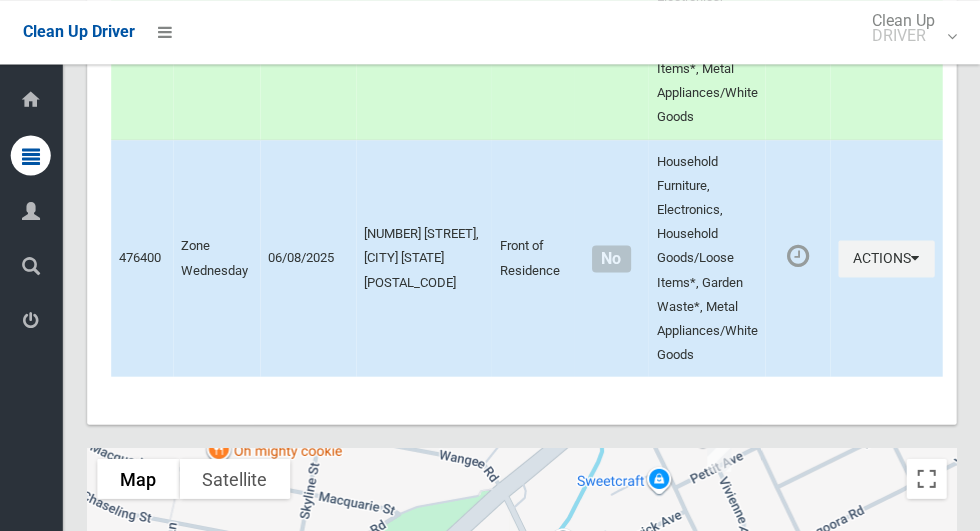 scroll, scrollTop: 11631, scrollLeft: 0, axis: vertical 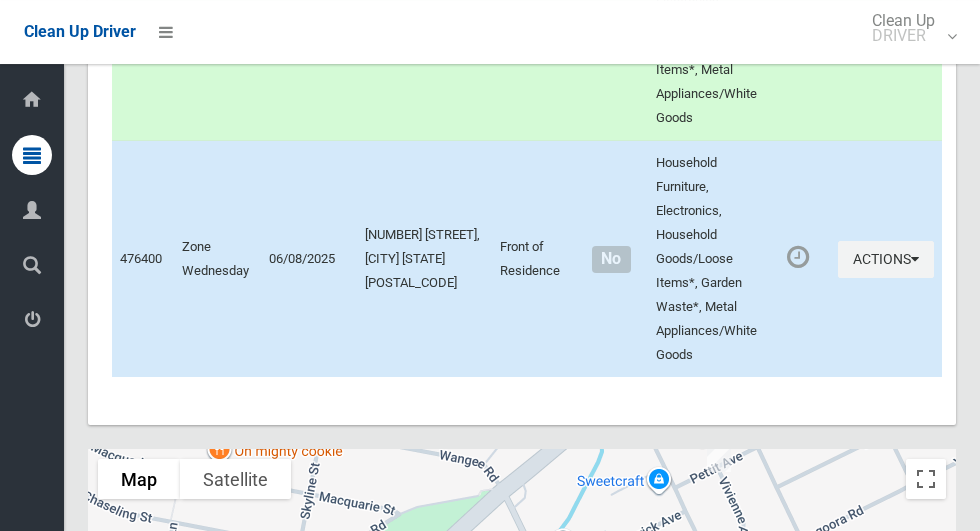 click on "06/08/2025" at bounding box center (309, 259) 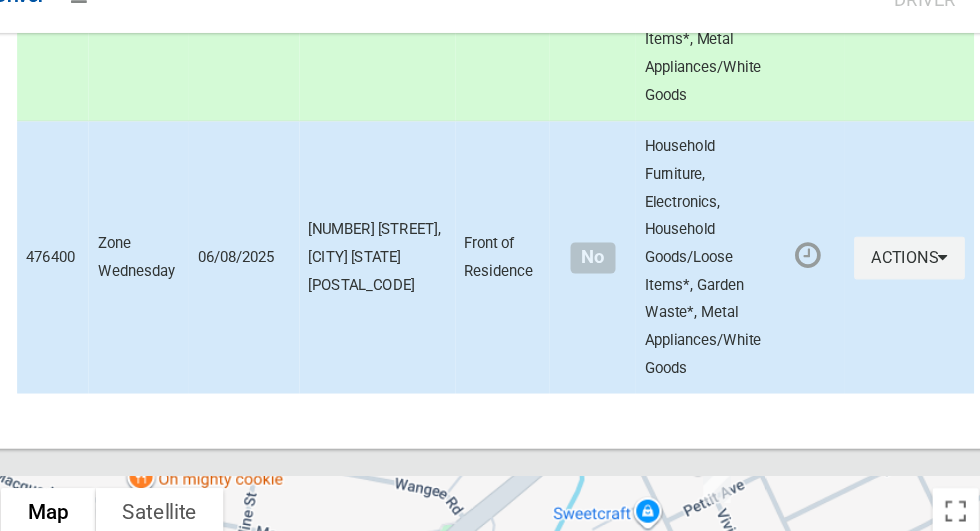 click on "17 Richard Street, PANANIA NSW 2213" at bounding box center [424, 259] 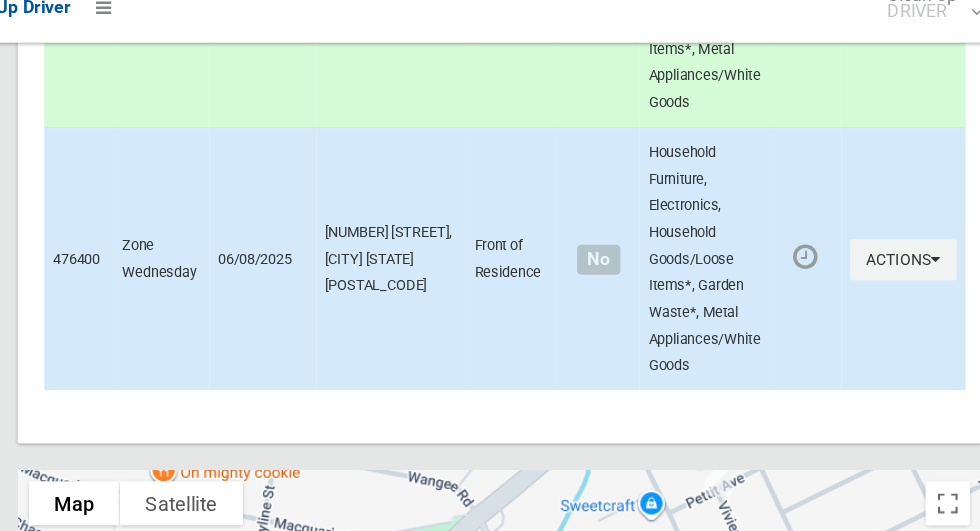 scroll, scrollTop: 11627, scrollLeft: 0, axis: vertical 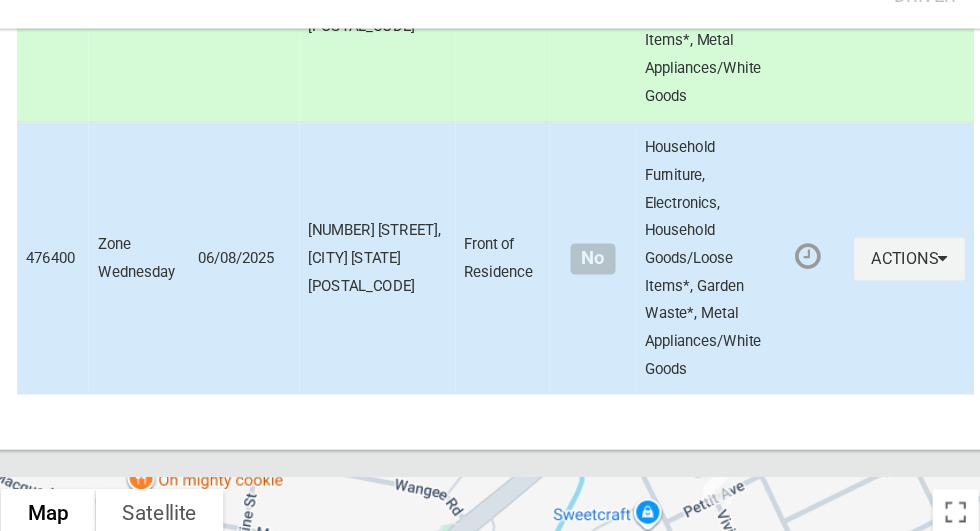 click on "17 Richard Street, PANANIA NSW 2213" at bounding box center (424, 263) 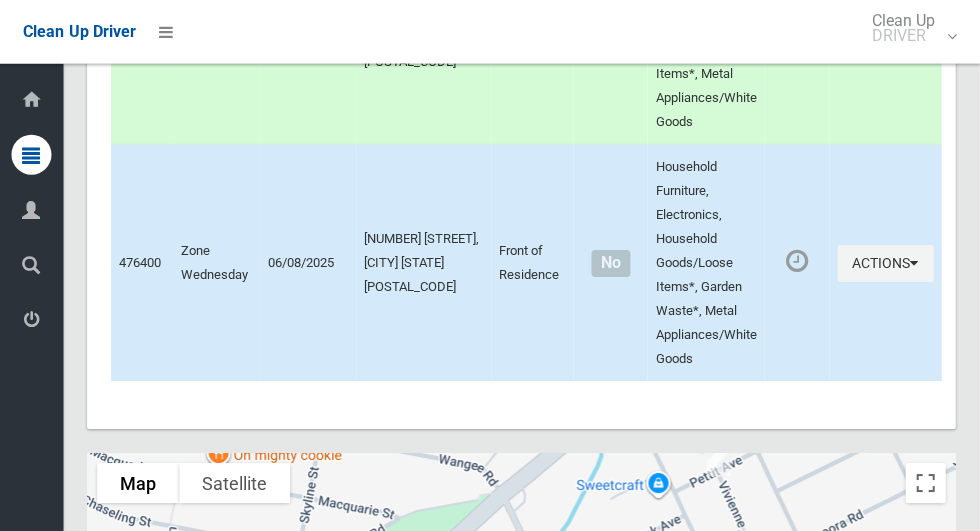 click on "06/08/2025" at bounding box center [309, 263] 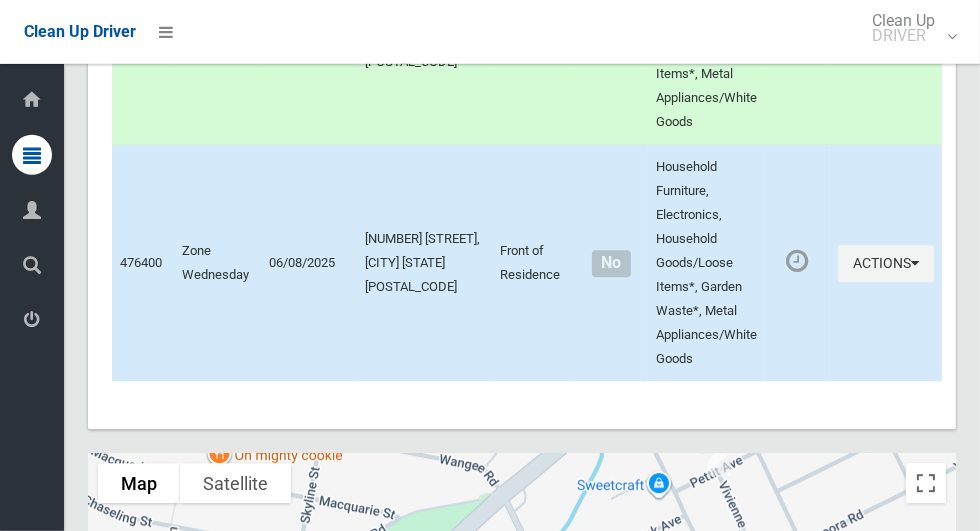 click on "06/08/2025" at bounding box center [309, 263] 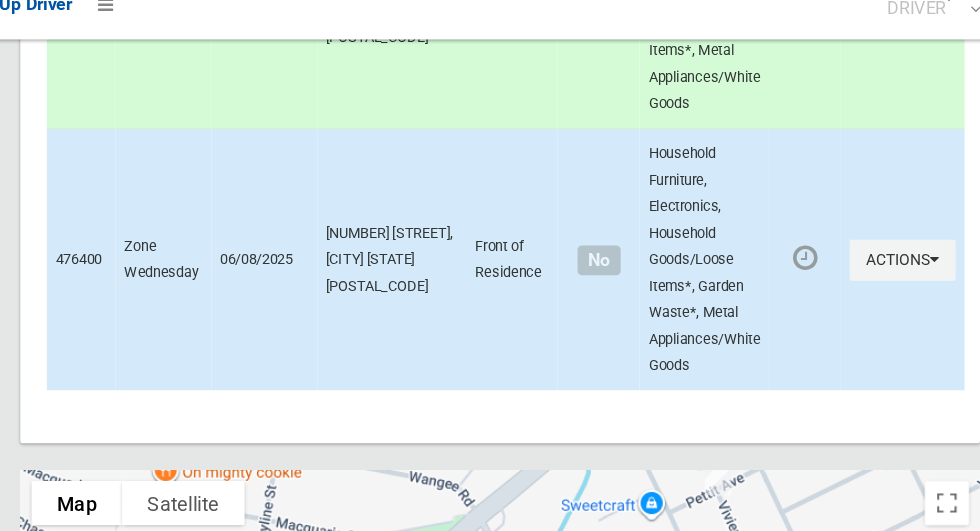 click on "17 Richard Street, PANANIA NSW 2213" at bounding box center (424, 263) 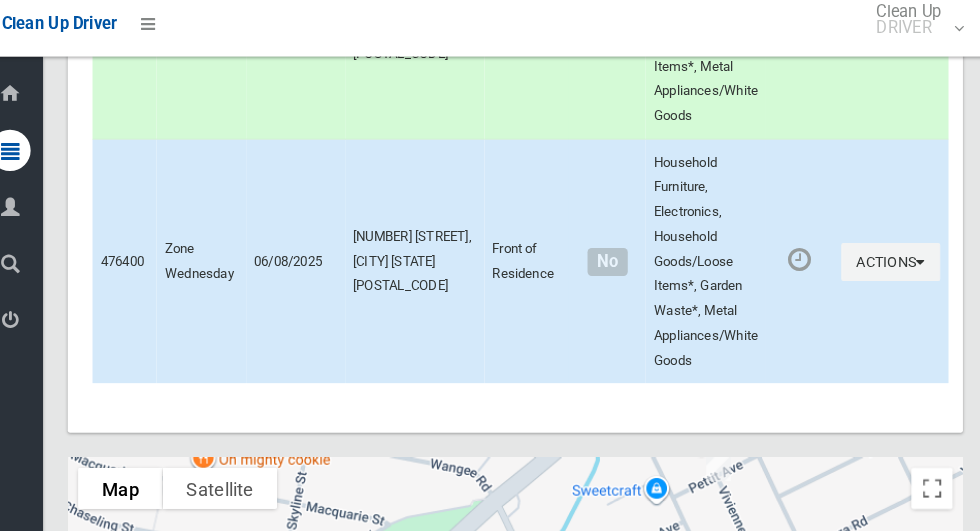 click on "06/08/2025" at bounding box center [309, 263] 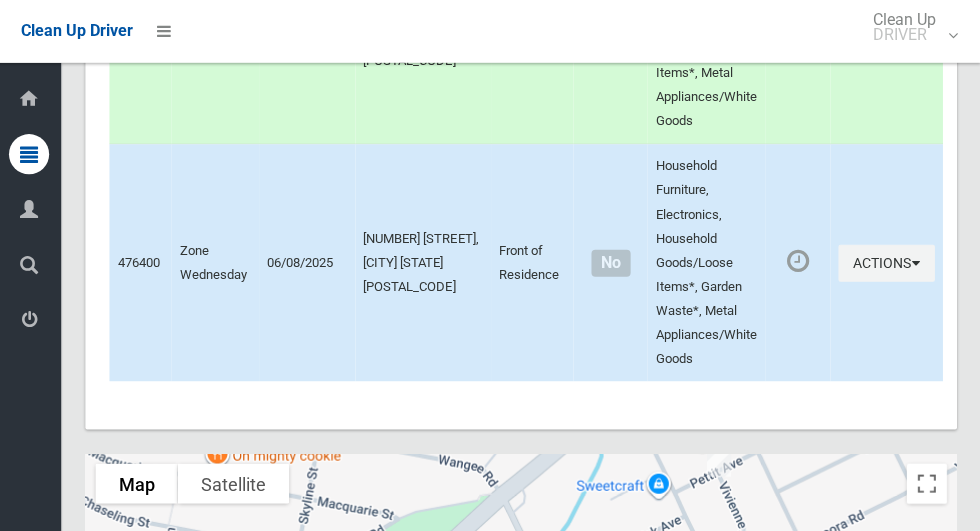 click on "17 Richard Street, PANANIA NSW 2213" at bounding box center [424, 263] 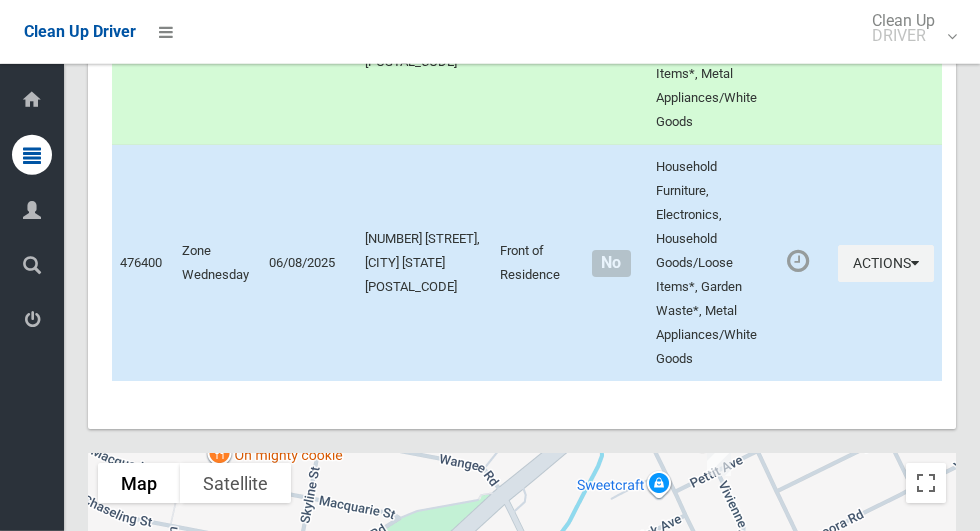 click on "06/08/2025" at bounding box center [309, 263] 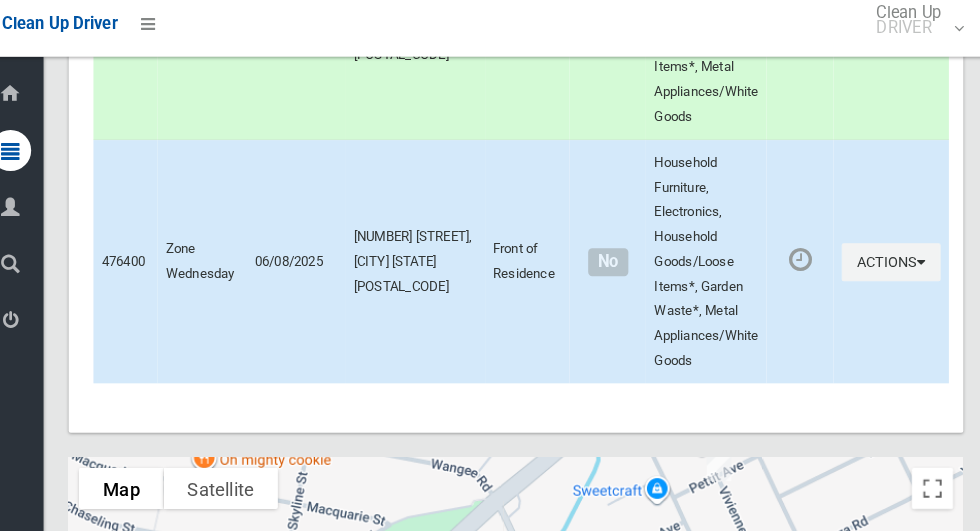 click on "06/08/2025" at bounding box center [309, 263] 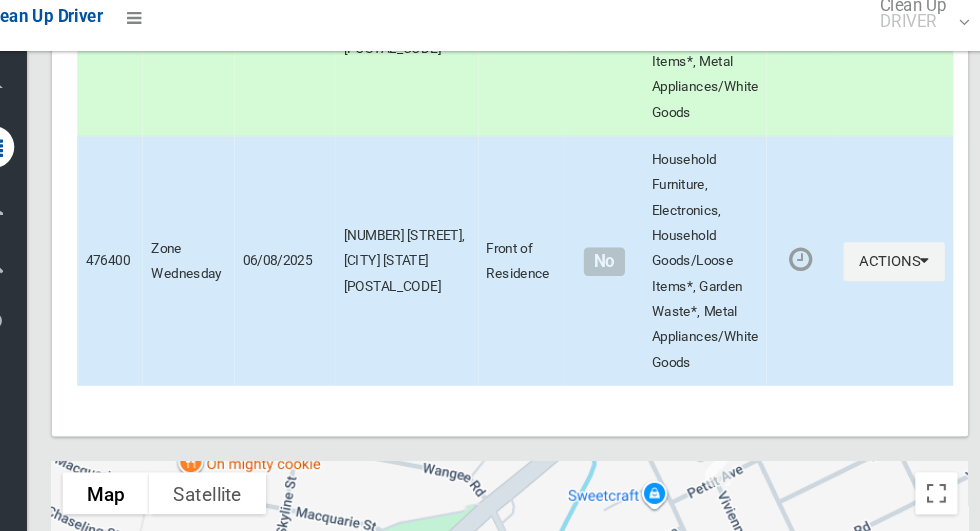 click on "17 Richard Street, PANANIA NSW 2213" at bounding box center [424, 263] 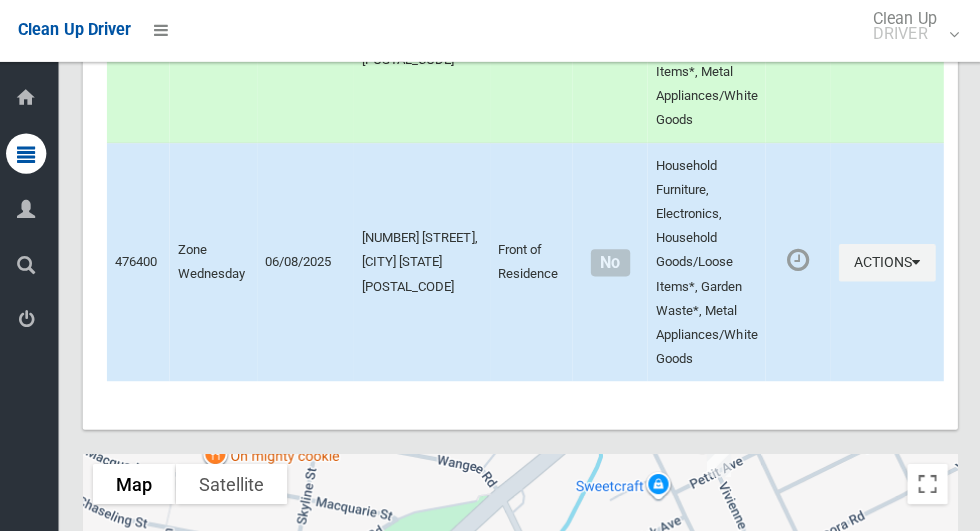 click on "06/08/2025" at bounding box center [309, 263] 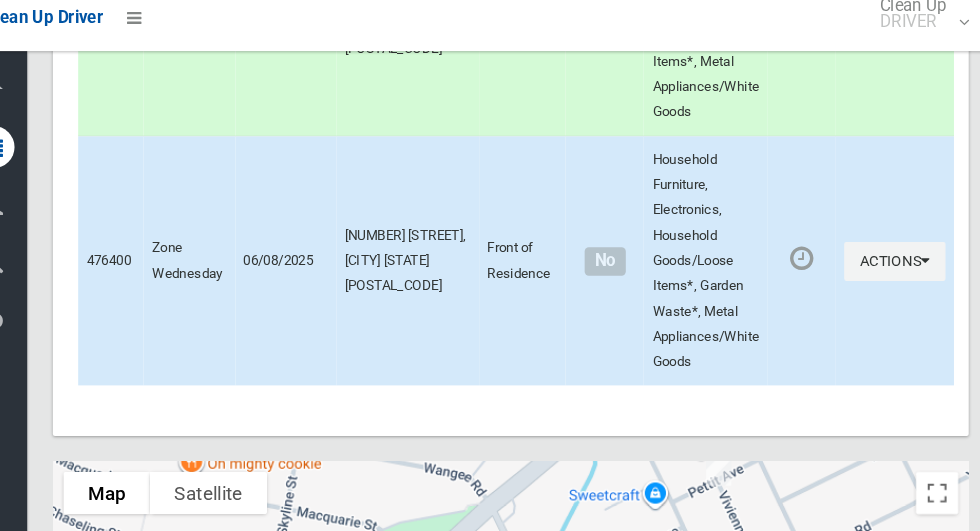 click on "17 Richard Street, PANANIA NSW 2213" at bounding box center (424, 263) 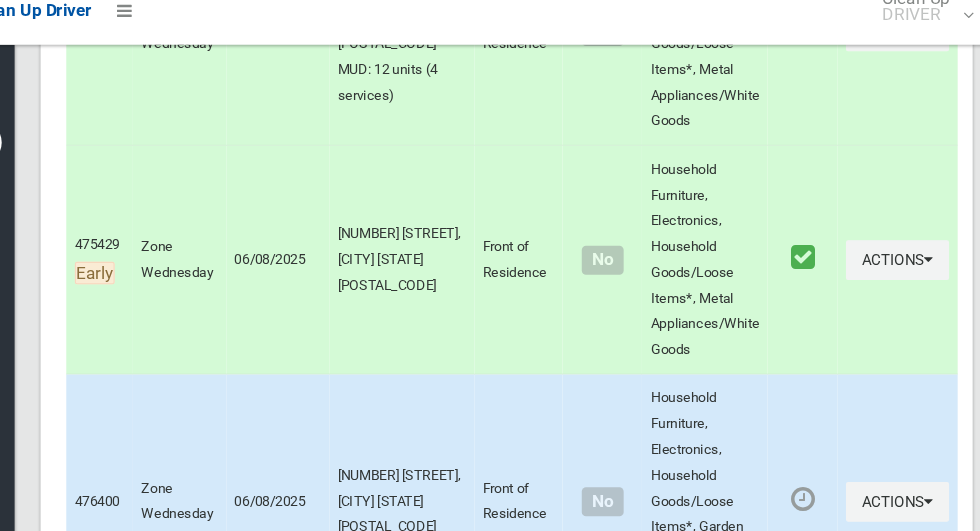 scroll, scrollTop: 11402, scrollLeft: 0, axis: vertical 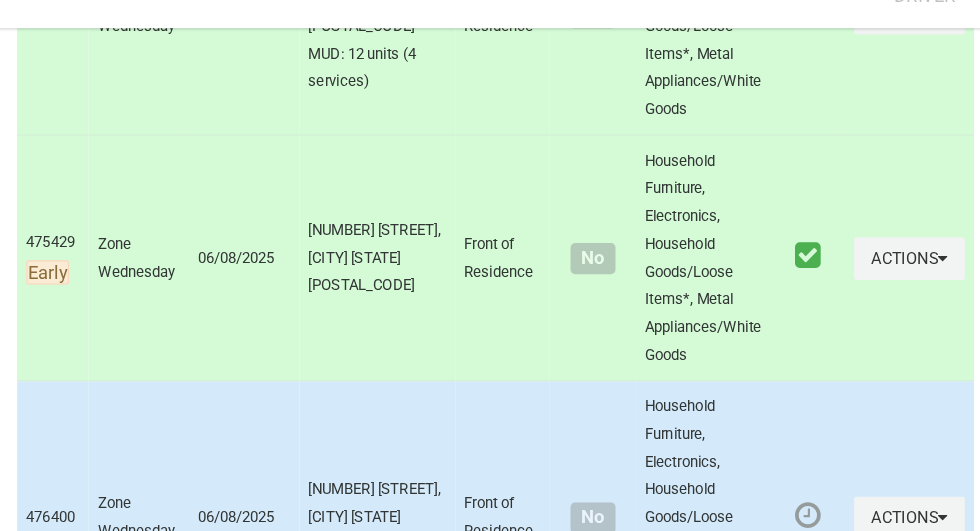 click on "54 King Georges Road, WILEY PARK NSW 2195" at bounding box center [424, 263] 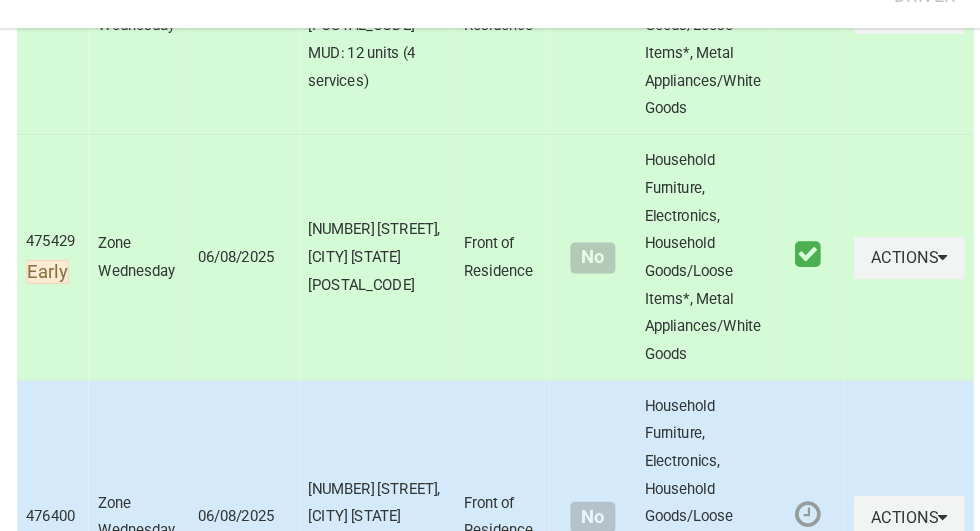 click on "54 King Georges Road, WILEY PARK NSW 2195" at bounding box center (424, 263) 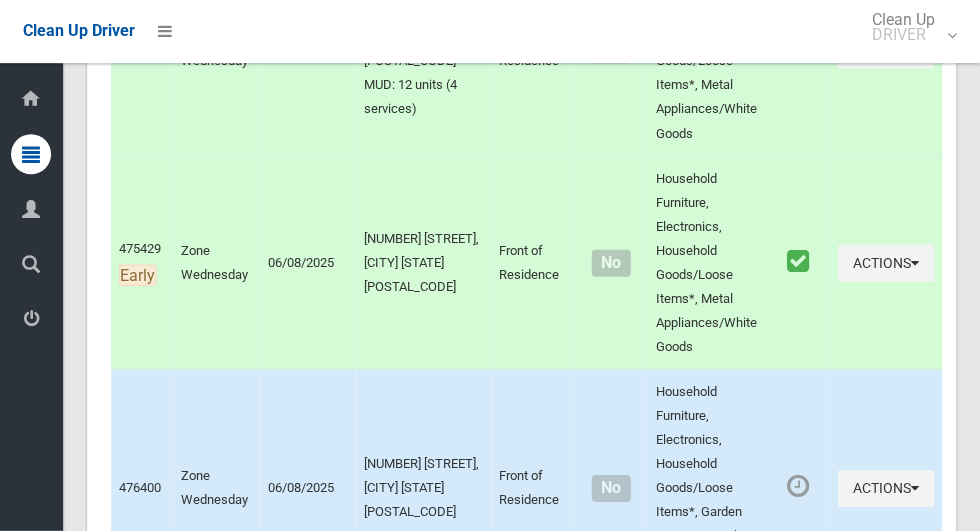 click on "06/08/2025" at bounding box center [309, 263] 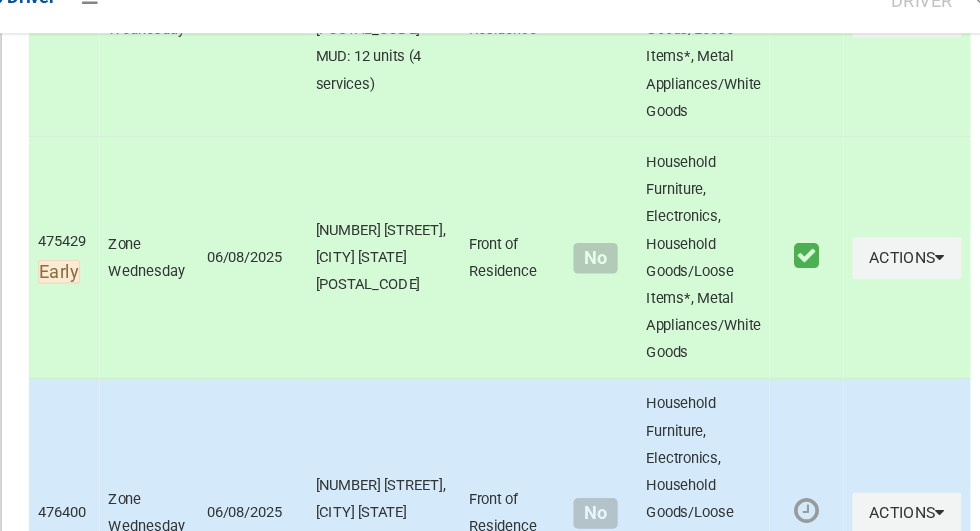 click on "54 King Georges Road, WILEY PARK NSW 2195" at bounding box center (424, 262) 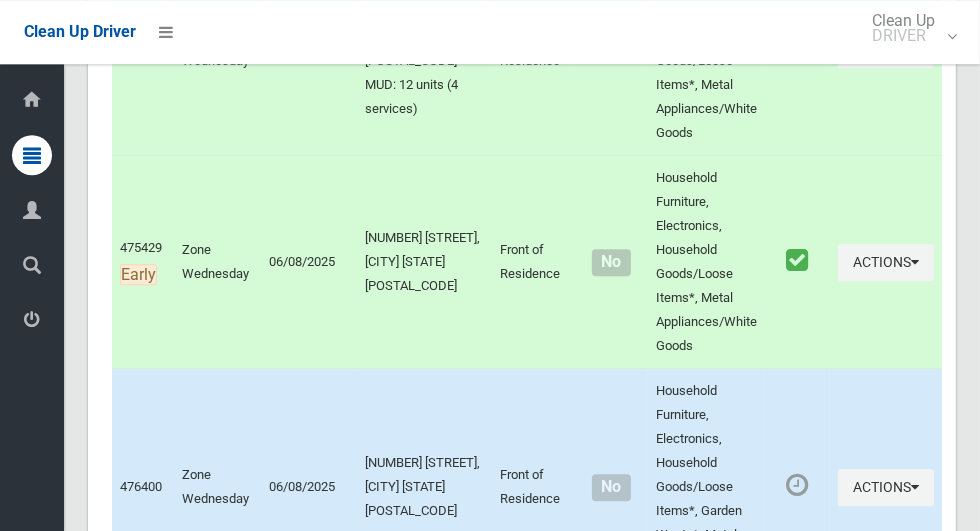scroll, scrollTop: 12048, scrollLeft: 0, axis: vertical 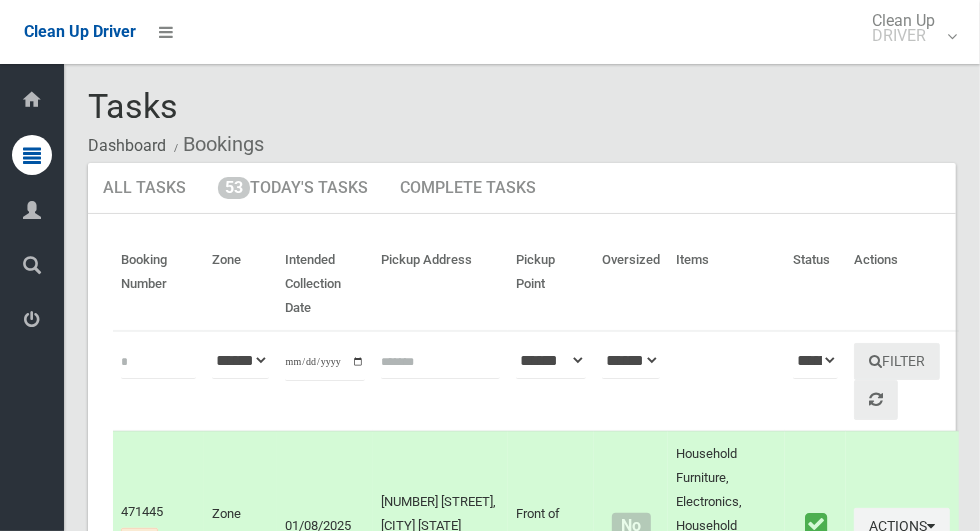 click on "Clean Up Driver
Clean Up
DRIVER
Logout" at bounding box center (490, 32) 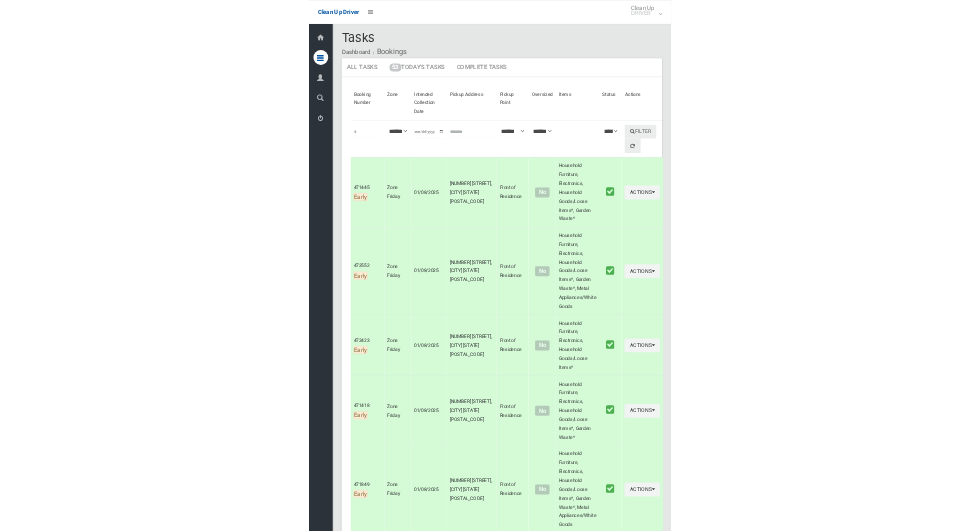 scroll, scrollTop: 5, scrollLeft: 0, axis: vertical 